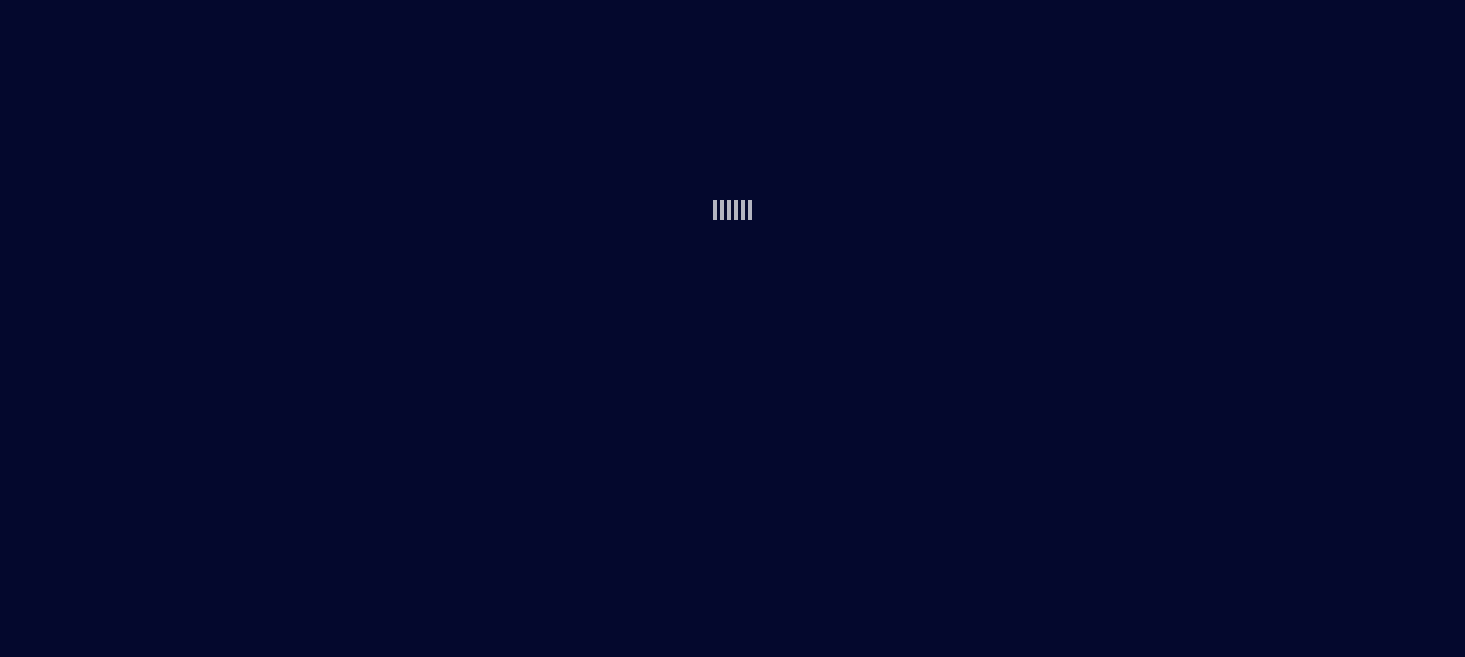 scroll, scrollTop: 0, scrollLeft: 0, axis: both 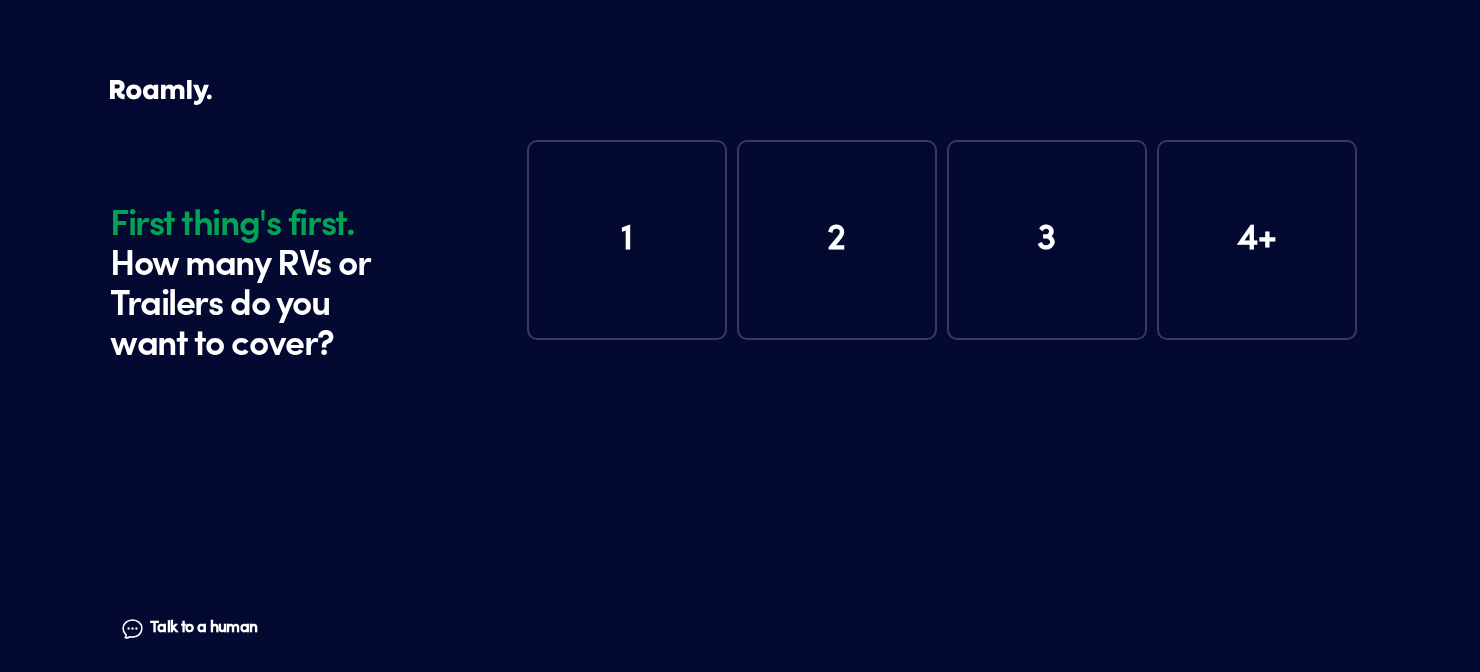 click on "2" at bounding box center (837, 240) 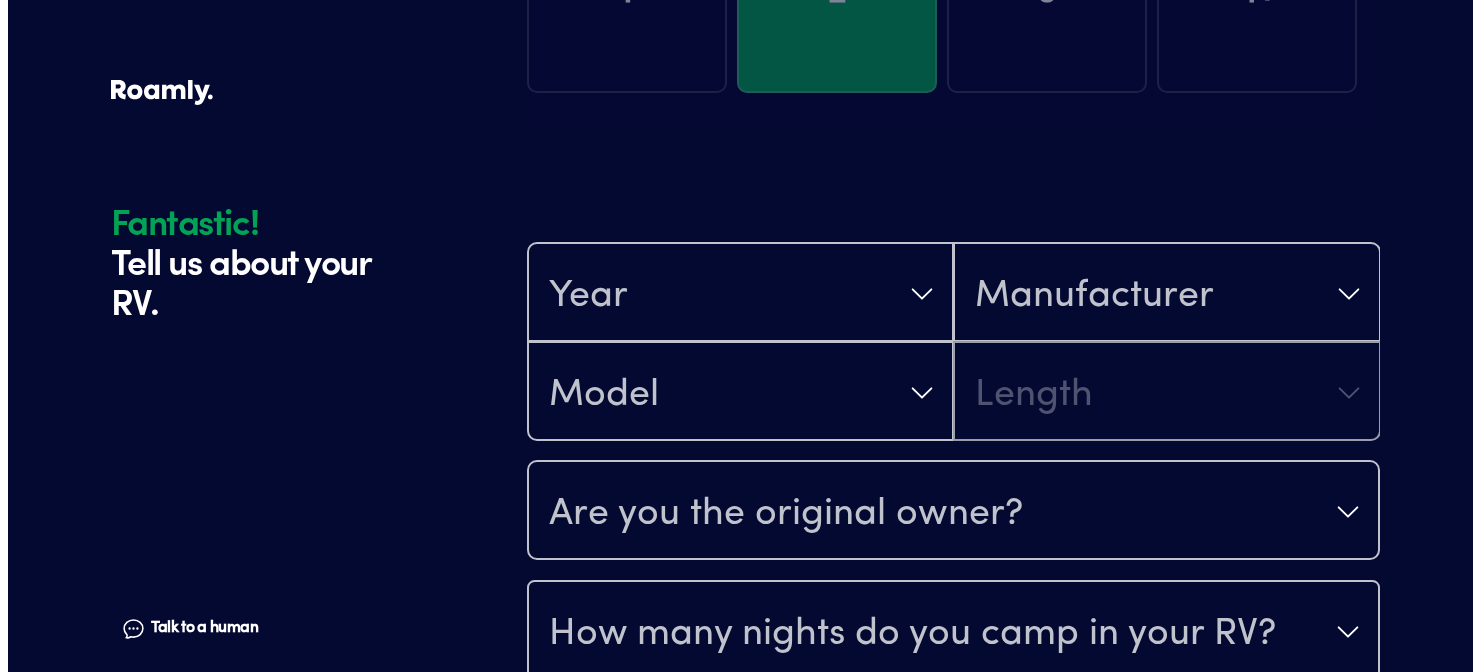 scroll, scrollTop: 390, scrollLeft: 0, axis: vertical 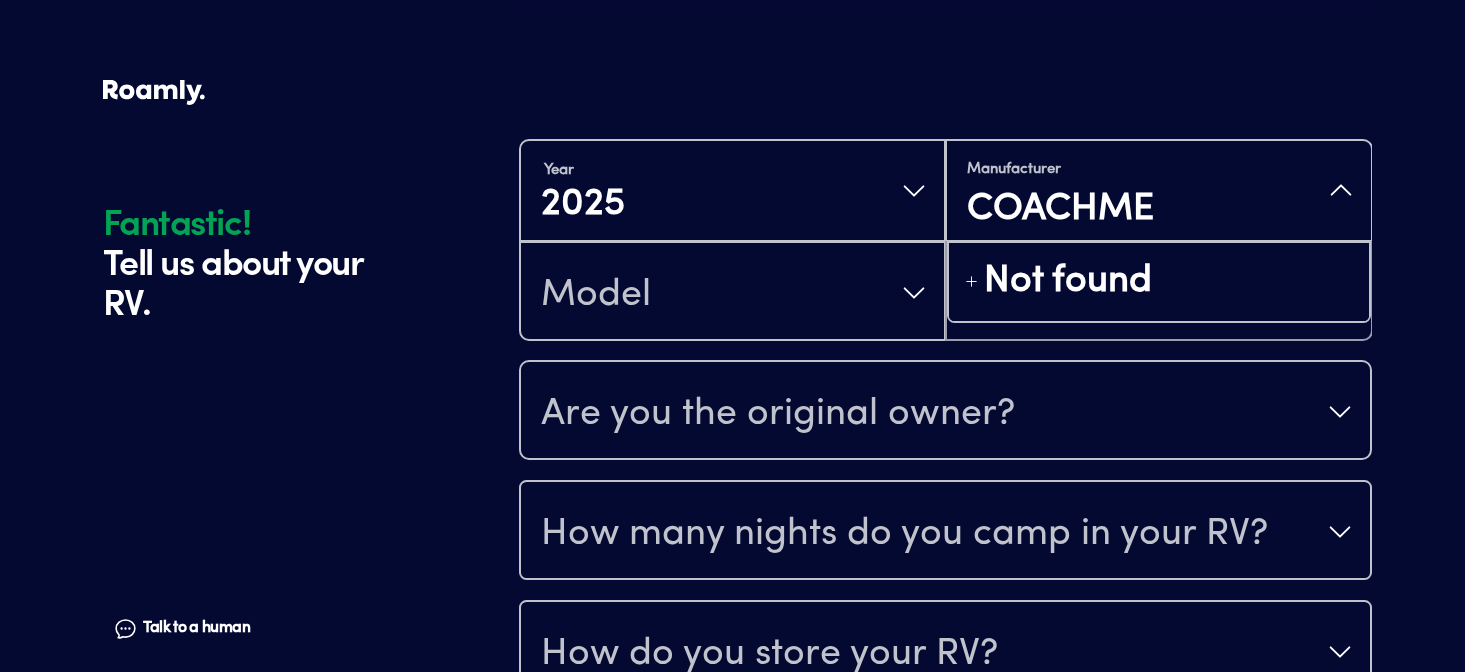 type on "COACHMEN" 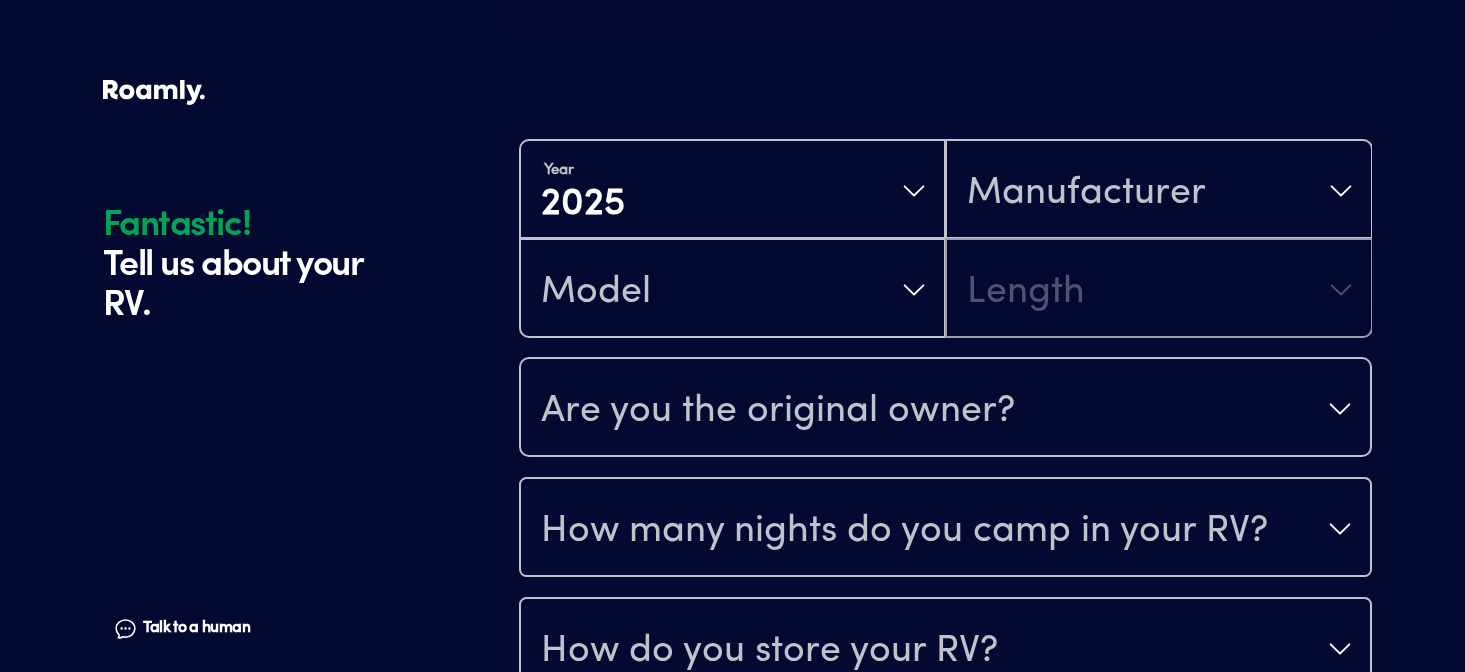 click on "Year [DATE] Manufacturer Model Length" at bounding box center [945, 239] 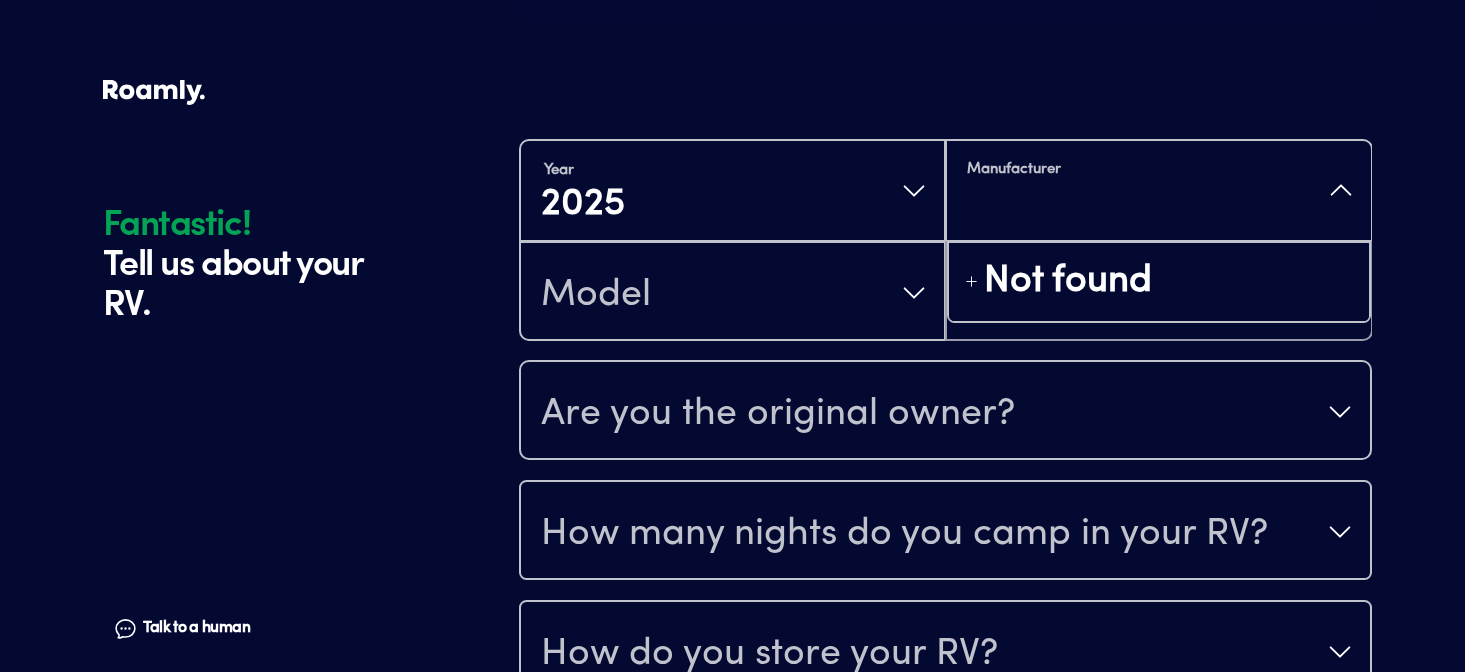 scroll, scrollTop: 8, scrollLeft: 0, axis: vertical 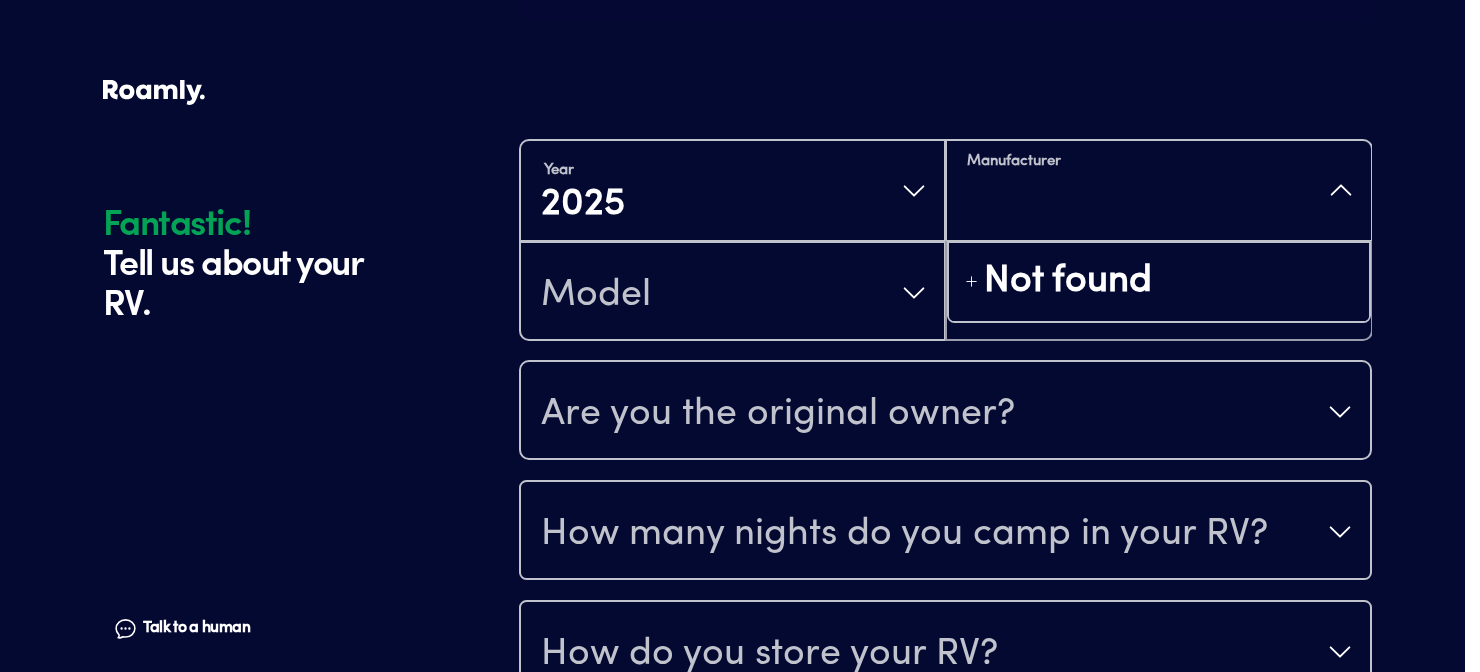 click at bounding box center [1158, 202] 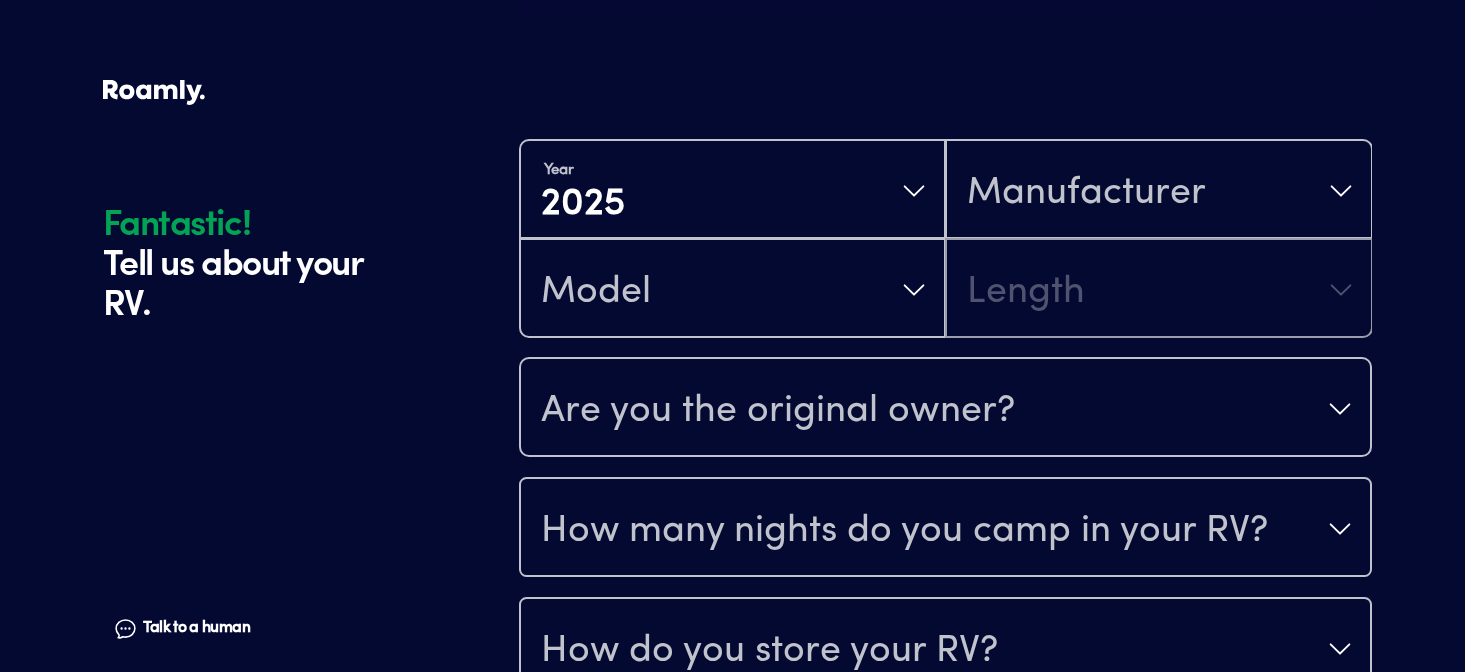 click on "Year [DATE] Manufacturer Model Length" at bounding box center [945, 239] 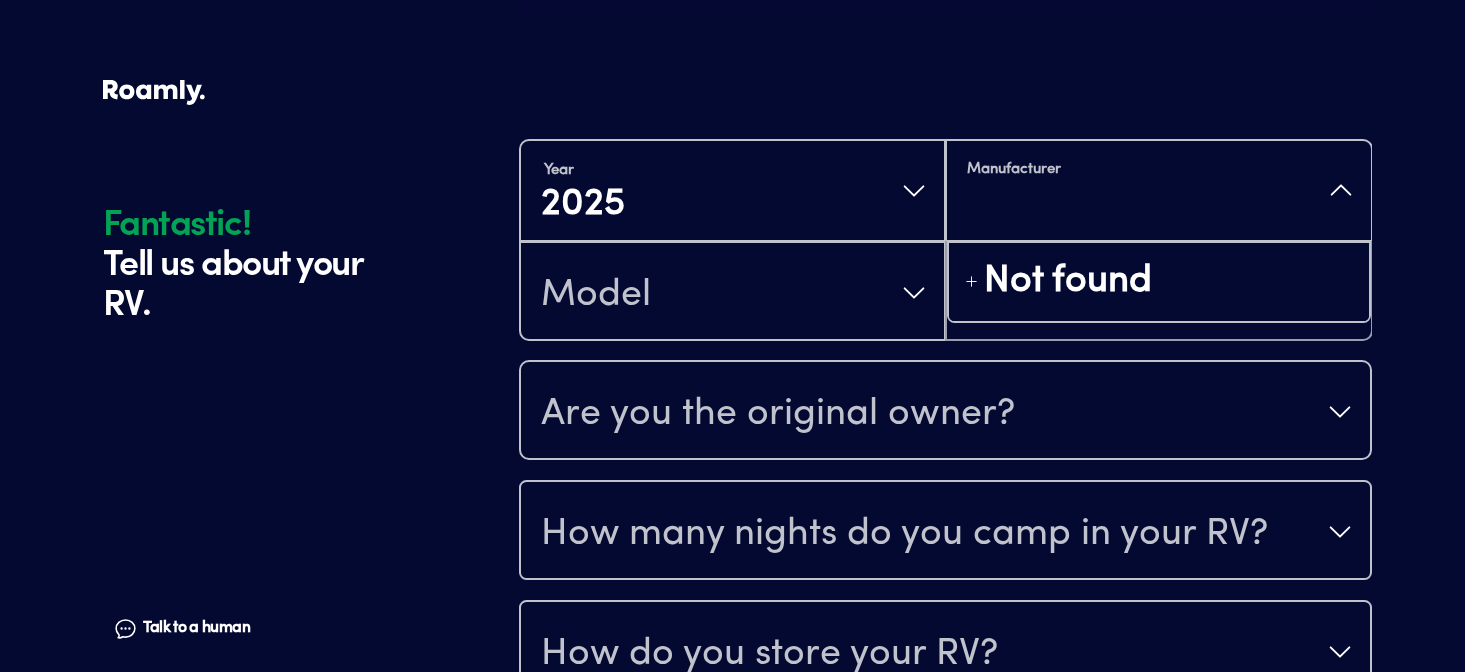 scroll, scrollTop: 8, scrollLeft: 0, axis: vertical 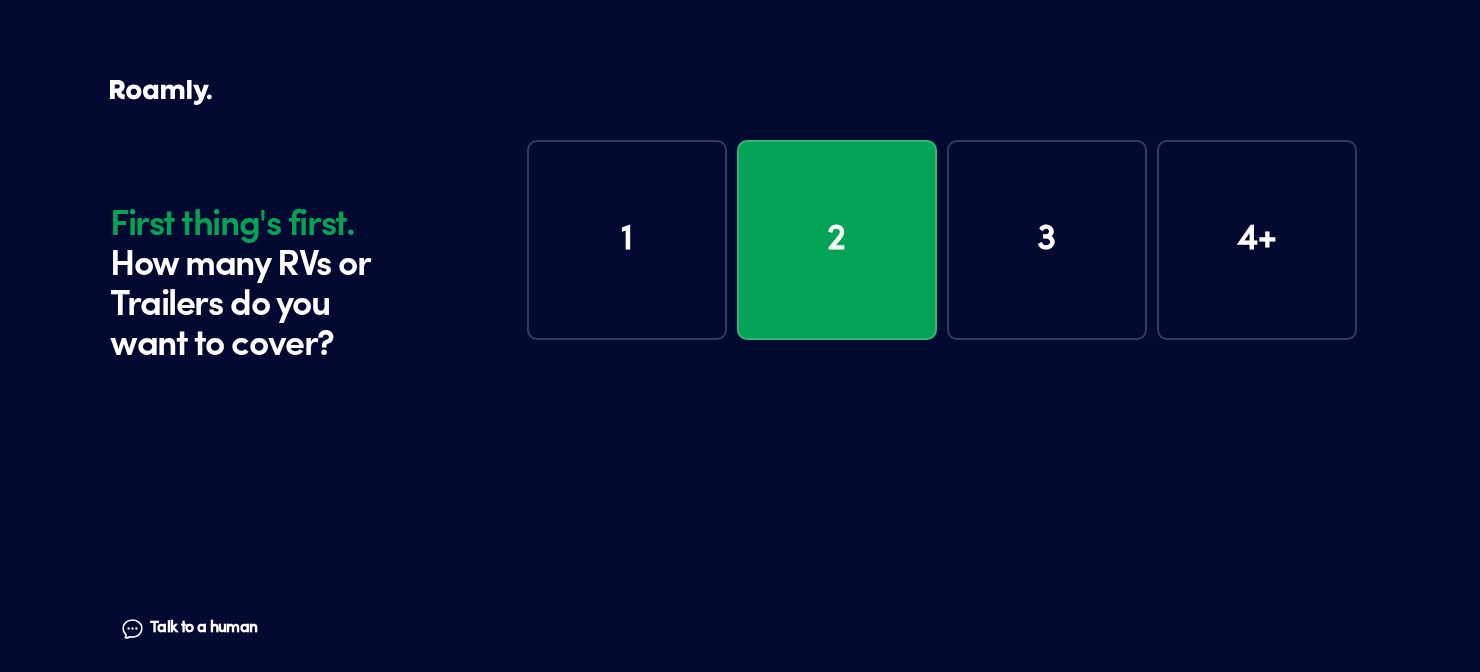 click on "2" at bounding box center [837, 240] 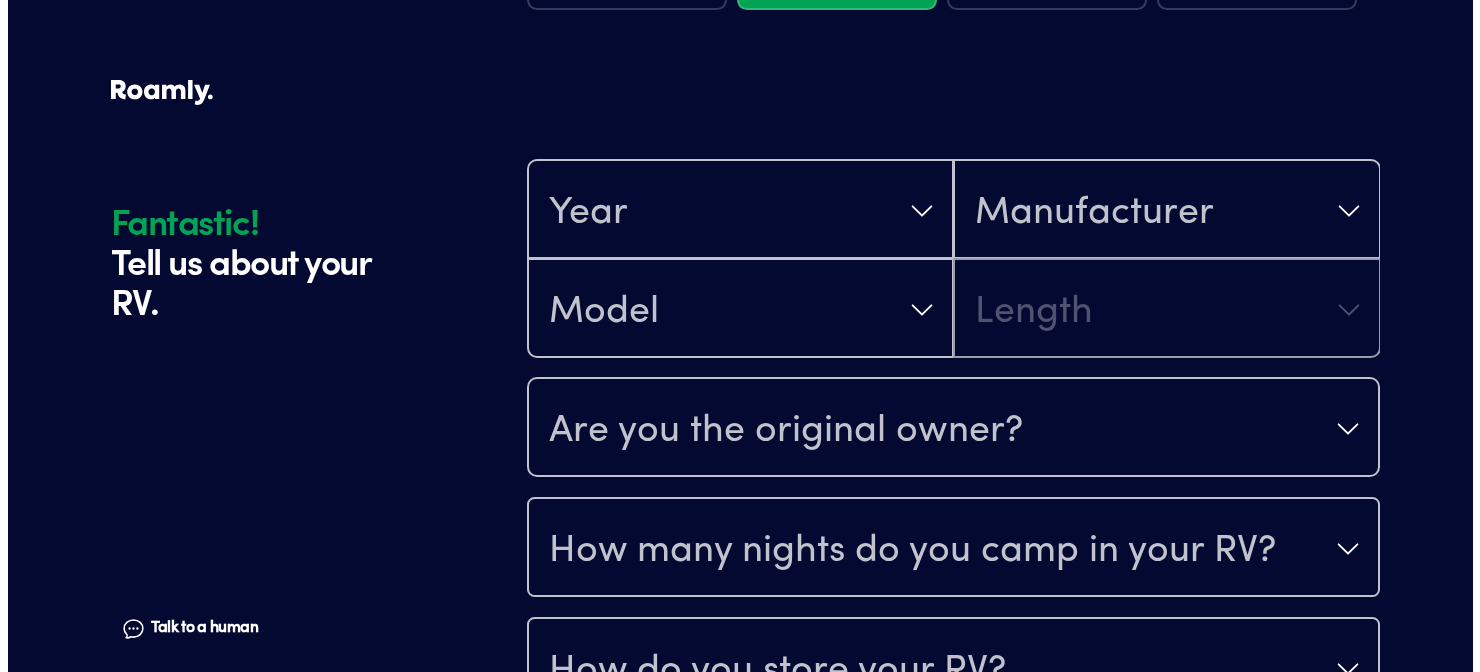 scroll, scrollTop: 390, scrollLeft: 0, axis: vertical 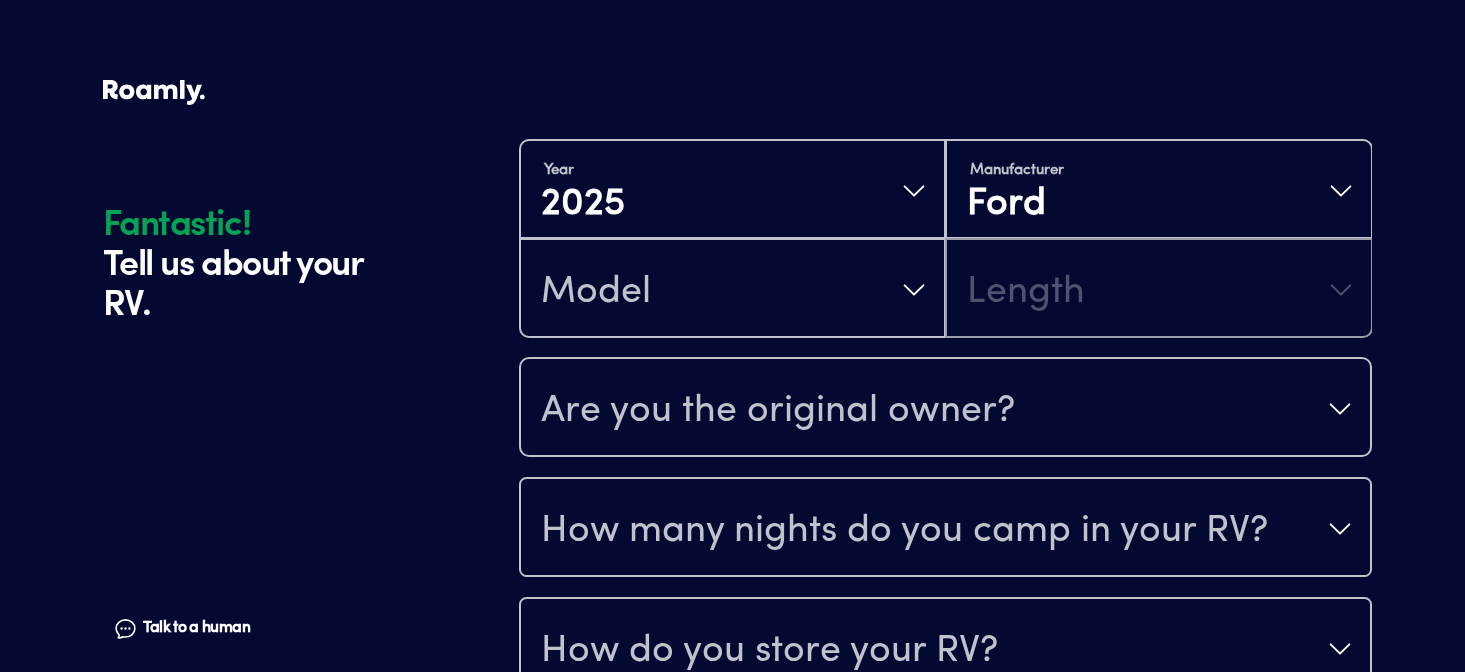click on "Year [DATE] Manufacturer Ford Model Length" at bounding box center [945, 239] 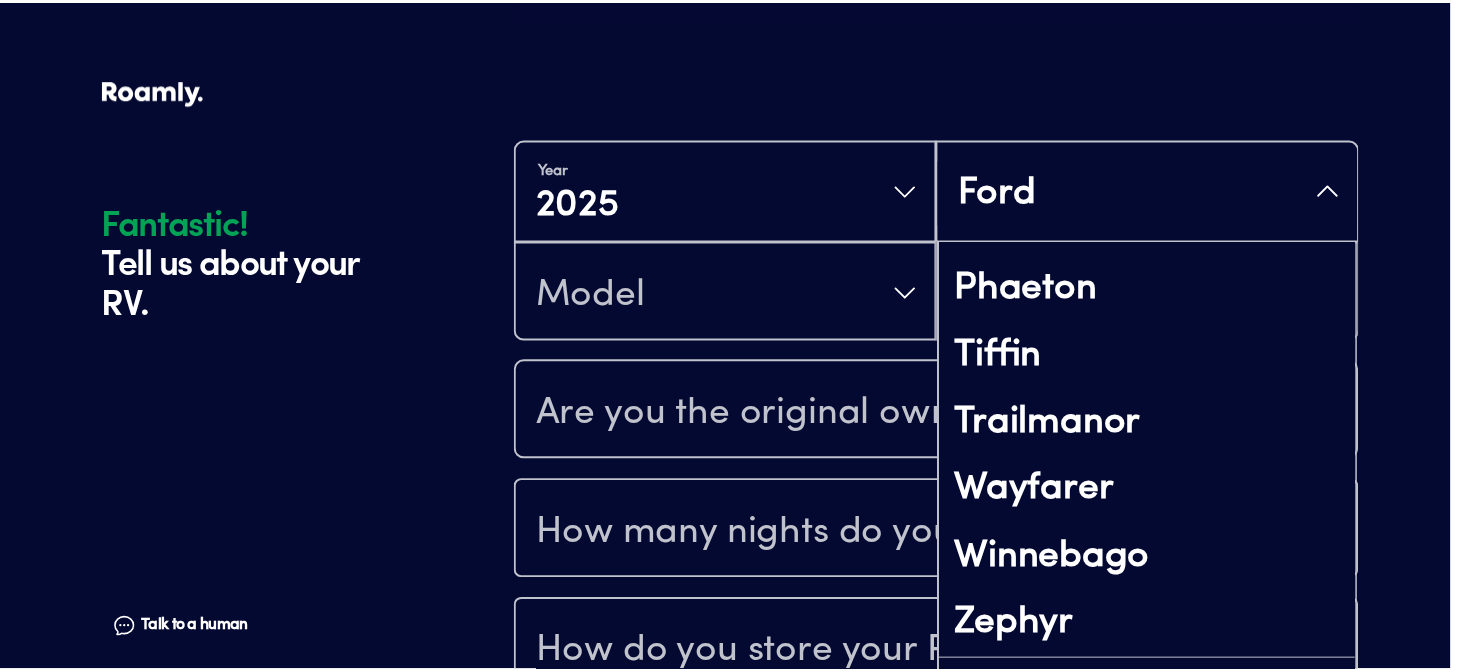 scroll, scrollTop: 835, scrollLeft: 0, axis: vertical 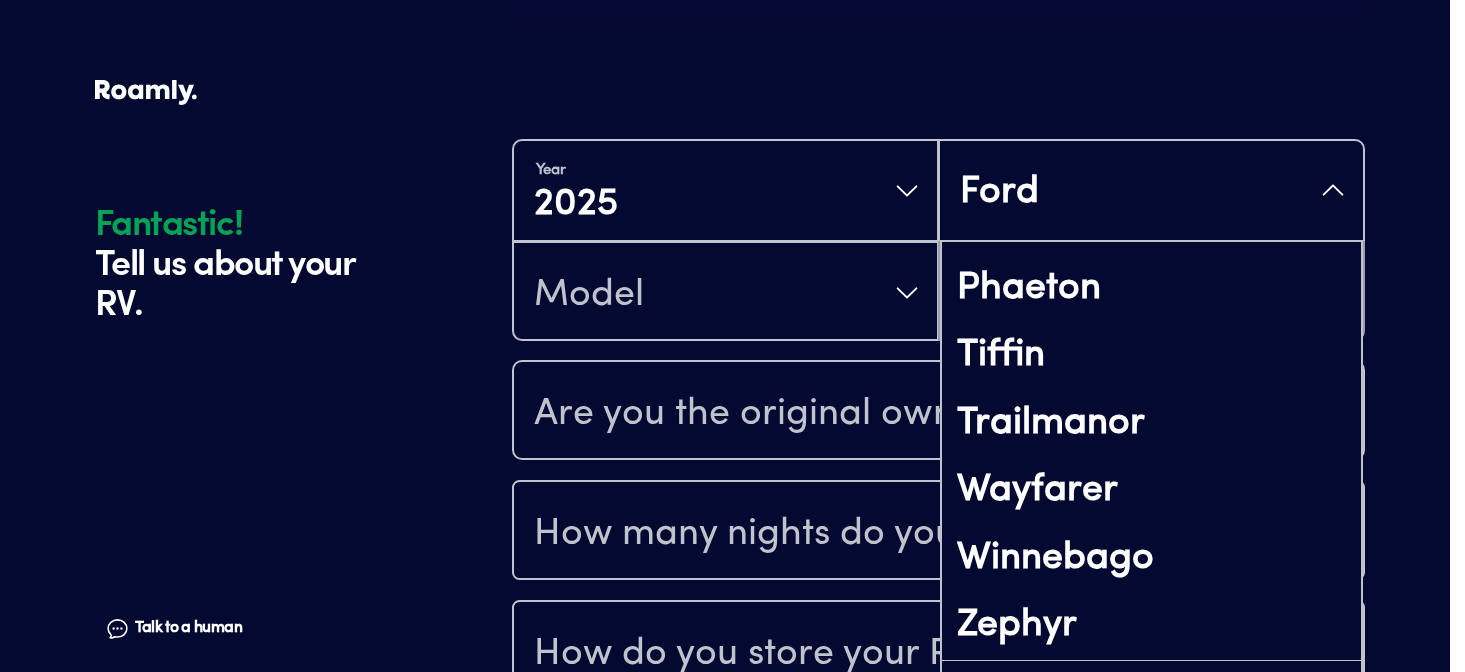 click on "Fantastic! Tell us about your RV. Talk to a human Chat 1 2 3 4+ Edit How many RVs or Trailers do you want to cover? Fantastic! Tell us about your RV. Talk to a human Chat Year [DATE] Ford Allegro ATC Byway Dodge / RAM Ford GH1 Great Outdoor Cottages Grounded RVs Mercedes-Benz Otzi Phaeton Tiffin Trailmanor Wayfarer Winnebago Zephyr Not found Model Length Are you the original owner? How many nights do you camp in your RV? How do you store your RV? Yes No Does this RV have a salvage title? Please fill out all fields" at bounding box center [725, 250] 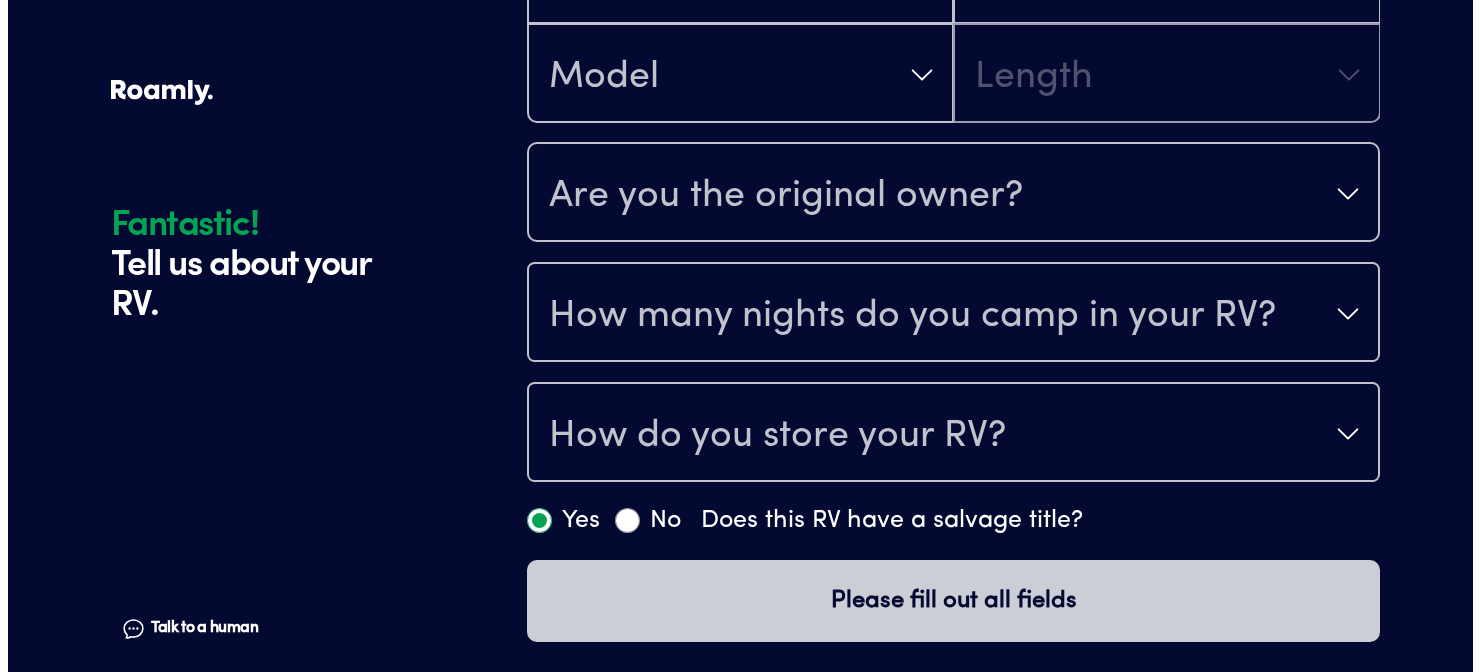 scroll, scrollTop: 495, scrollLeft: 0, axis: vertical 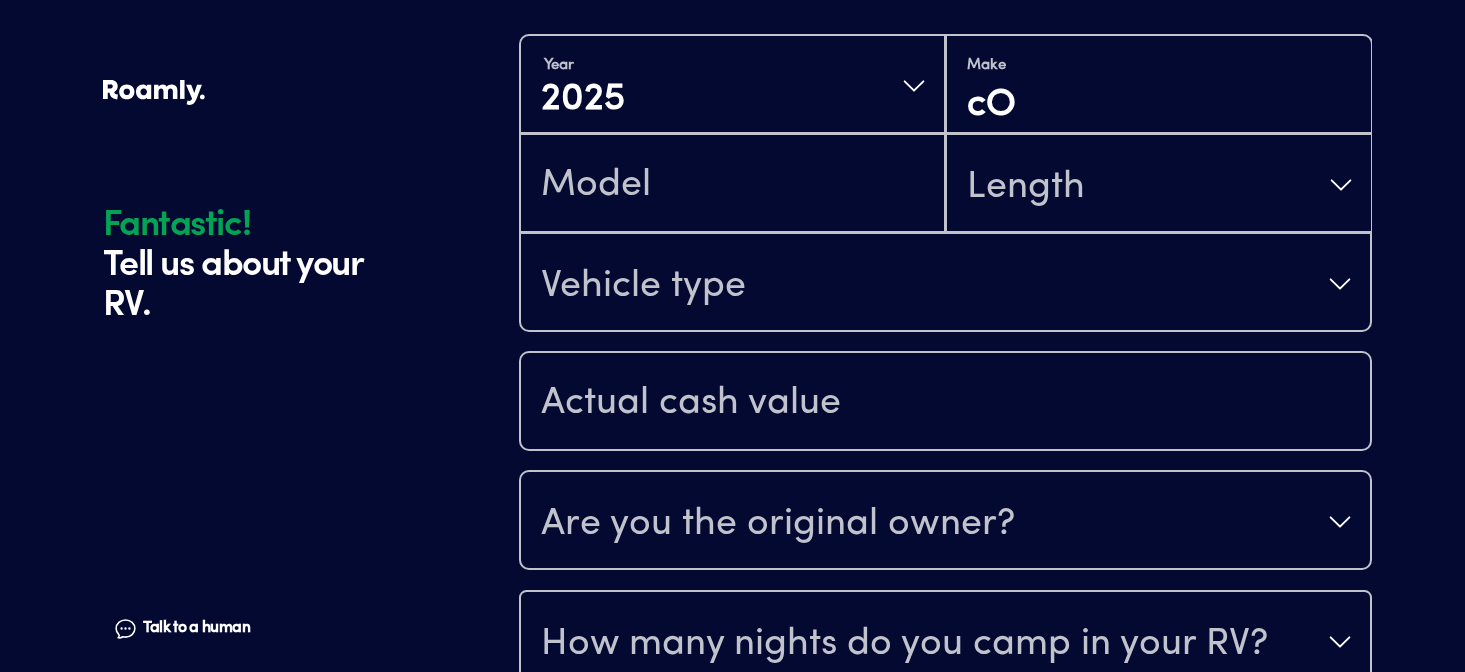 type on "c" 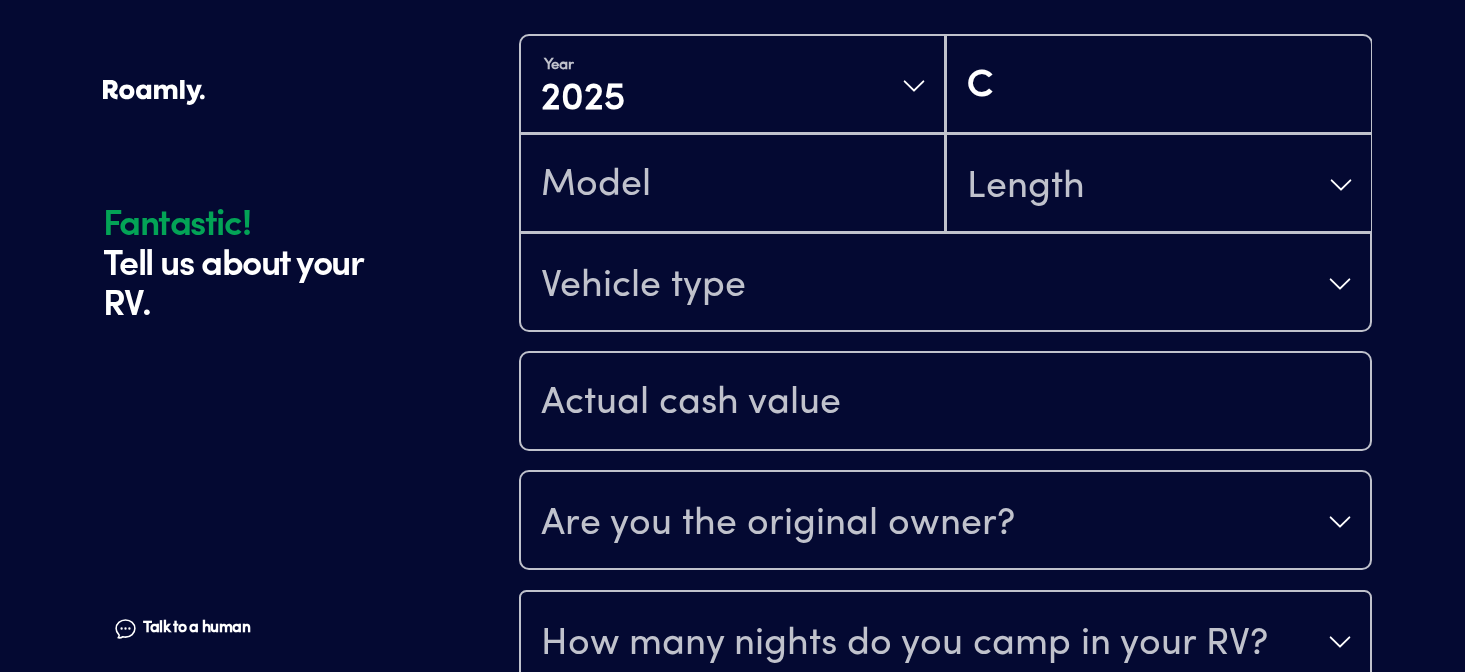 scroll, scrollTop: 0, scrollLeft: 0, axis: both 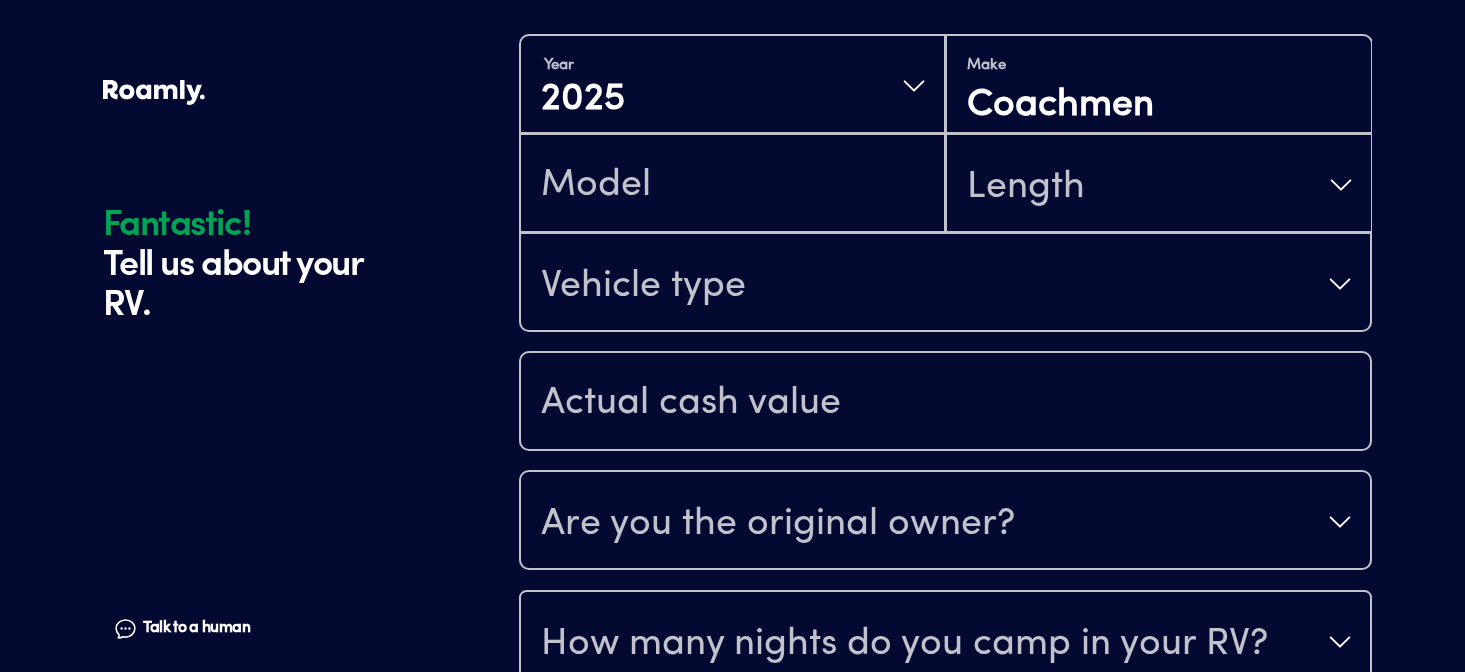type on "Coachmen" 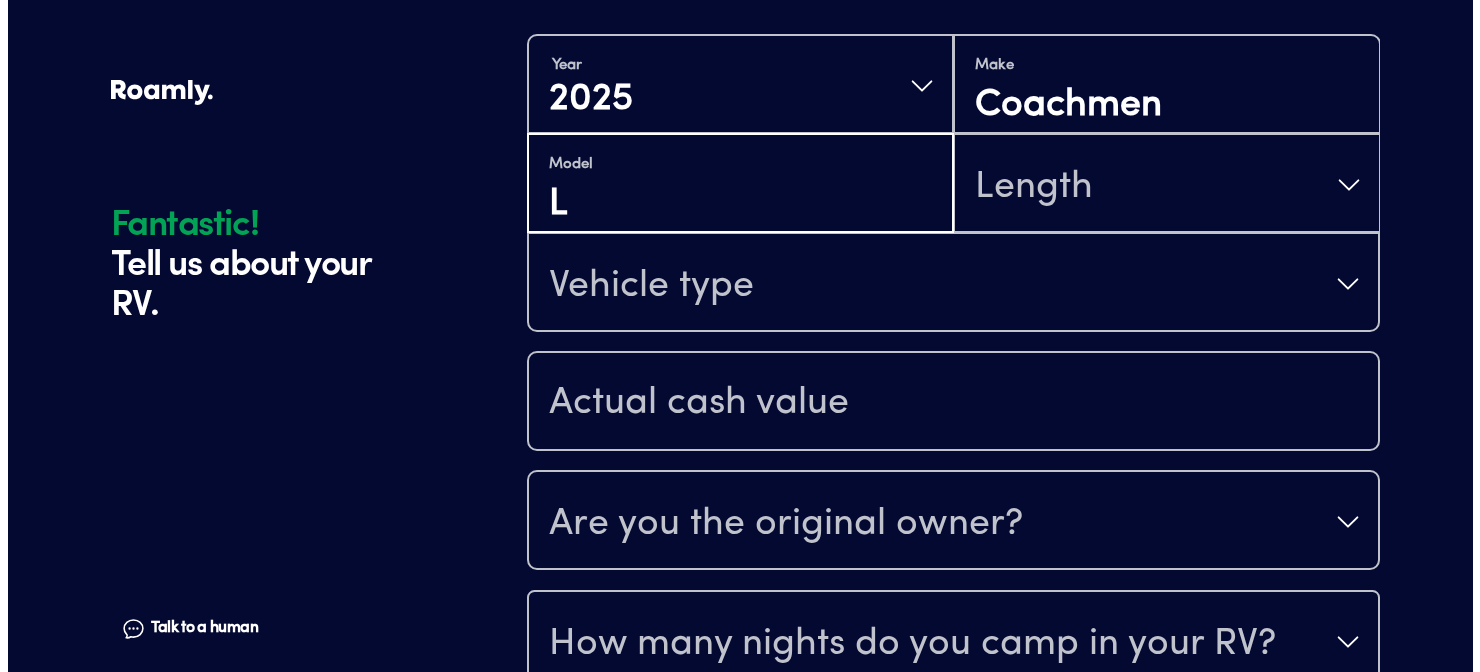 scroll, scrollTop: 0, scrollLeft: 0, axis: both 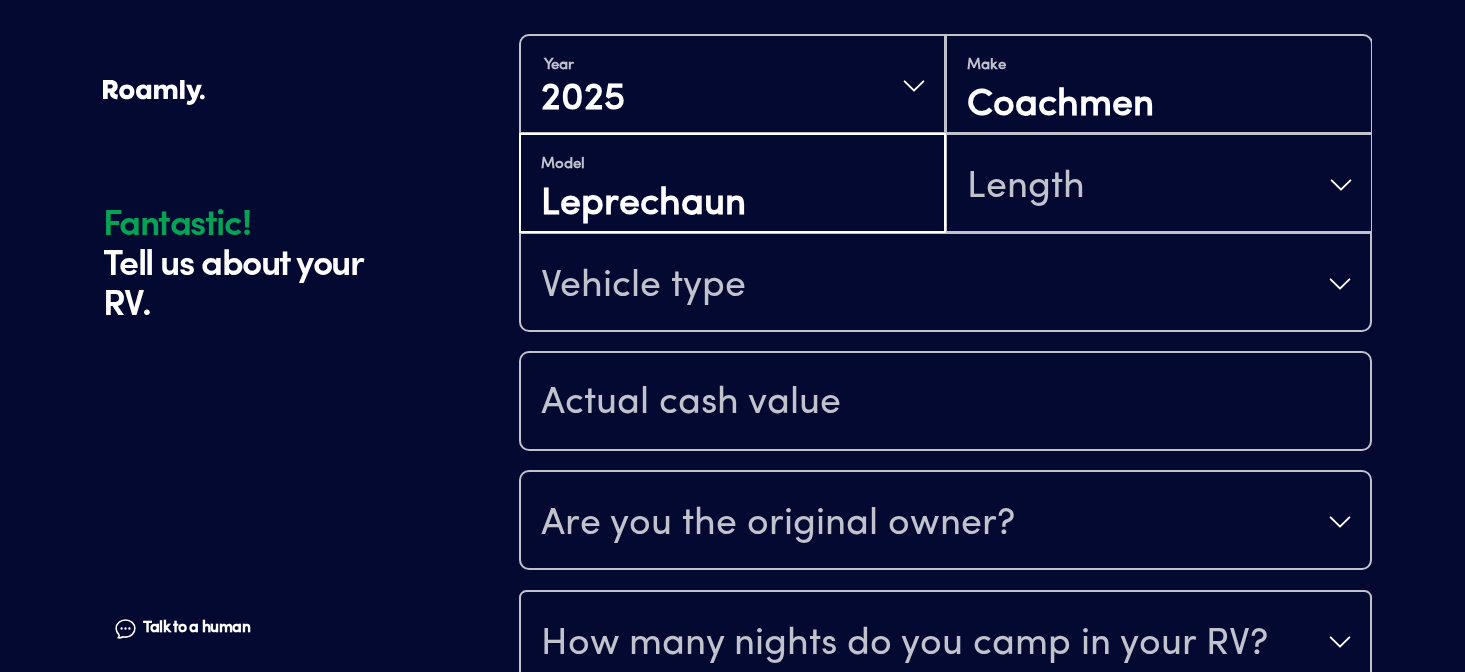 type on "Leprechaun" 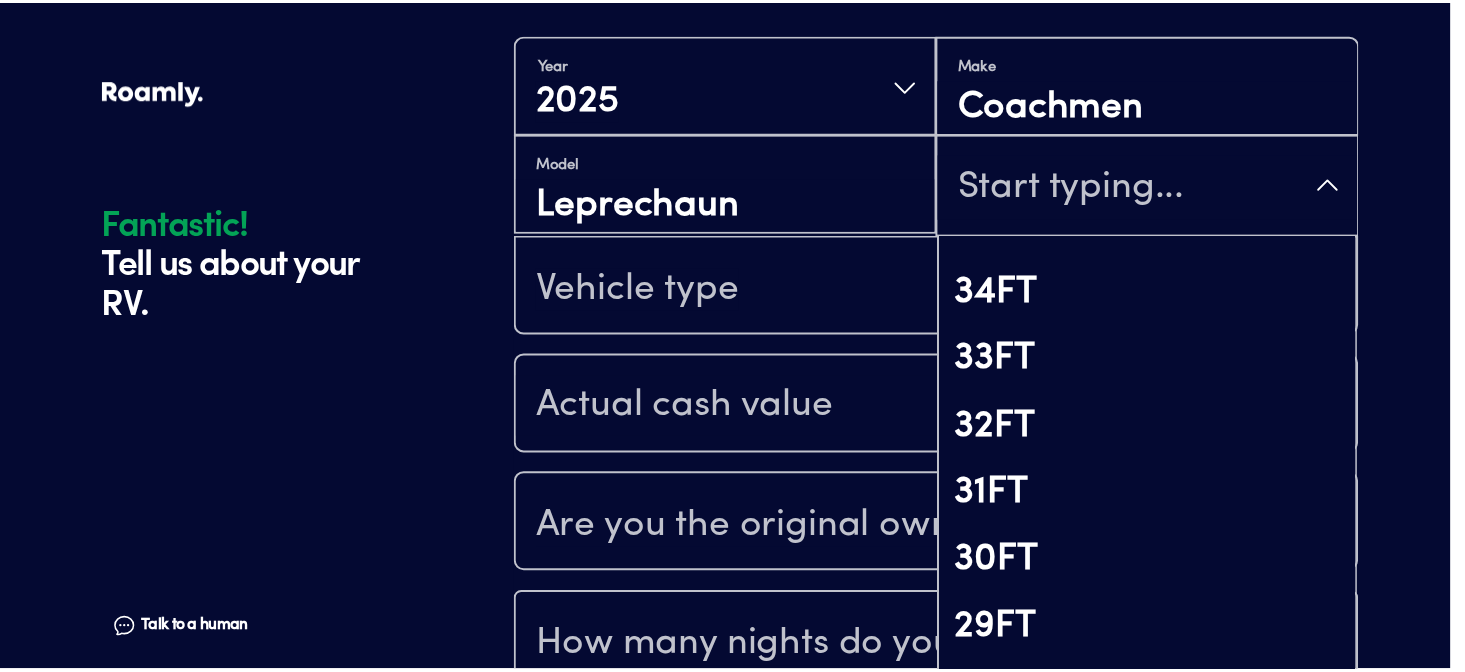 scroll, scrollTop: 837, scrollLeft: 0, axis: vertical 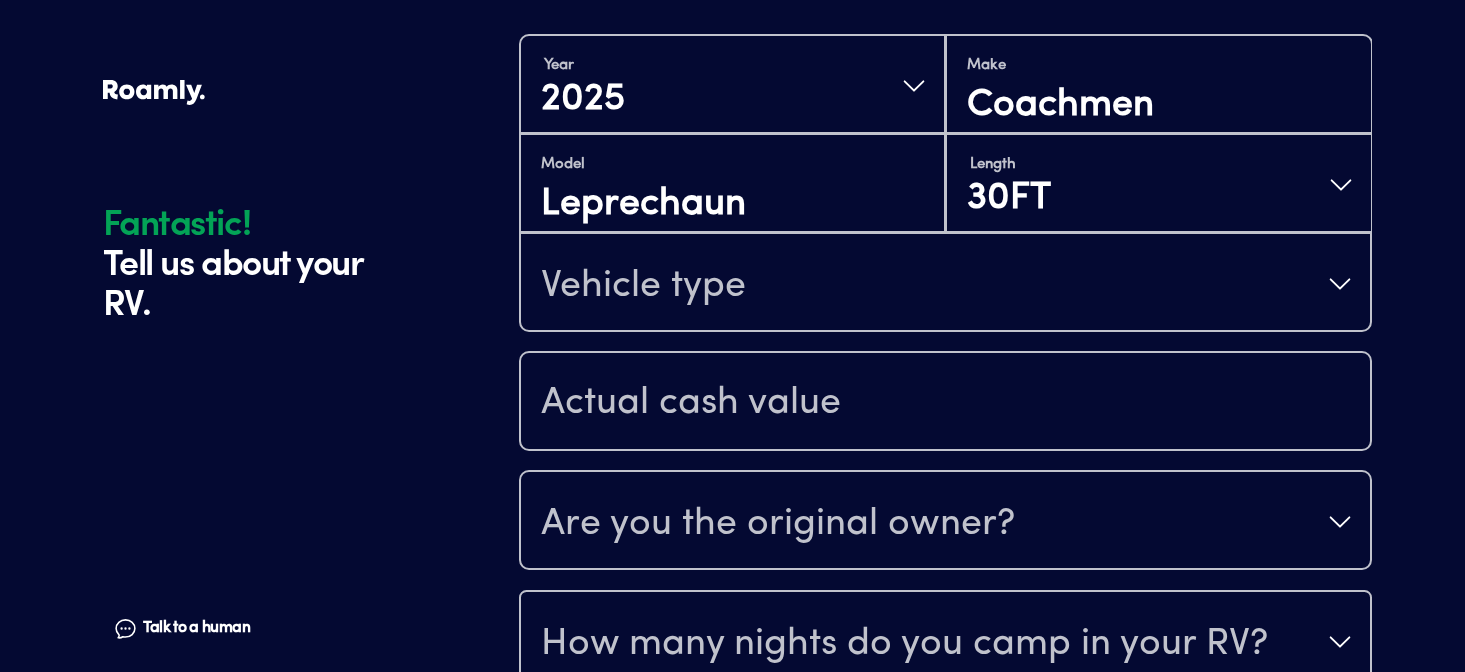 click on "Vehicle type" at bounding box center [945, 284] 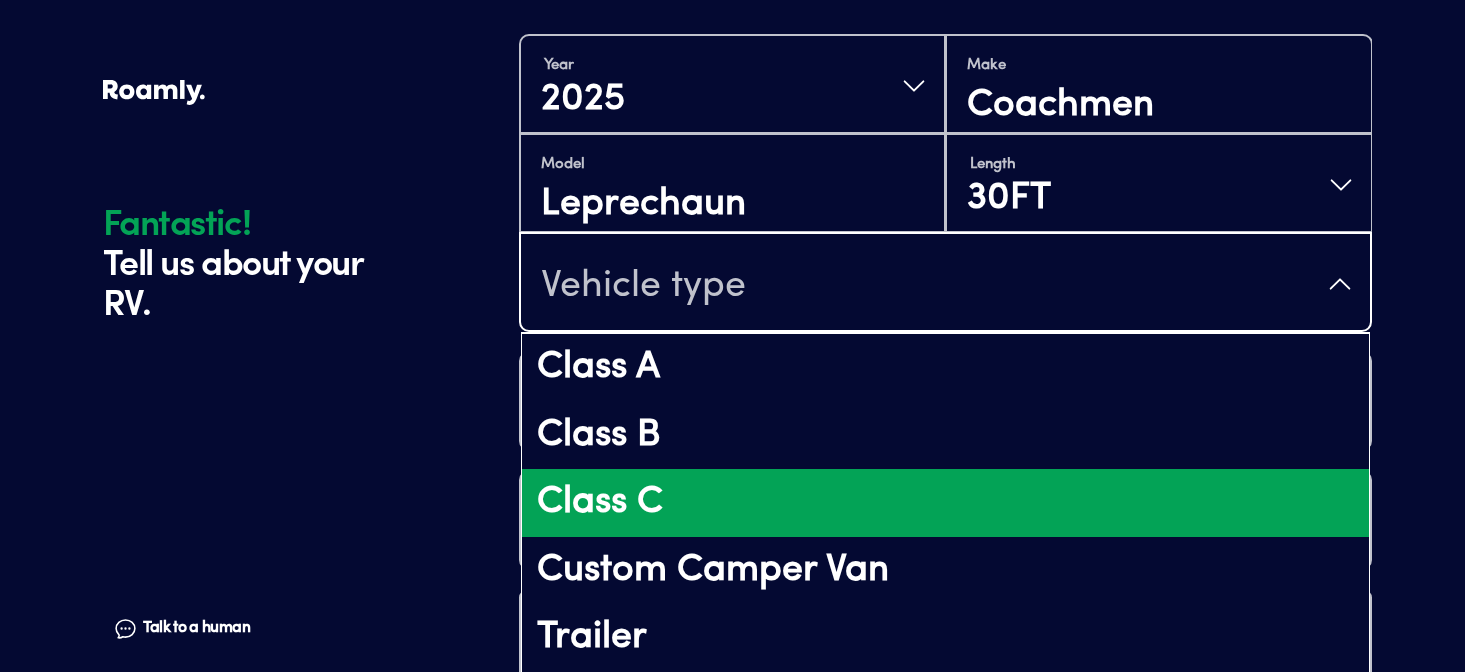 click on "Class C" at bounding box center [945, 503] 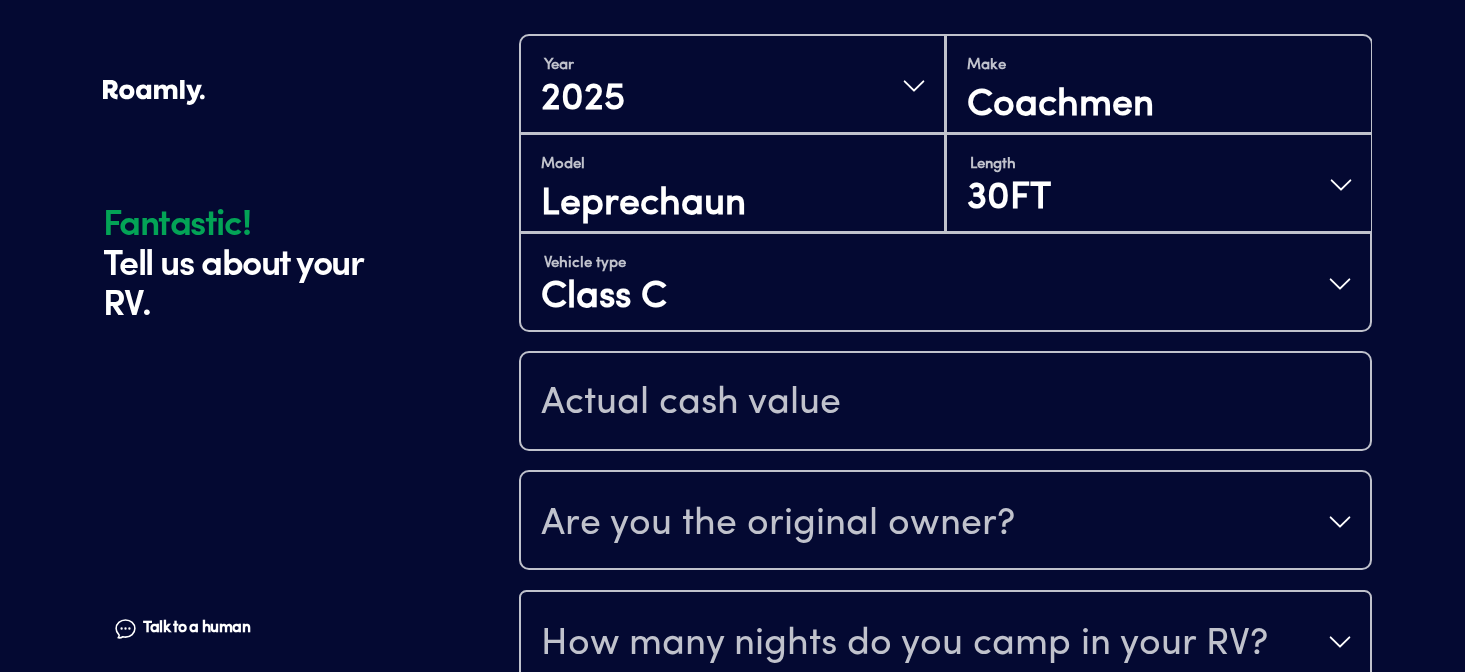 click at bounding box center (945, 401) 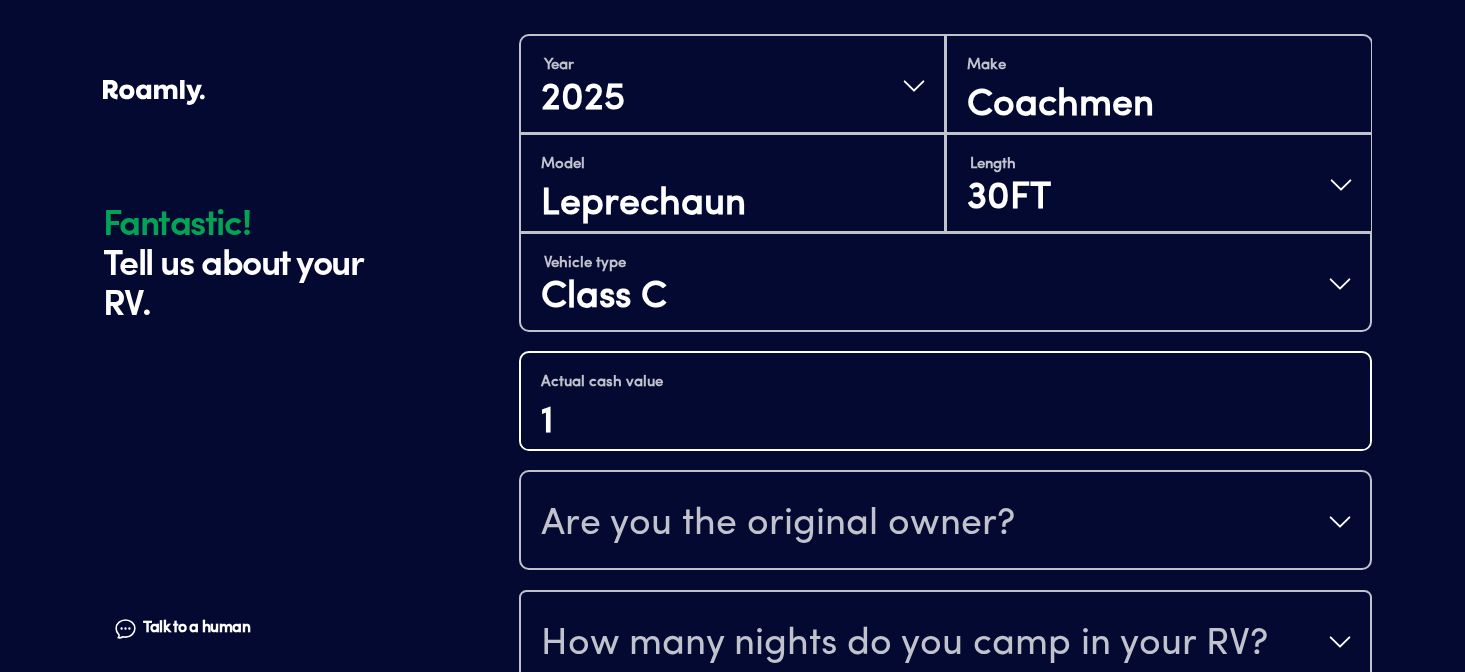 scroll, scrollTop: 0, scrollLeft: 0, axis: both 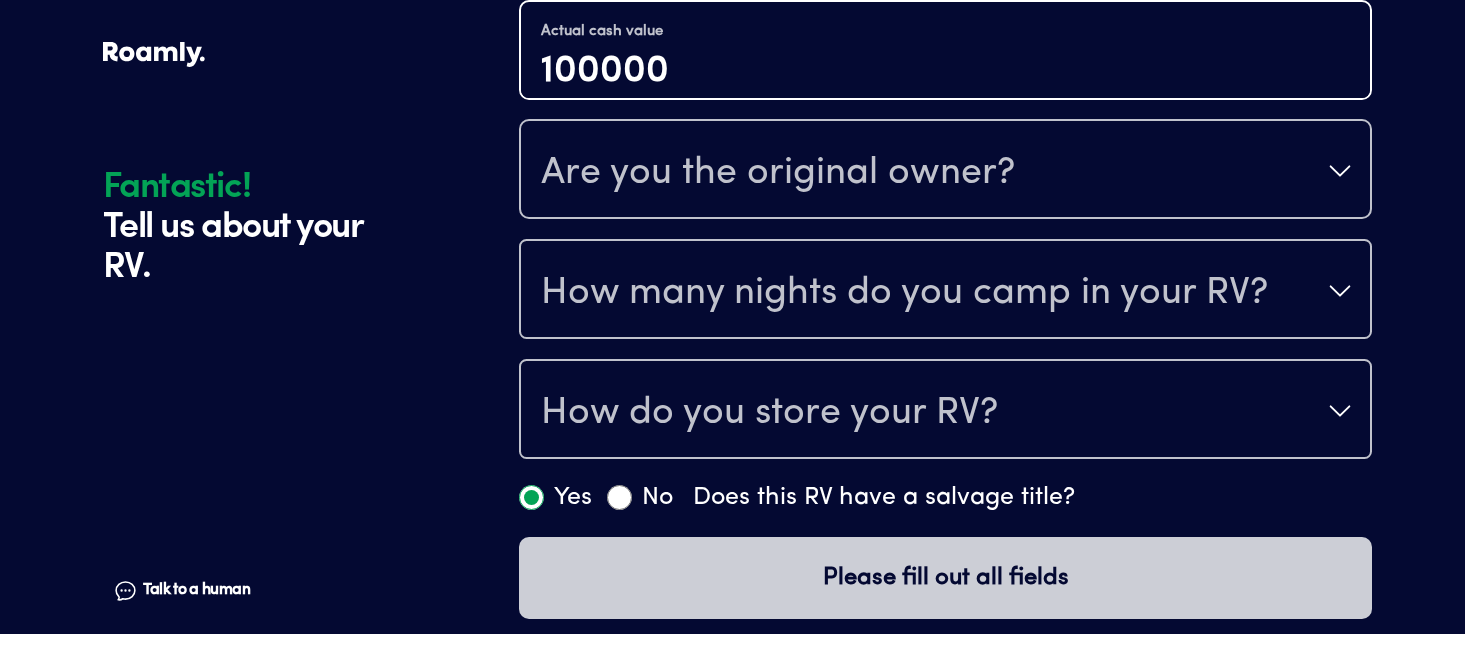 type on "100000" 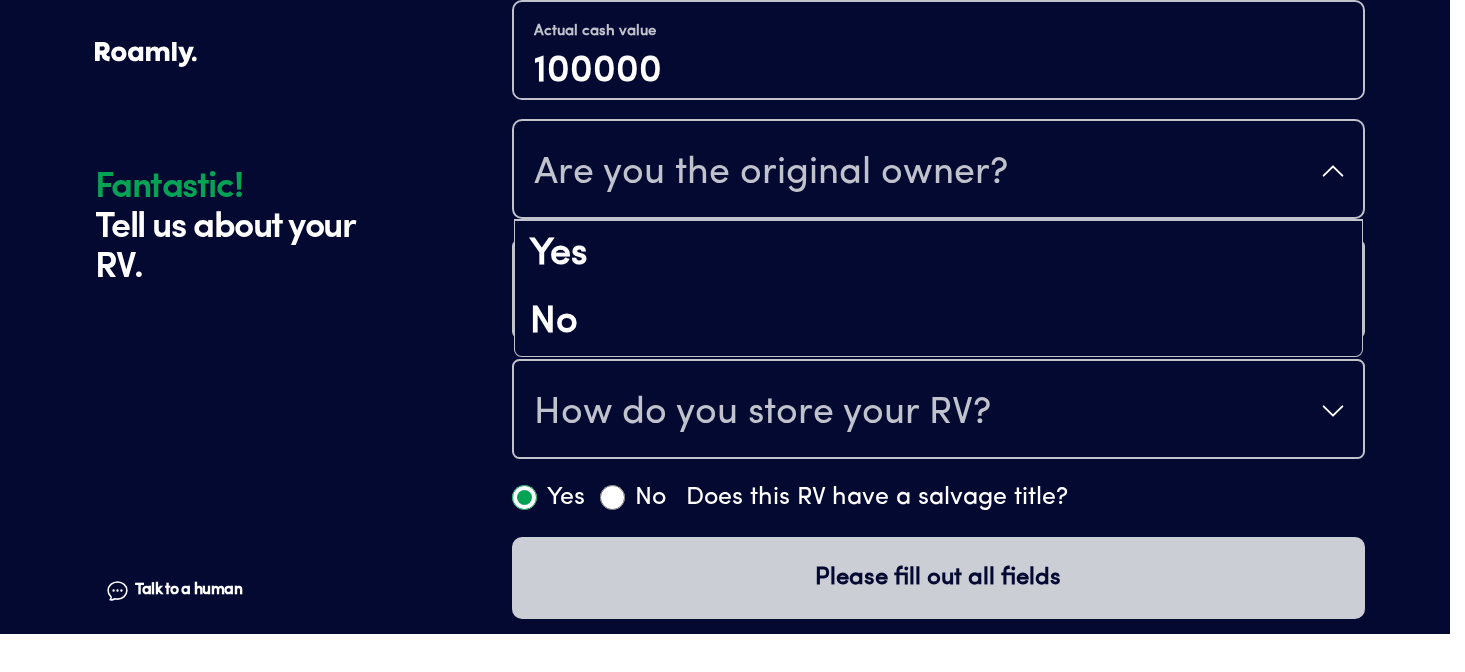 click on "Are you the original owner?" at bounding box center [938, 209] 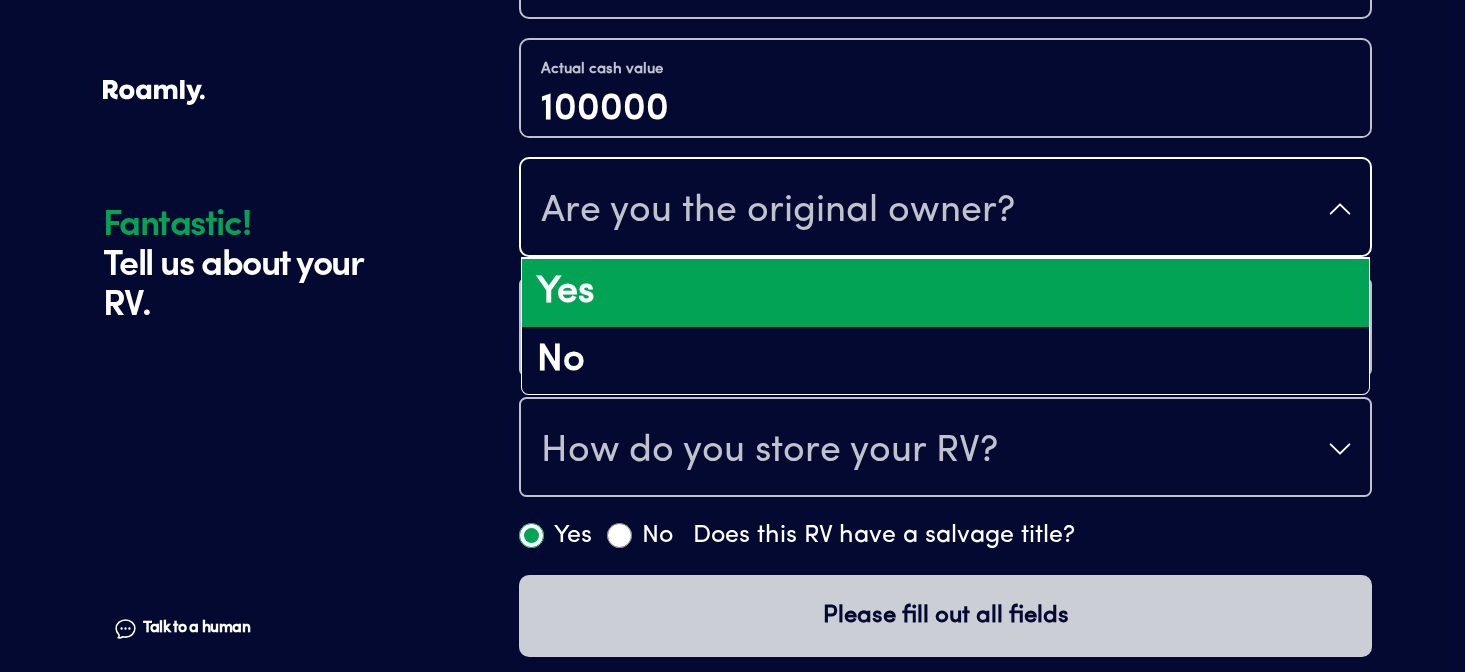 click on "Yes" at bounding box center (945, 293) 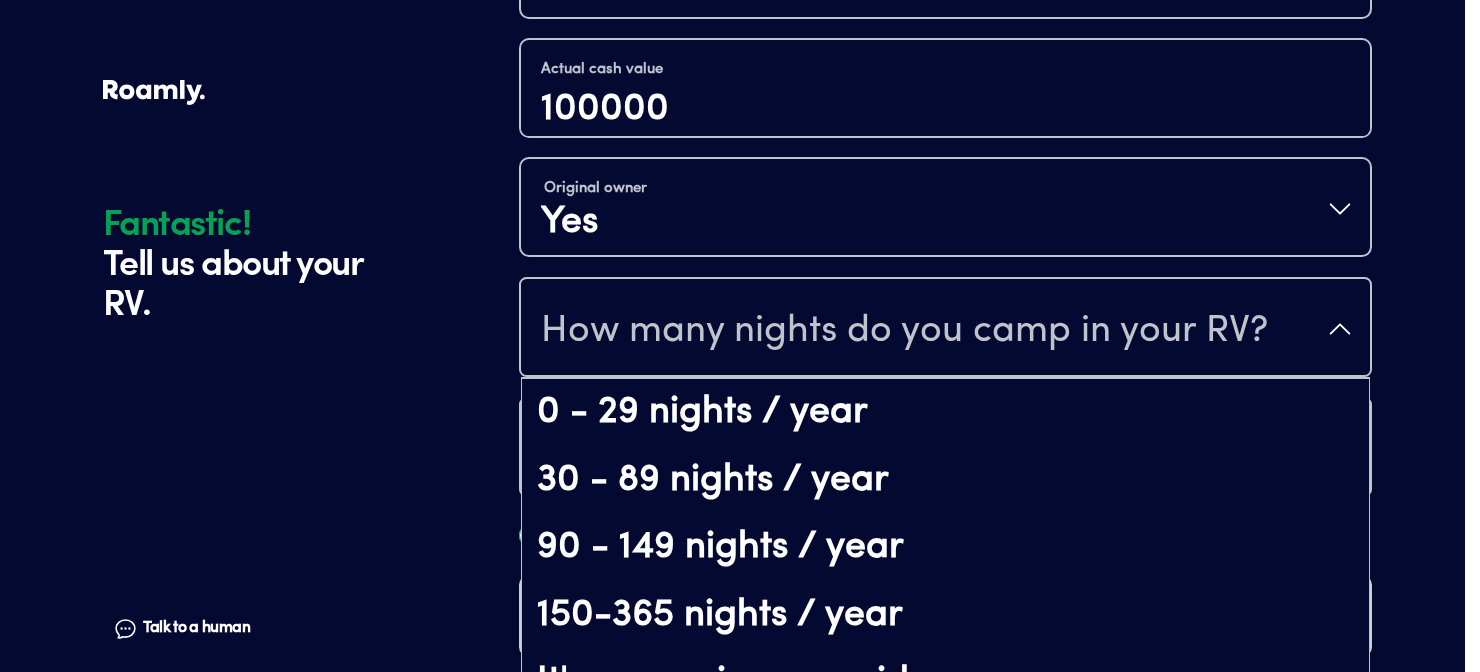 click on "How many nights do you camp in your RV?" at bounding box center (904, 331) 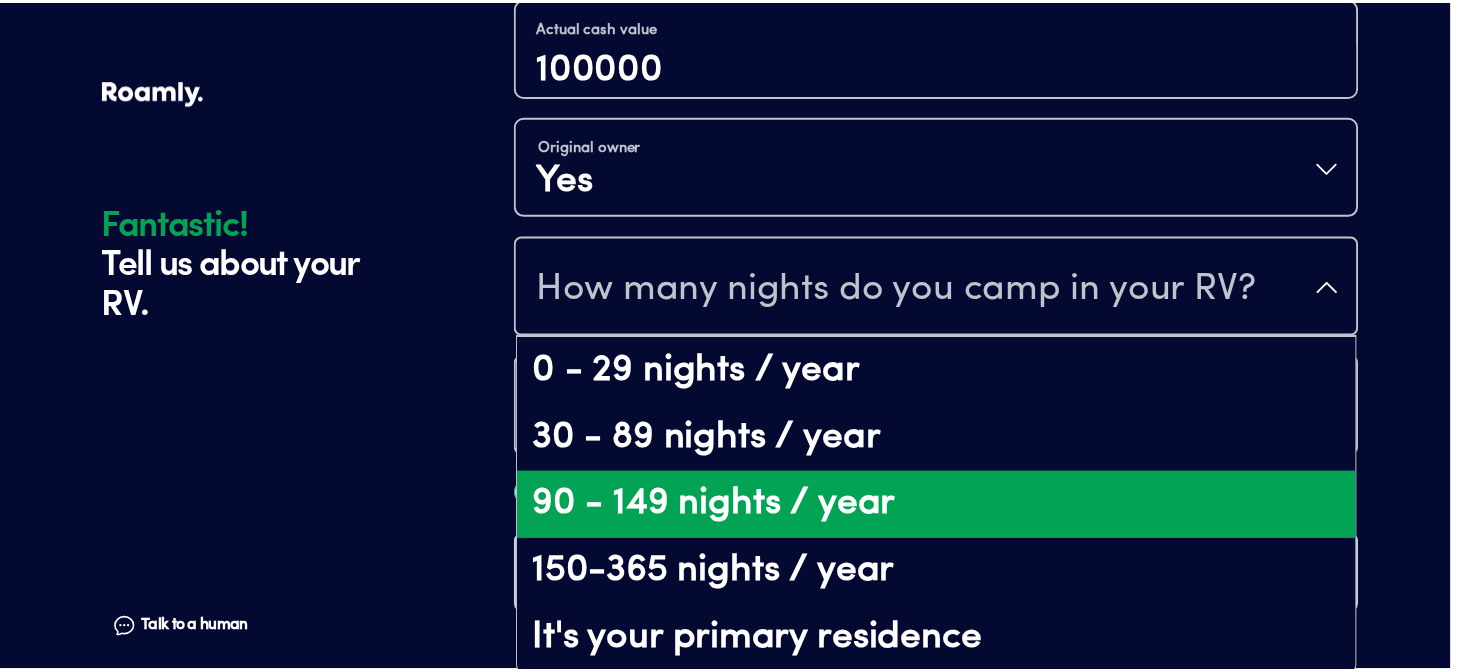 scroll, scrollTop: 71, scrollLeft: 0, axis: vertical 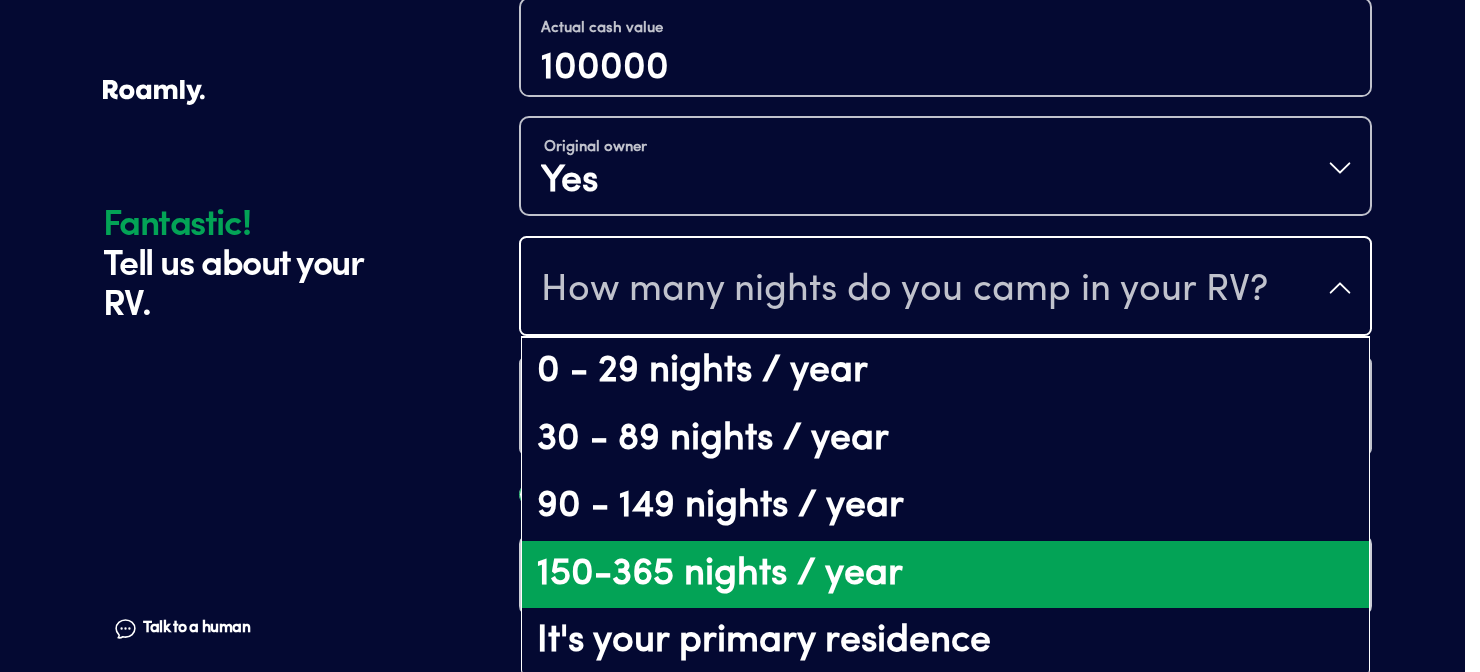 click on "150-365 nights / year" at bounding box center (945, 575) 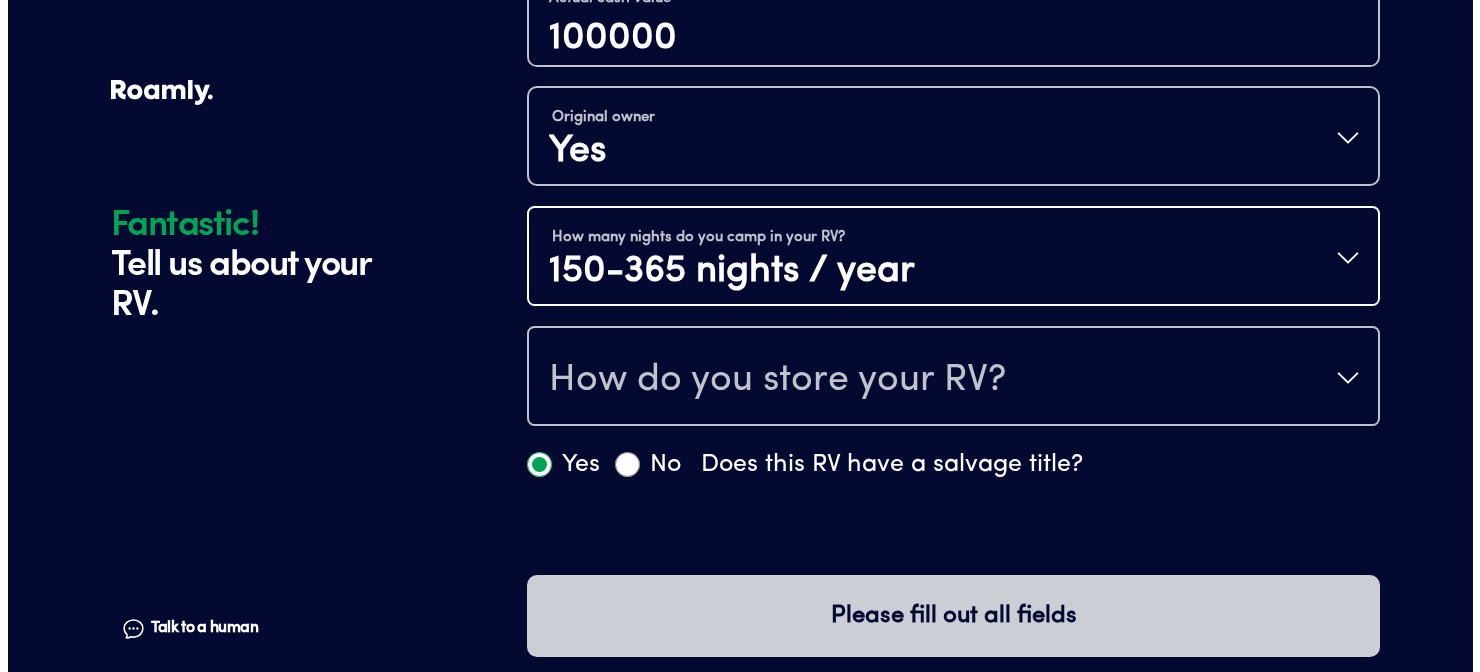 scroll, scrollTop: 0, scrollLeft: 0, axis: both 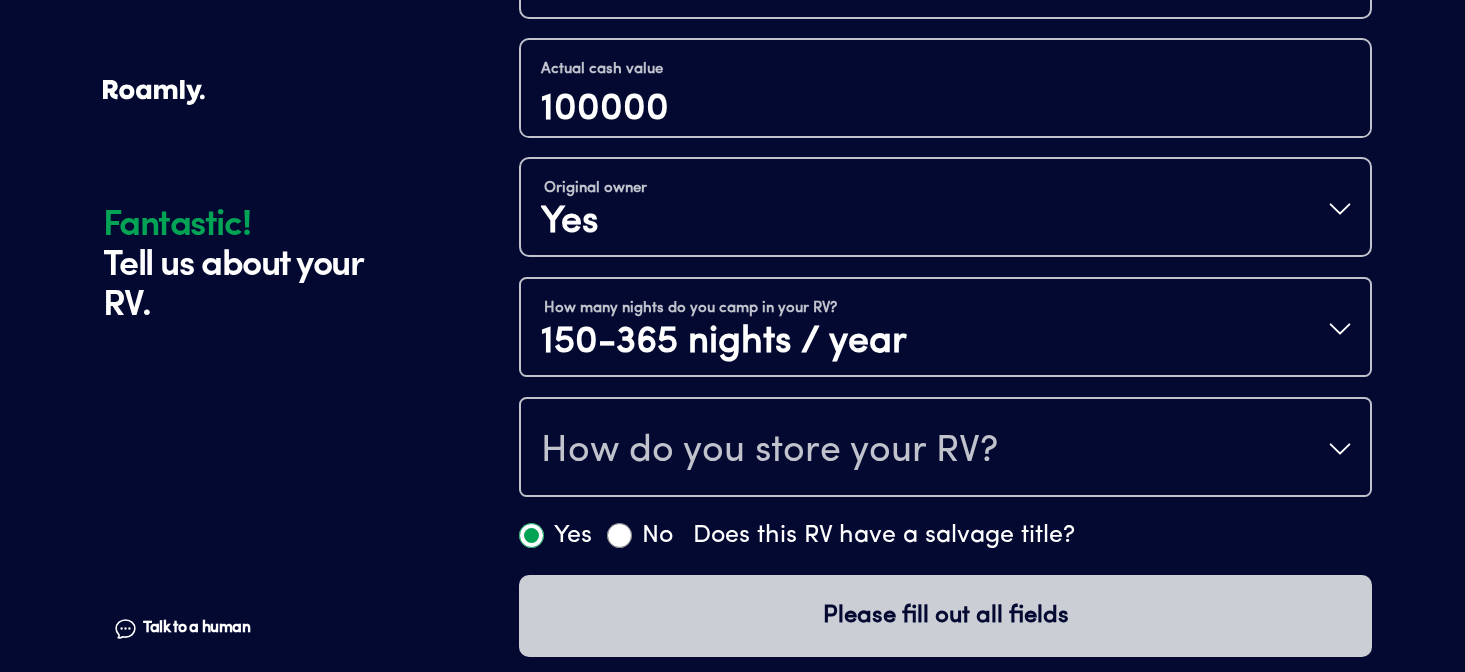 click on "How do you store your RV?" at bounding box center (945, 449) 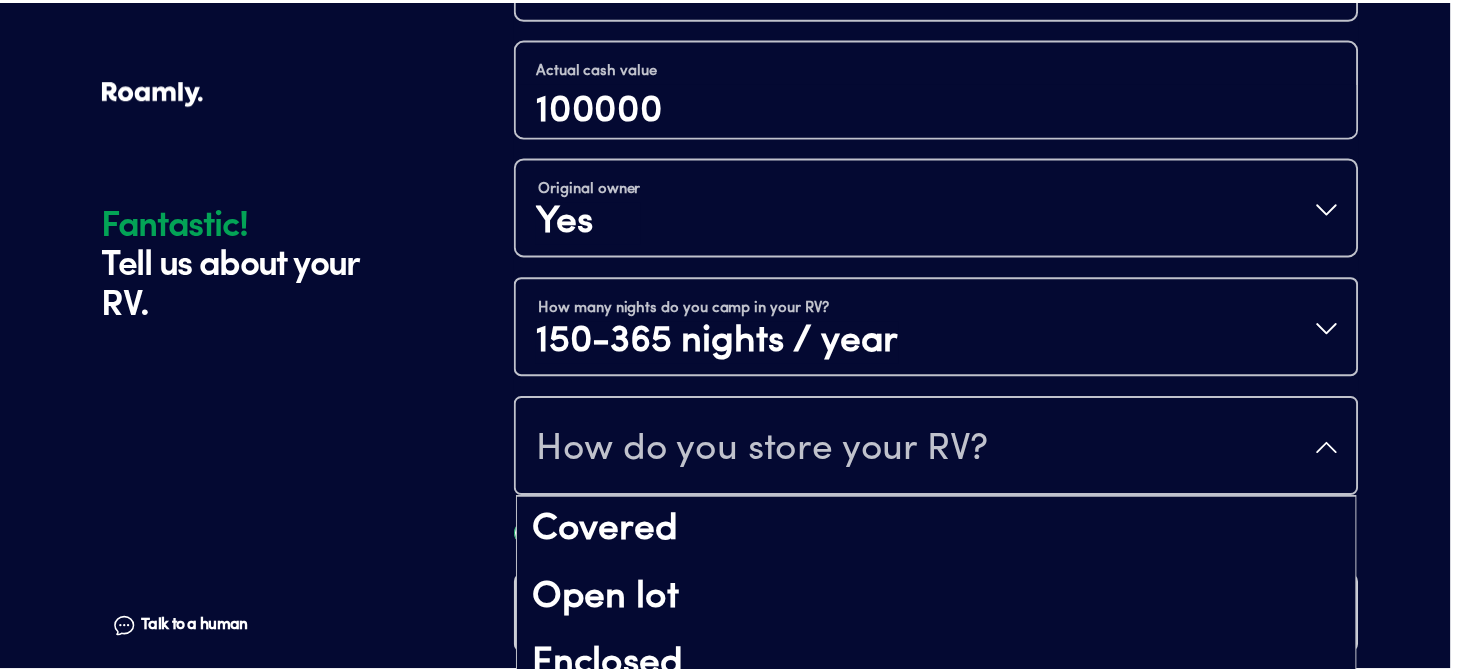 scroll, scrollTop: 41, scrollLeft: 0, axis: vertical 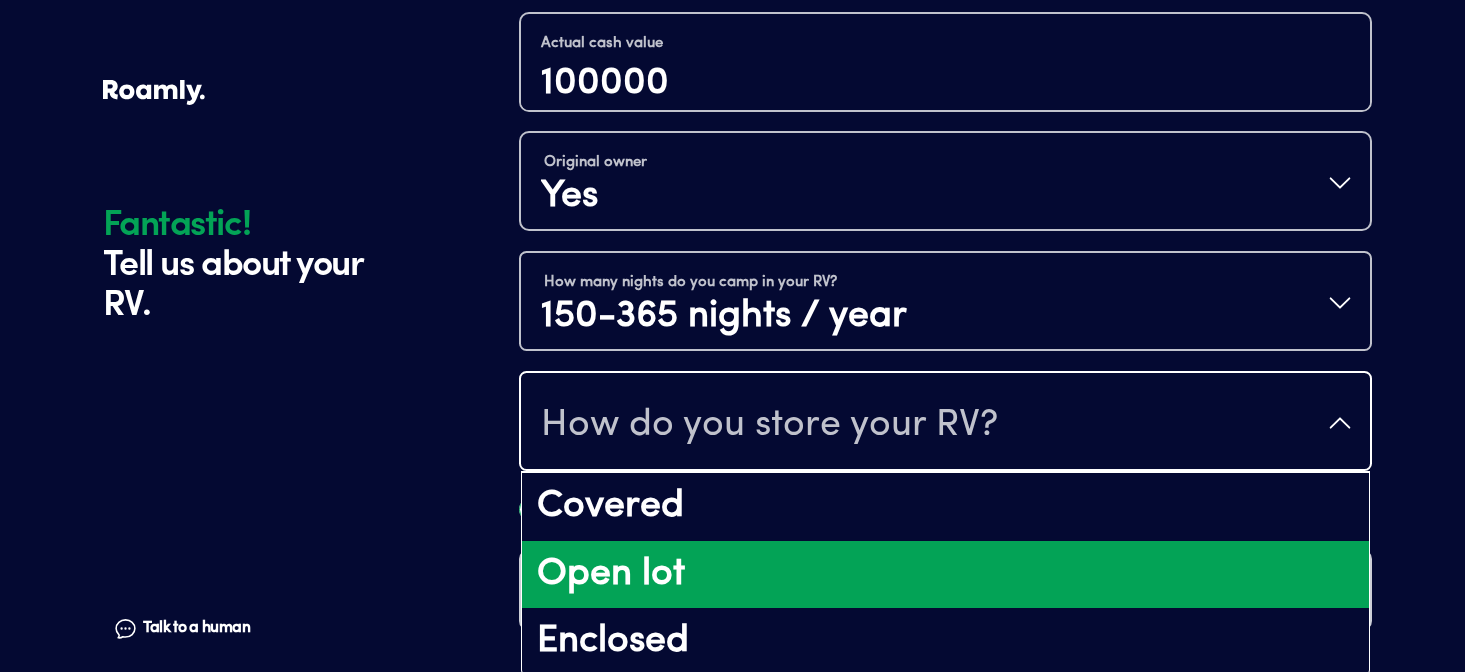 click on "Open lot" at bounding box center (945, 575) 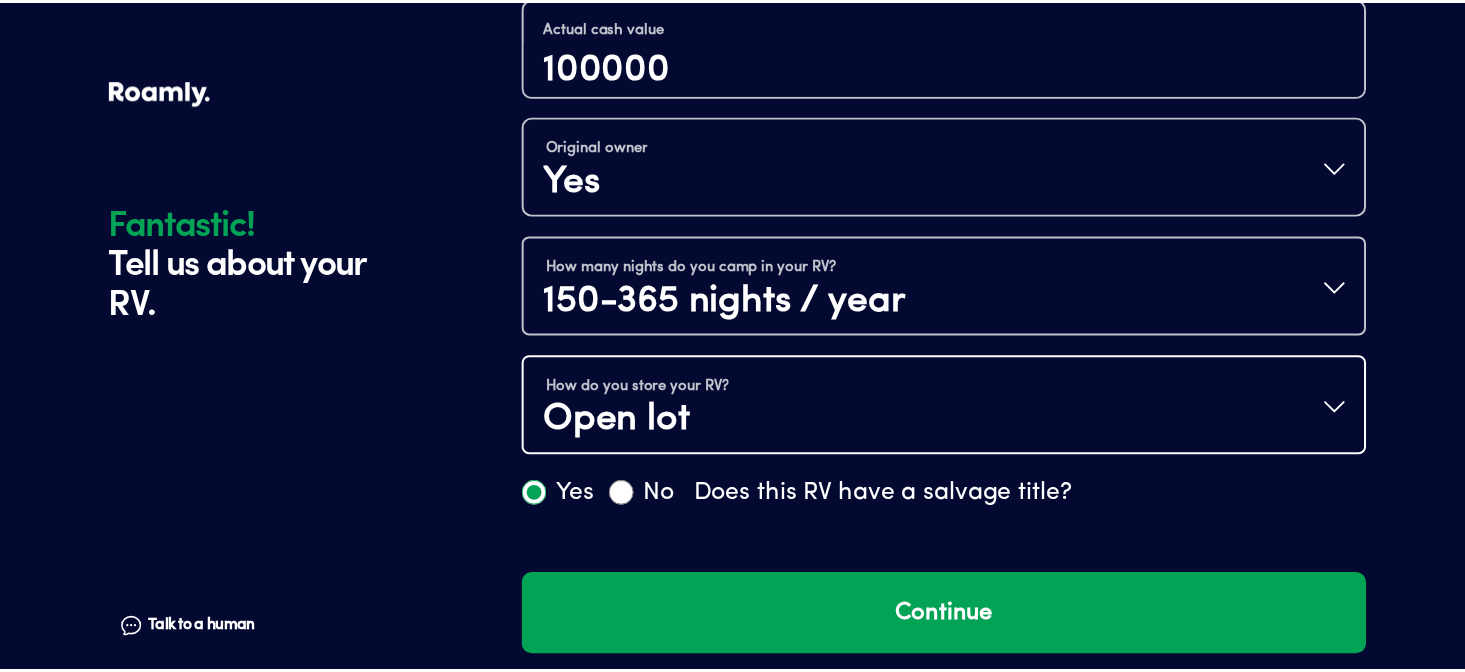 scroll, scrollTop: 0, scrollLeft: 0, axis: both 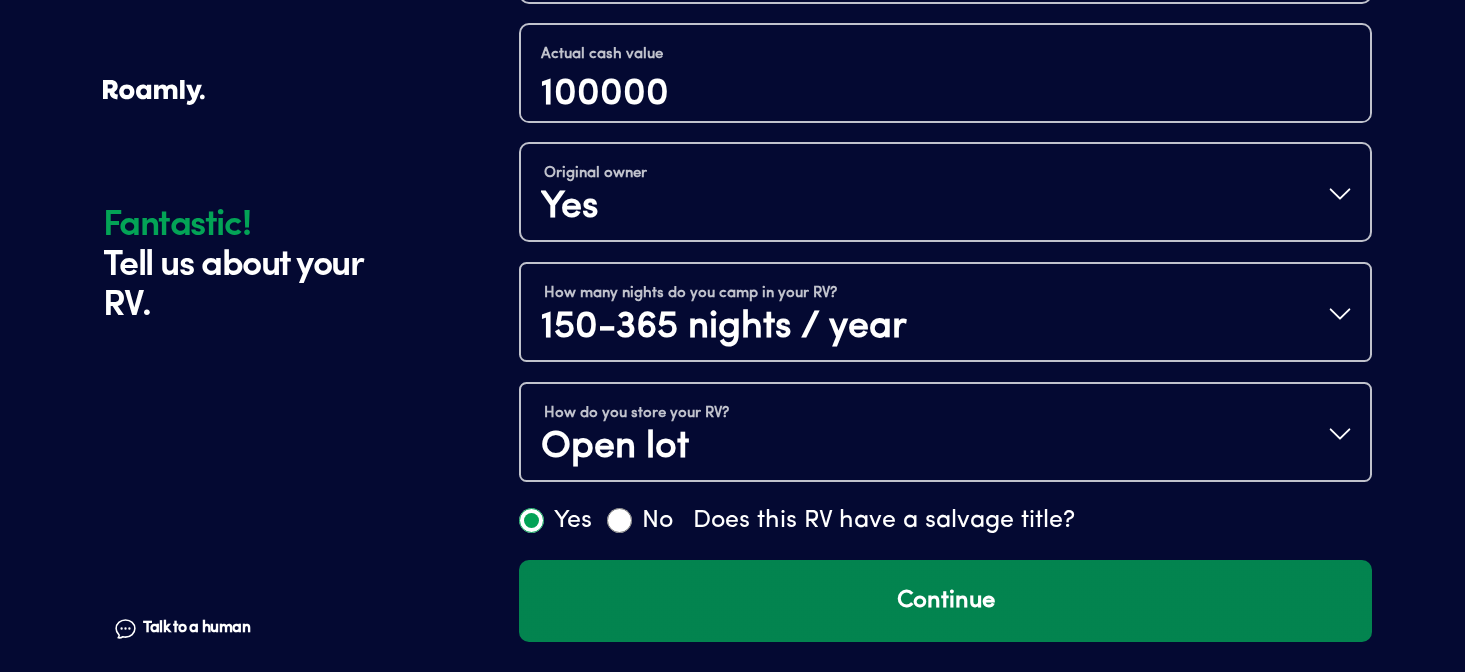 click on "Continue" at bounding box center (945, 601) 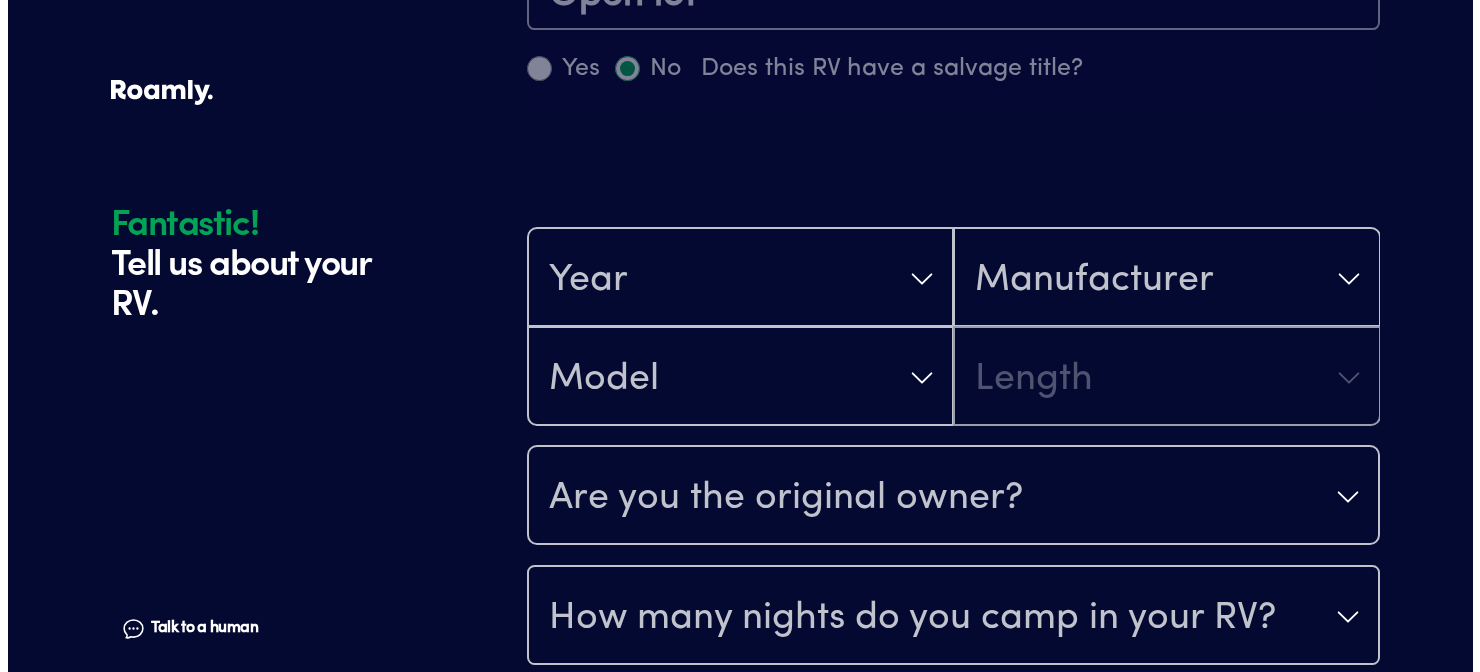 scroll, scrollTop: 1410, scrollLeft: 0, axis: vertical 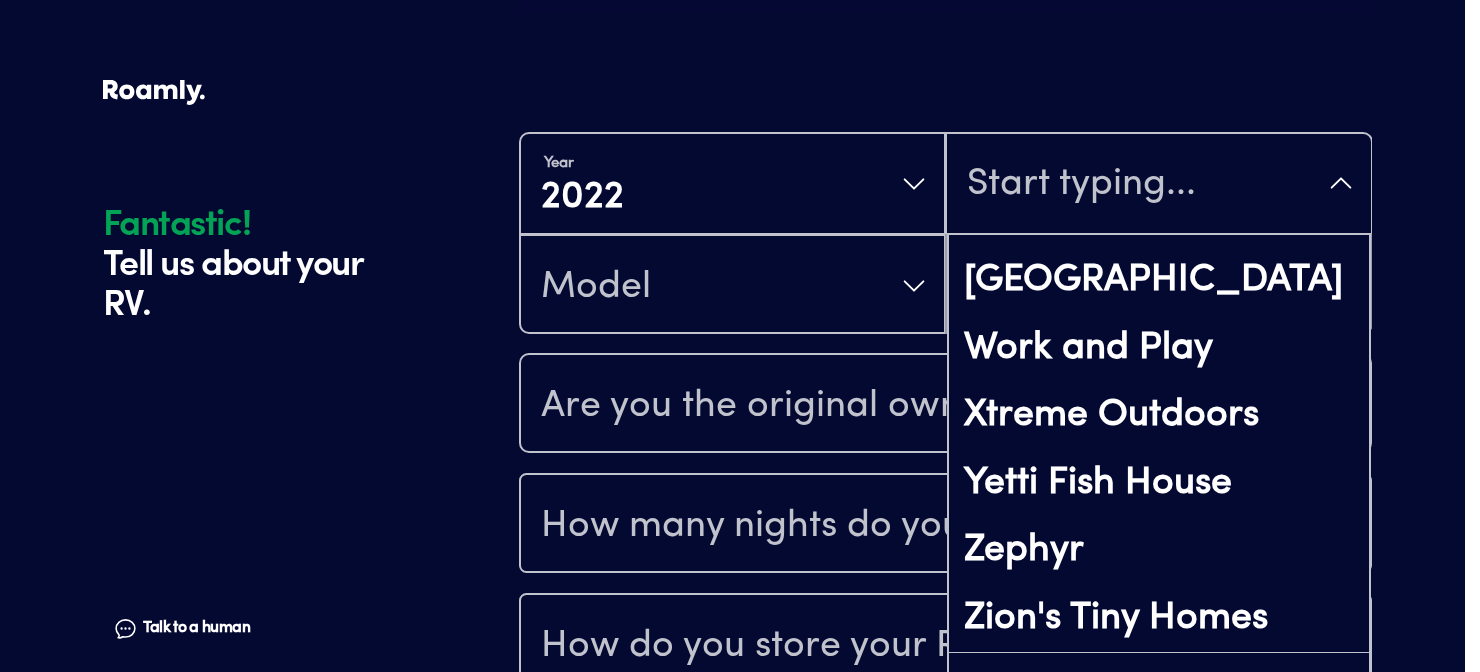 click on "Fantastic! Tell us about your RV. Talk to a human Chat 1 2 3 4+ Edit How many RVs or Trailers do you want to cover? Year [DATE] Make Coachmen Model Leprechaun Length 30FT Vehicle type Class C Actual cash value 100000 Original owner Yes How many nights do you camp in your RV? 150-365 nights / year How do you store your RV? Open lot Yes No Does this RV have a salvage title? Edit Tell us about your RV. Fantastic! Tell us about your RV. Talk to a human Chat Year [DATE] Adventurer Airstream A Liner Allegro Alliance RV American Dream American Eagle American Patriot American Tradition Antero Adventure Motors Arctic Fox Arkto Campers Aspen Trail Astoria ATC [GEOGRAPHIC_DATA] Homes Atlas AUSRV Avenger Bay Star Bean Trailer Berkshire Bison Coach Black Series Blue Ridge Expedition Trailers Bolt Custom Coaches Bounder [PERSON_NAME][GEOGRAPHIC_DATA] Breeze [GEOGRAPHIC_DATA] [US_STATE] [GEOGRAPHIC_DATA] Camp365 Camp-[GEOGRAPHIC_DATA] [GEOGRAPHIC_DATA] [GEOGRAPHIC_DATA] Chinook Clipper Coach House Coachmen [US_STATE] Connect Conqueror Cornerstone Design Build, Inc. [PERSON_NAME] Campers" at bounding box center [732, -264] 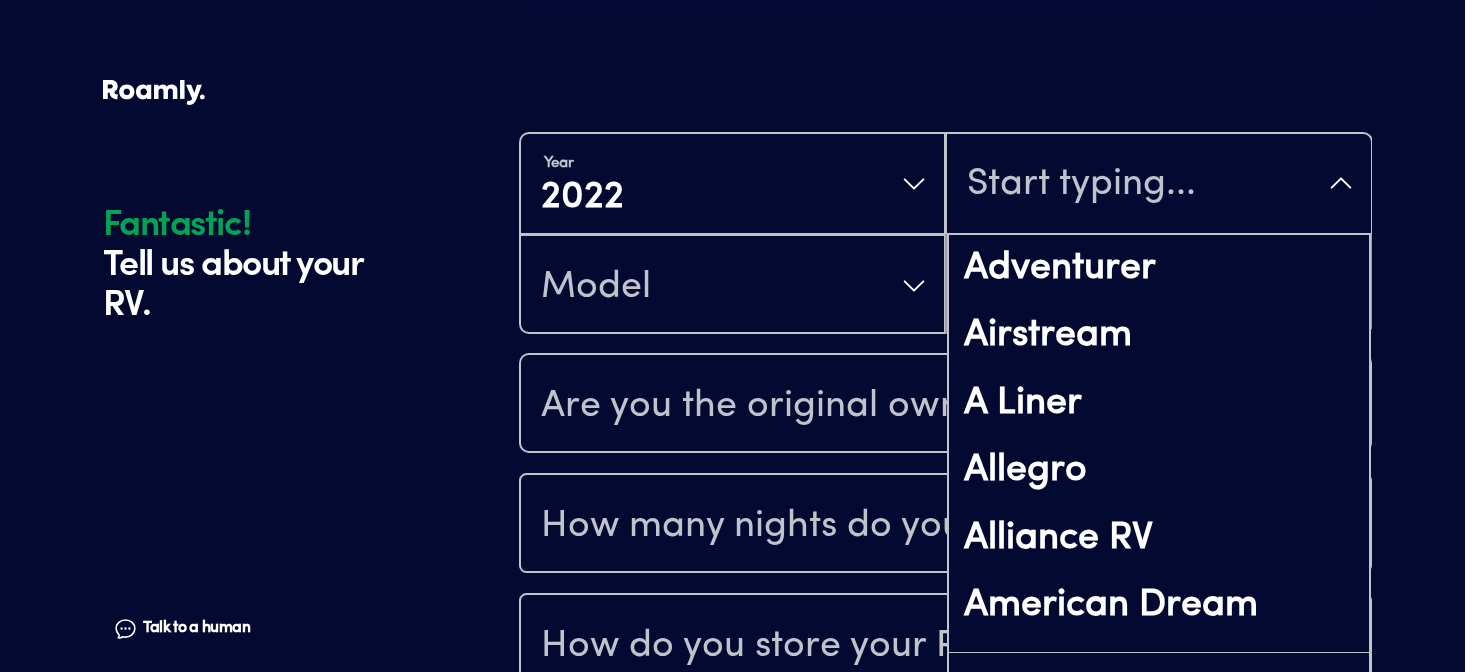 click on "Fantastic! Tell us about your RV. Talk to a human Chat 1 2 3 4+ Edit How many RVs or Trailers do you want to cover? Year [DATE] Make Coachmen Model Leprechaun Length 30FT Vehicle type Class C Actual cash value 100000 Original owner Yes How many nights do you camp in your RV? 150-365 nights / year How do you store your RV? Open lot Yes No Does this RV have a salvage title? Edit Tell us about your RV. Fantastic! Tell us about your RV. Talk to a human Chat Year [DATE] Adventurer Airstream A Liner Allegro Alliance RV American Dream American Eagle American Patriot American Tradition Antero Adventure Motors Arctic Fox Arkto Campers Aspen Trail Astoria ATC [GEOGRAPHIC_DATA] Homes Atlas AUSRV Avenger Bay Star Bean Trailer Berkshire Bison Coach Black Series Blue Ridge Expedition Trailers Bolt Custom Coaches Bounder [PERSON_NAME][GEOGRAPHIC_DATA] Breeze [GEOGRAPHIC_DATA] [US_STATE] [GEOGRAPHIC_DATA] Camp365 Camp-[GEOGRAPHIC_DATA] [GEOGRAPHIC_DATA] [GEOGRAPHIC_DATA] Chinook Clipper Coach House Coachmen [US_STATE] Connect Conqueror Cornerstone Design Build, Inc. [PERSON_NAME] Campers" at bounding box center [732, -264] 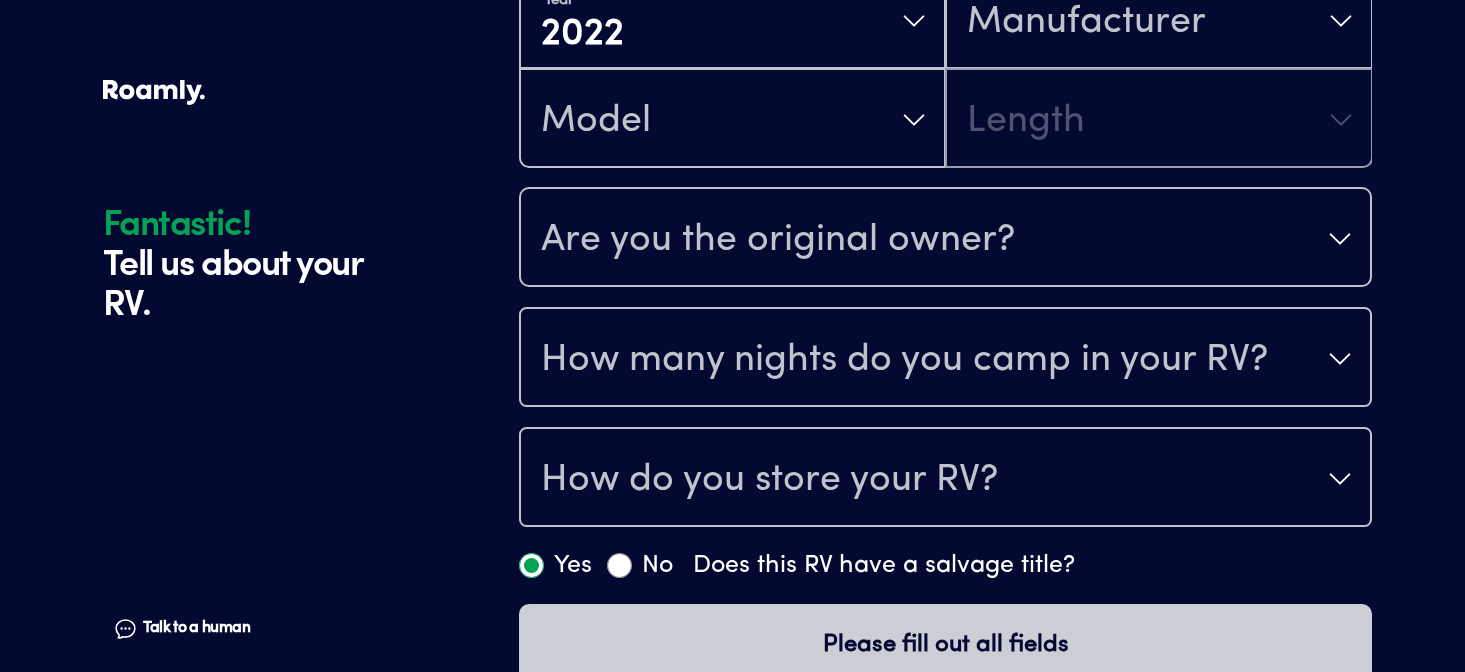 scroll, scrollTop: 1570, scrollLeft: 0, axis: vertical 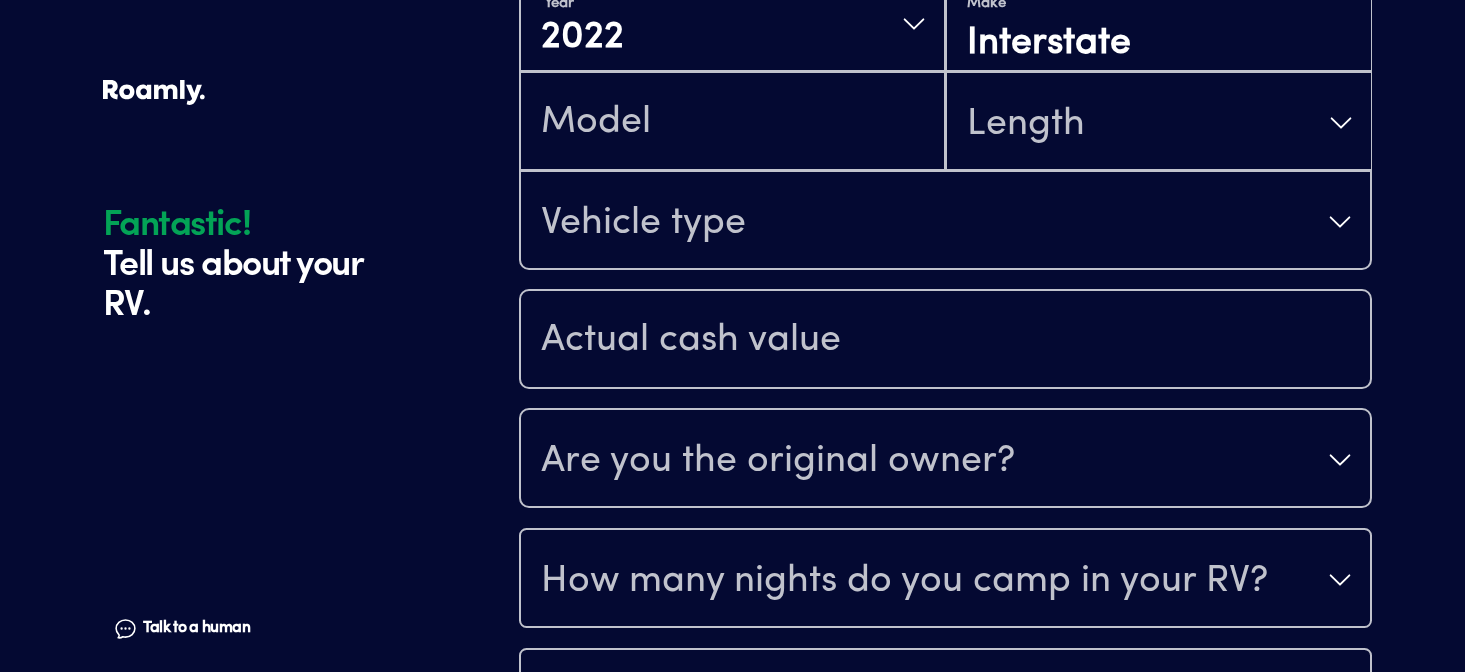 type on "Interstate" 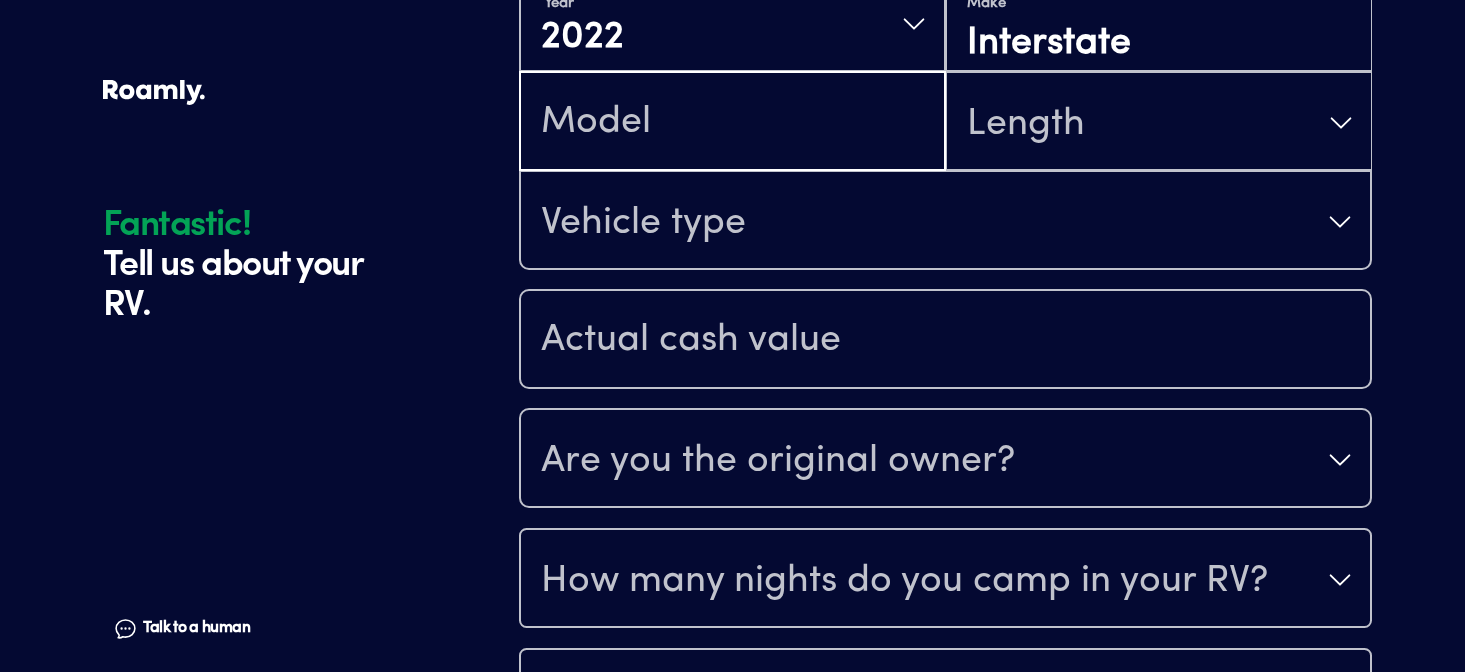 click at bounding box center (732, 123) 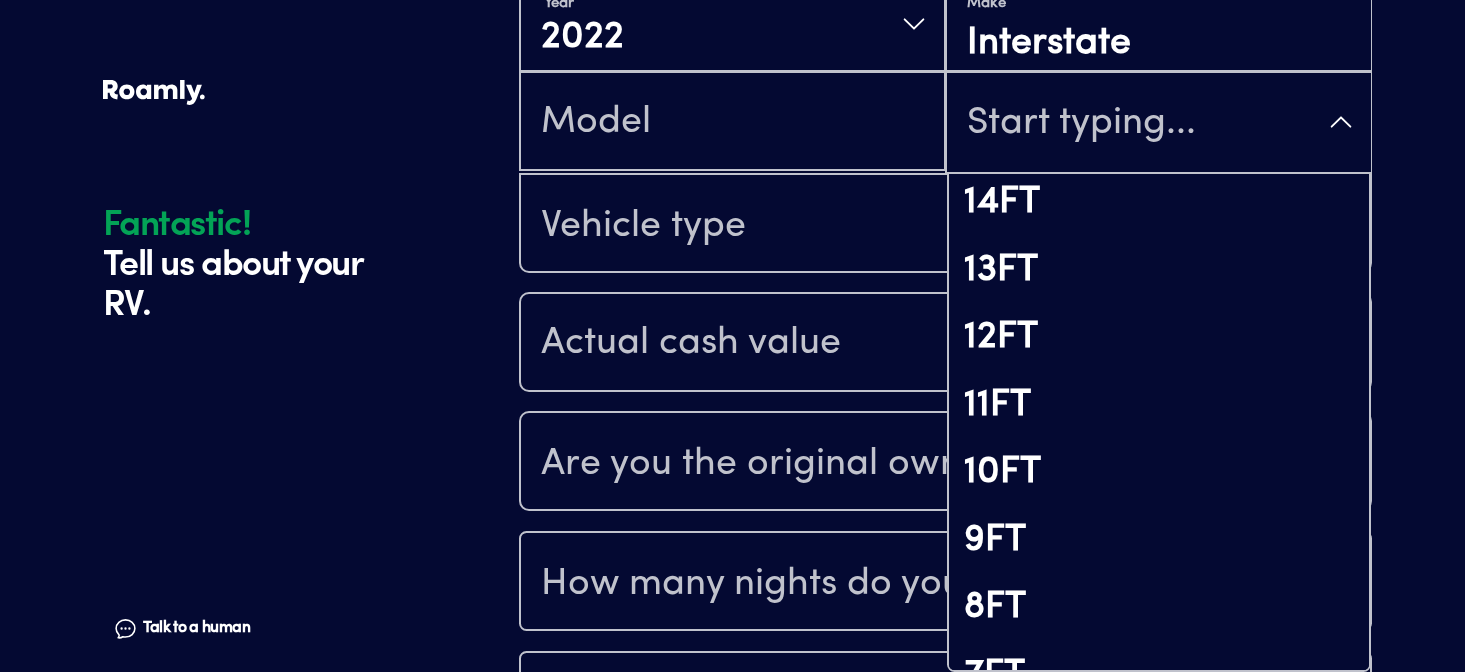 scroll, scrollTop: 2039, scrollLeft: 0, axis: vertical 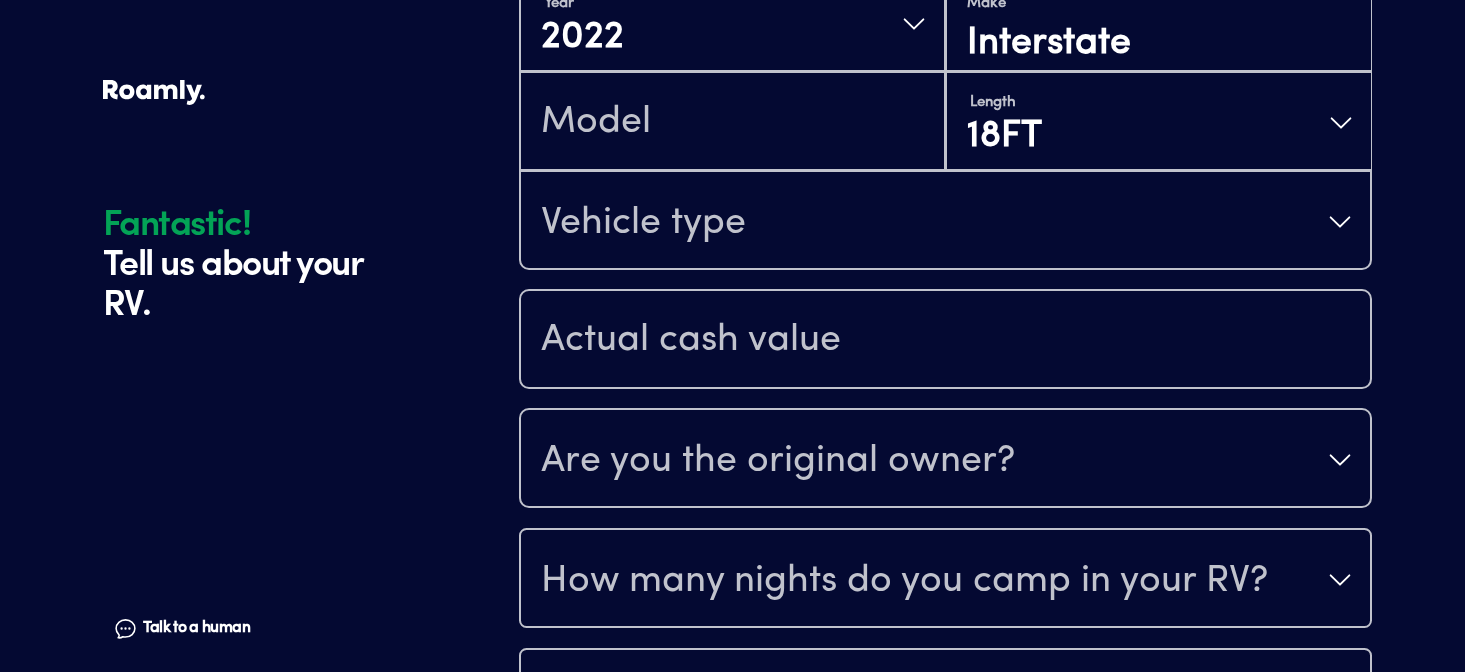 click on "Vehicle type" at bounding box center [945, 222] 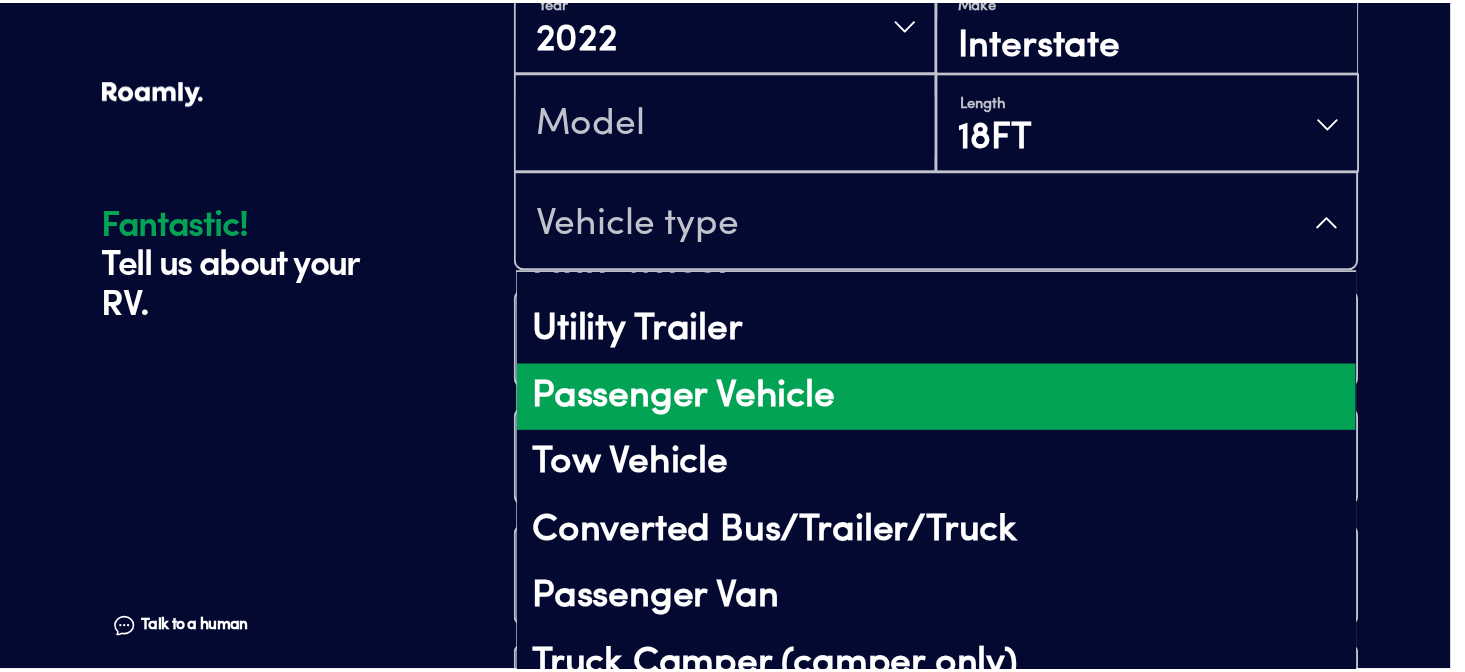 scroll, scrollTop: 494, scrollLeft: 0, axis: vertical 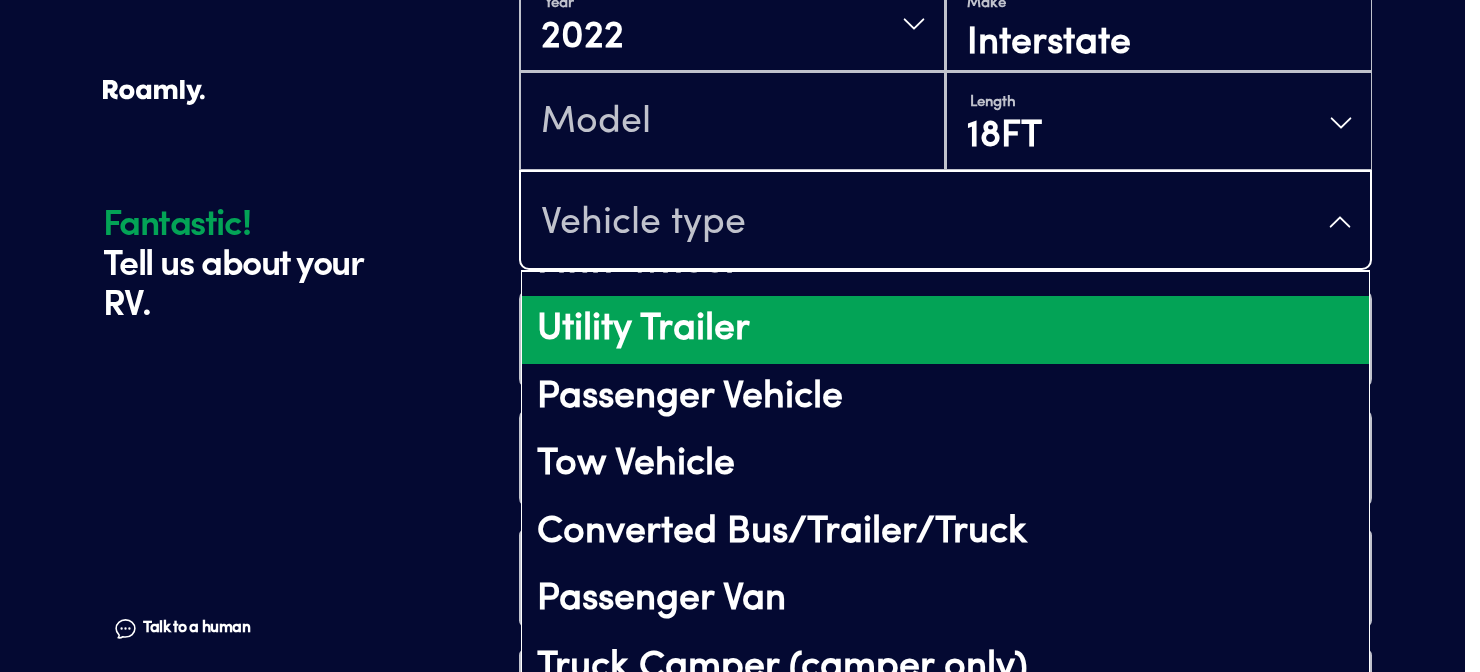 click on "Utility Trailer" at bounding box center [945, 330] 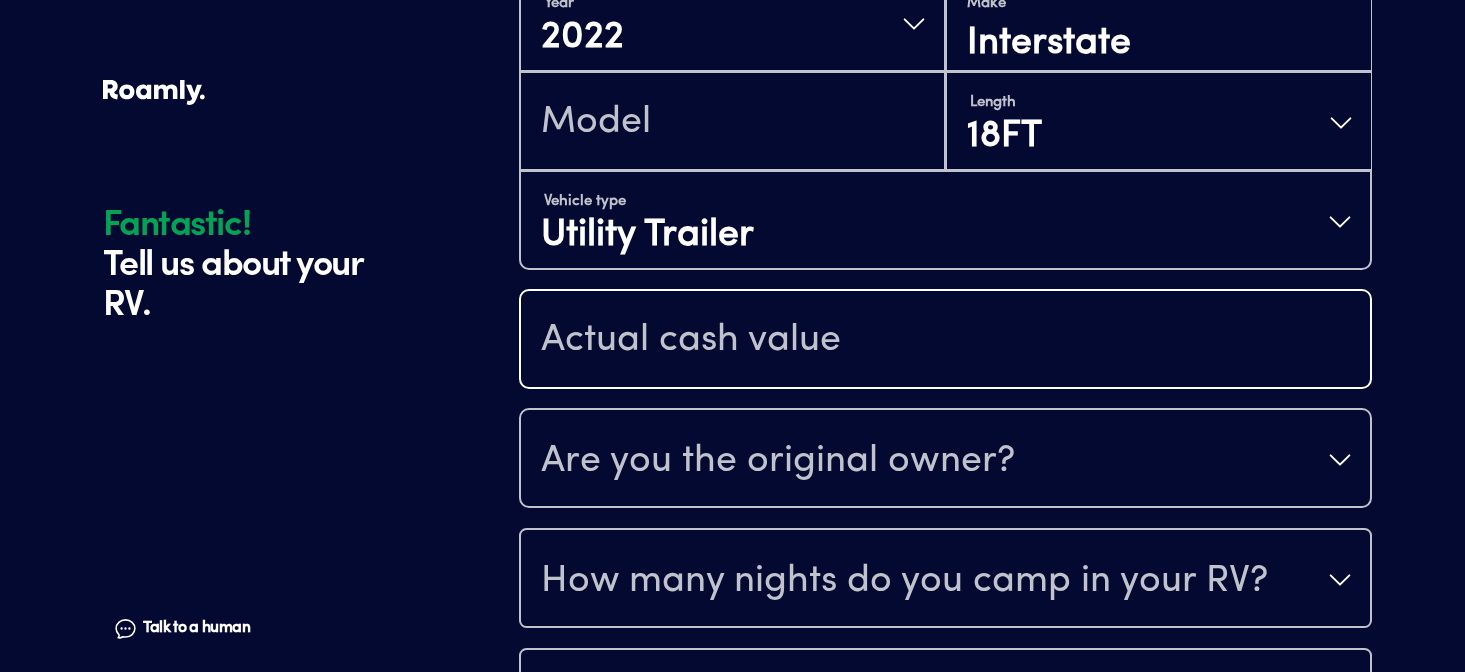 click at bounding box center (945, 341) 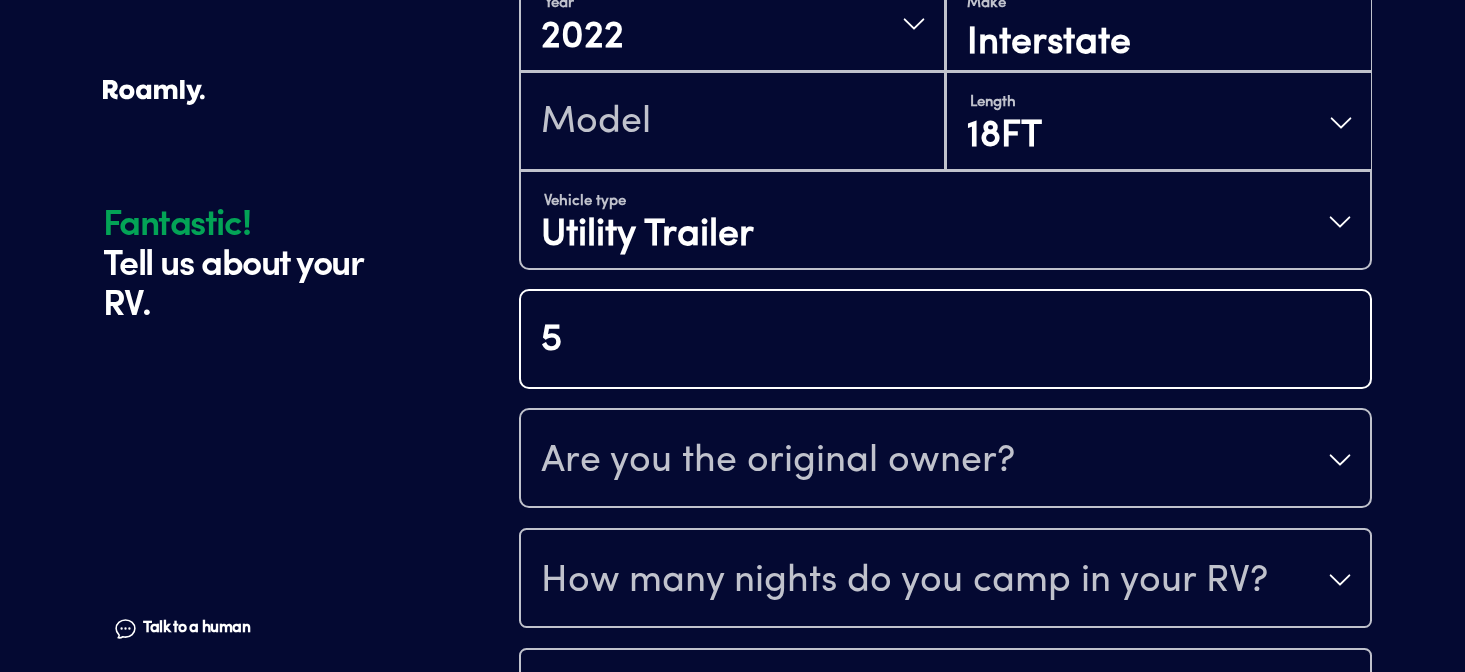 scroll, scrollTop: 0, scrollLeft: 0, axis: both 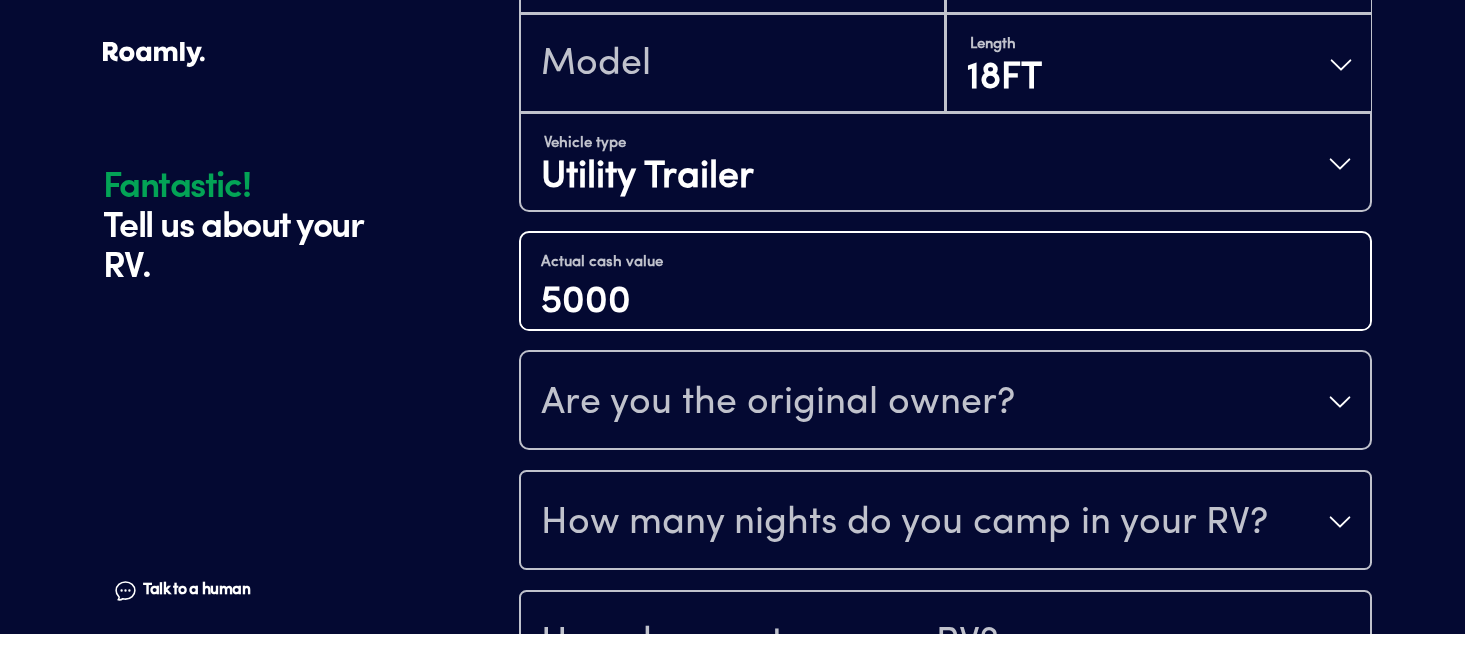 type on "5000" 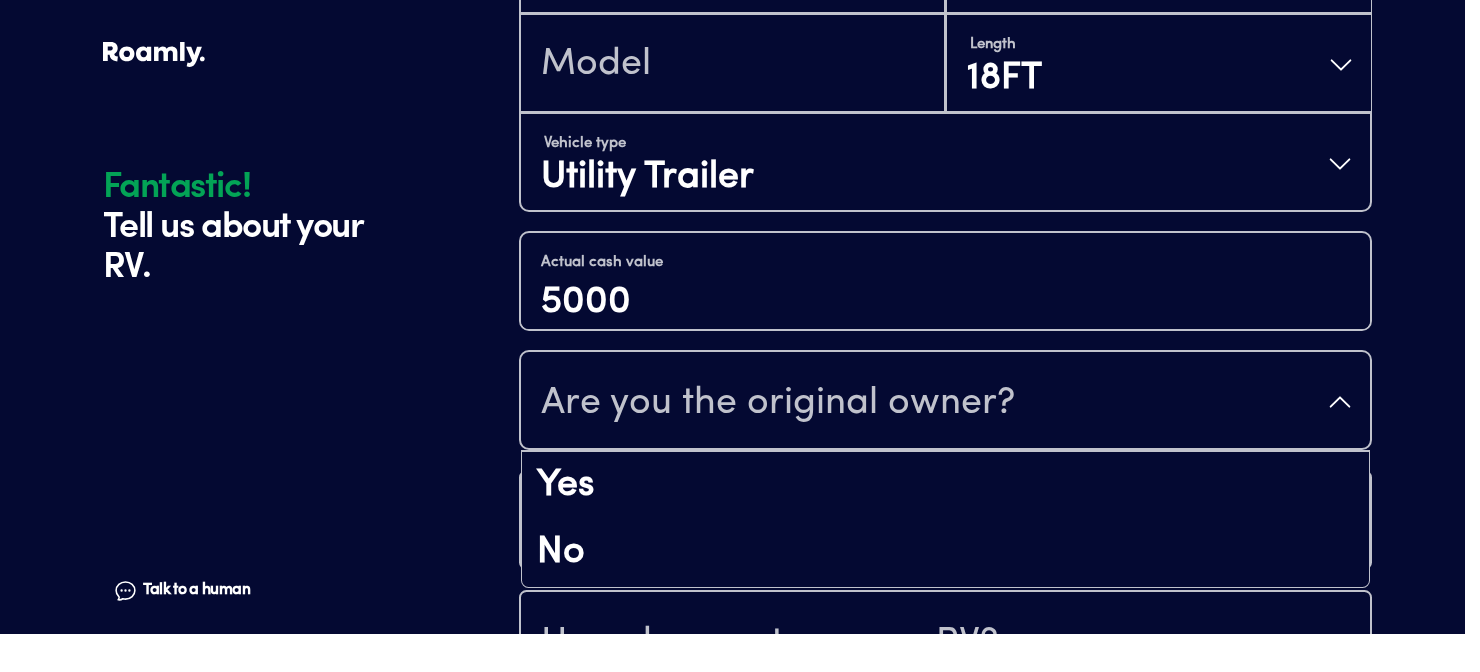 click on "Are you the original owner?" at bounding box center [945, 440] 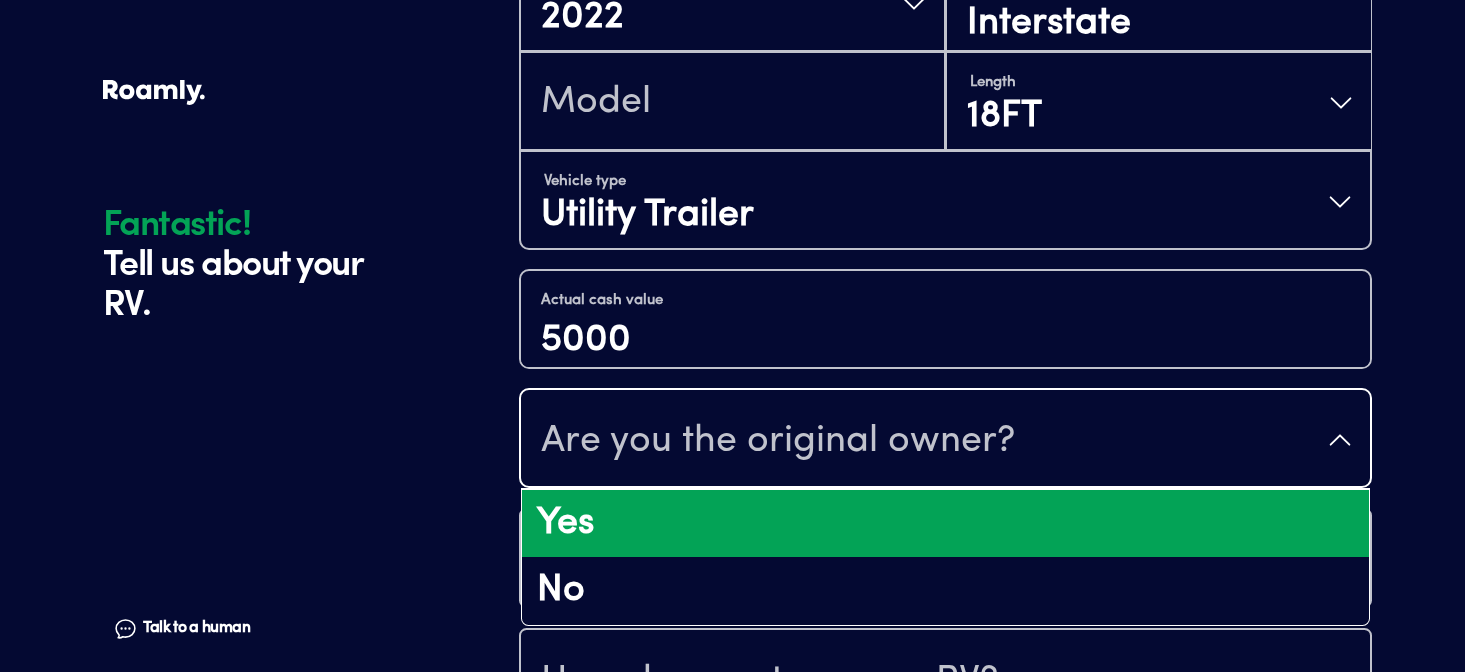 click on "Yes" at bounding box center [945, 524] 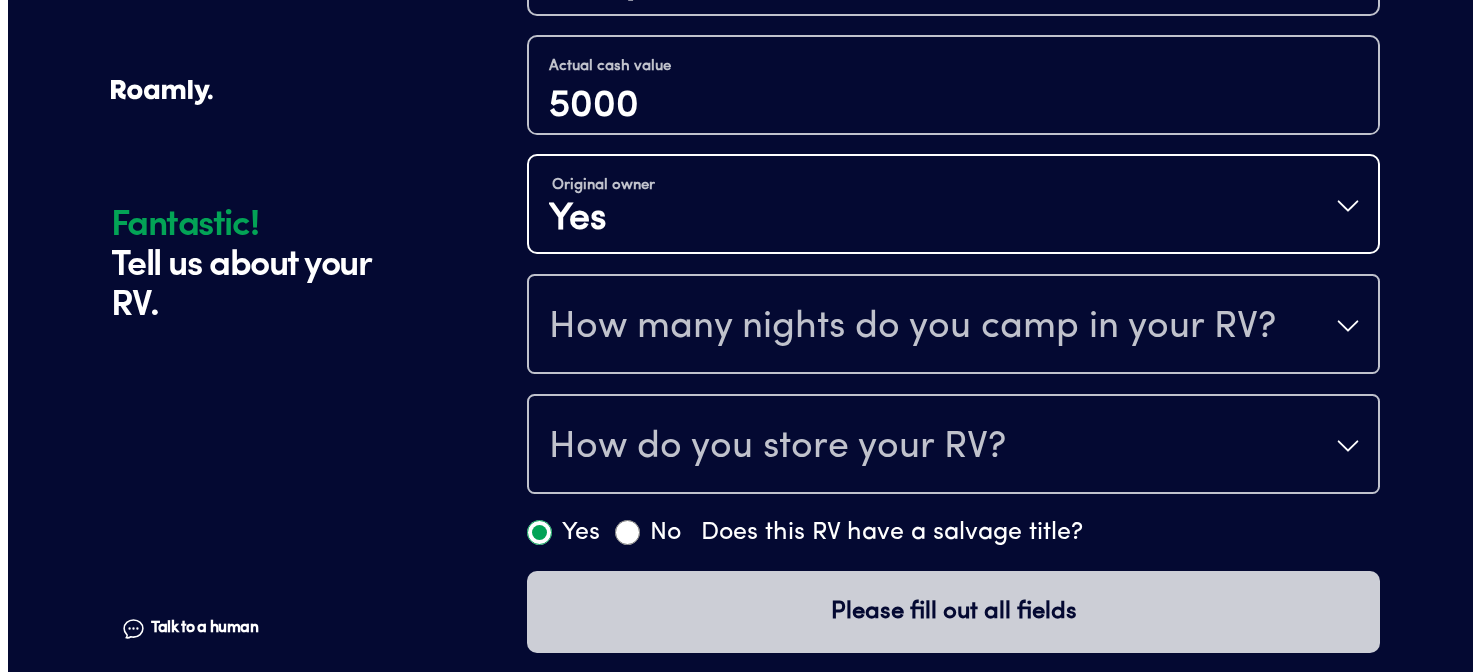 scroll, scrollTop: 1850, scrollLeft: 0, axis: vertical 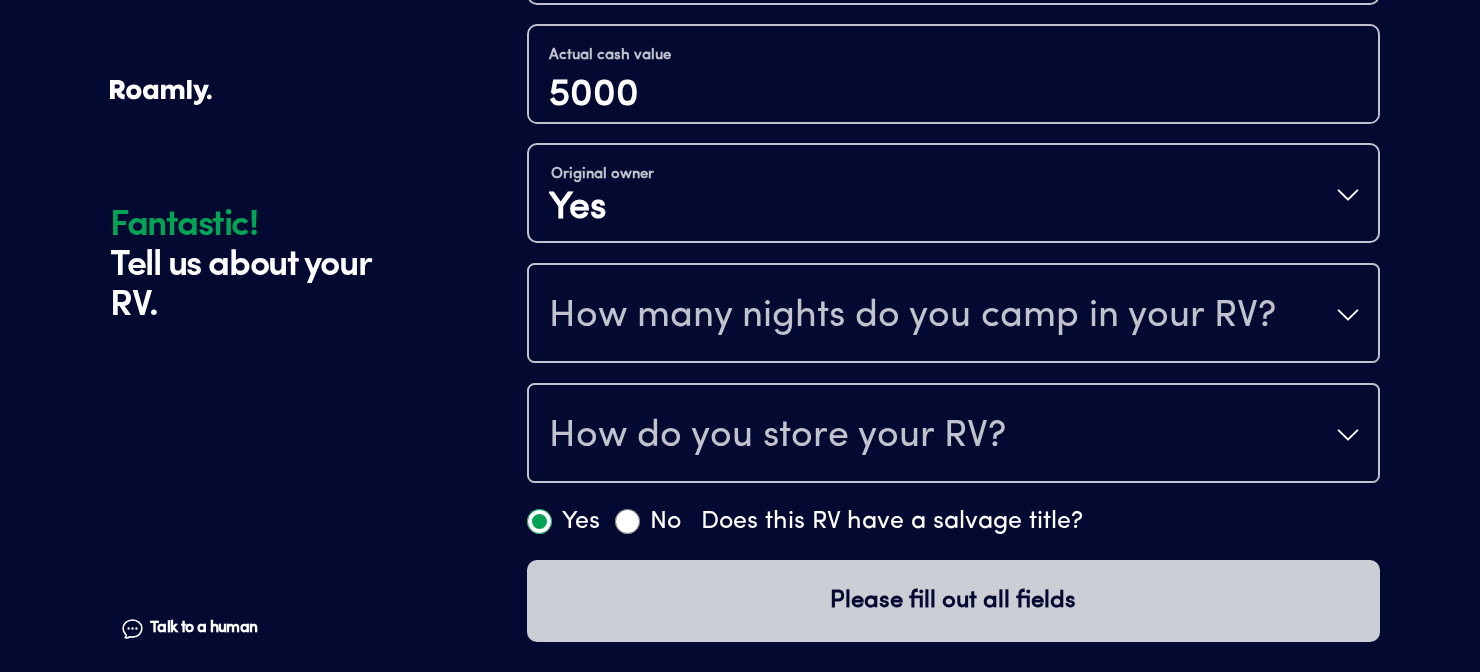 click on "How many nights do you camp in your RV?" at bounding box center (912, 317) 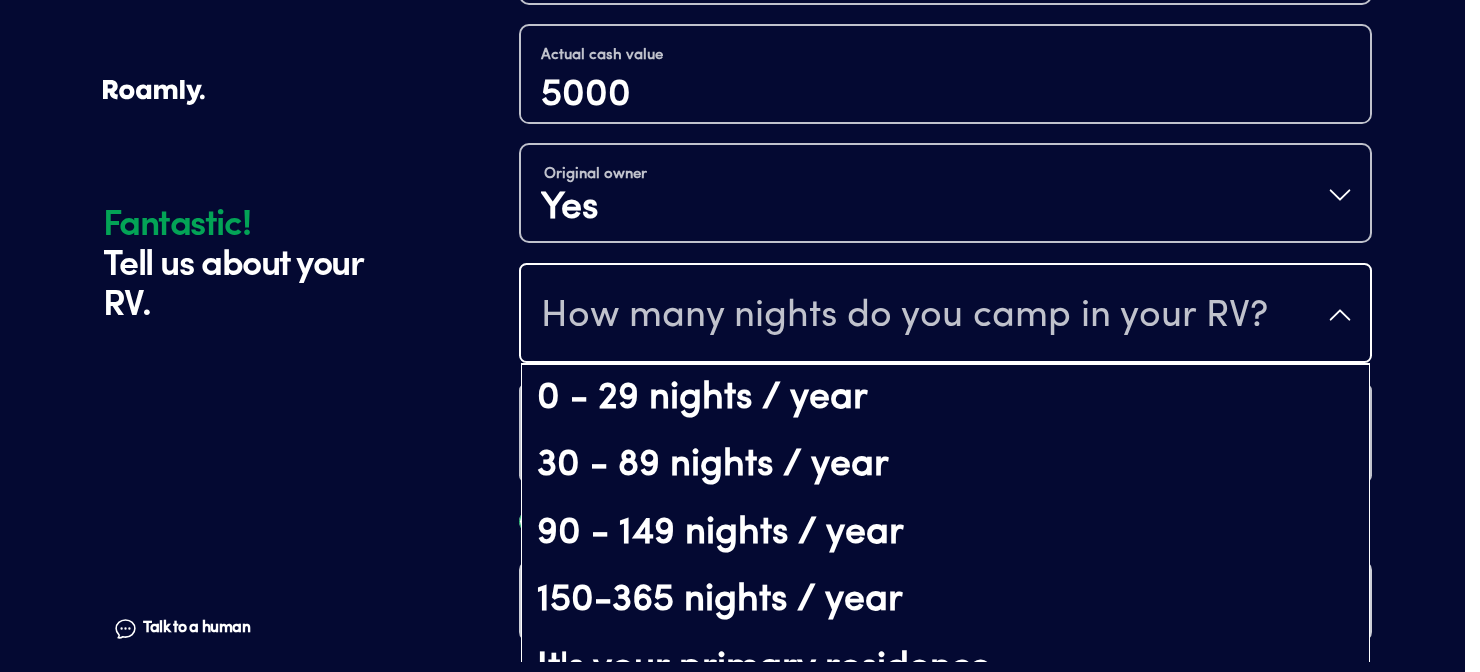 click on "Fantastic! Tell us about your RV. Talk to a human Chat 1 2 3 4+ Edit How many RVs or Trailers do you want to cover? Year [DATE] Make Coachmen Model Leprechaun Length 30FT Vehicle type Class C Actual cash value 100000 Original owner Yes How many nights do you camp in your RV? 150-365 nights / year How do you store your RV? Open lot Yes No Does this RV have a salvage title? Edit Tell us about your RV. Fantastic! Tell us about your RV. Talk to a human Chat Year [DATE] Make Interstate Length 18FT Vehicle type Utility Trailer Actual cash value 5000 Original owner Yes How many nights do you camp in your RV? 0 - 29 nights / year 30 - 89 nights / year 90 - 149 nights / year 150-365 nights / year It's your primary residence How do you store your RV? Yes No Does this RV have a salvage title? Please fill out all fields" at bounding box center [733, -582] 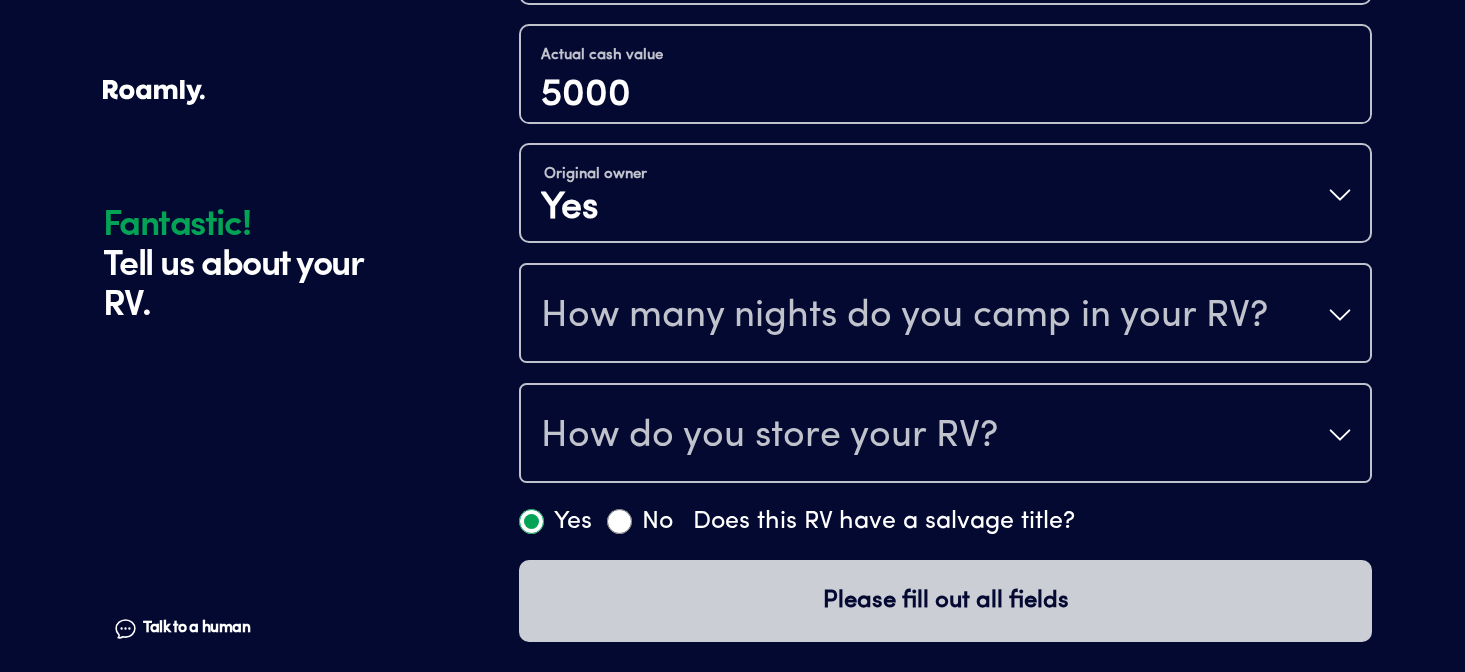 click on "Year [DATE] Make Interstate Length 18FT Vehicle type Utility Trailer Actual cash value 5000 Original owner Yes How many nights do you camp in your RV? How do you store your RV? Yes No Does this RV have a salvage title?" at bounding box center [945, 124] 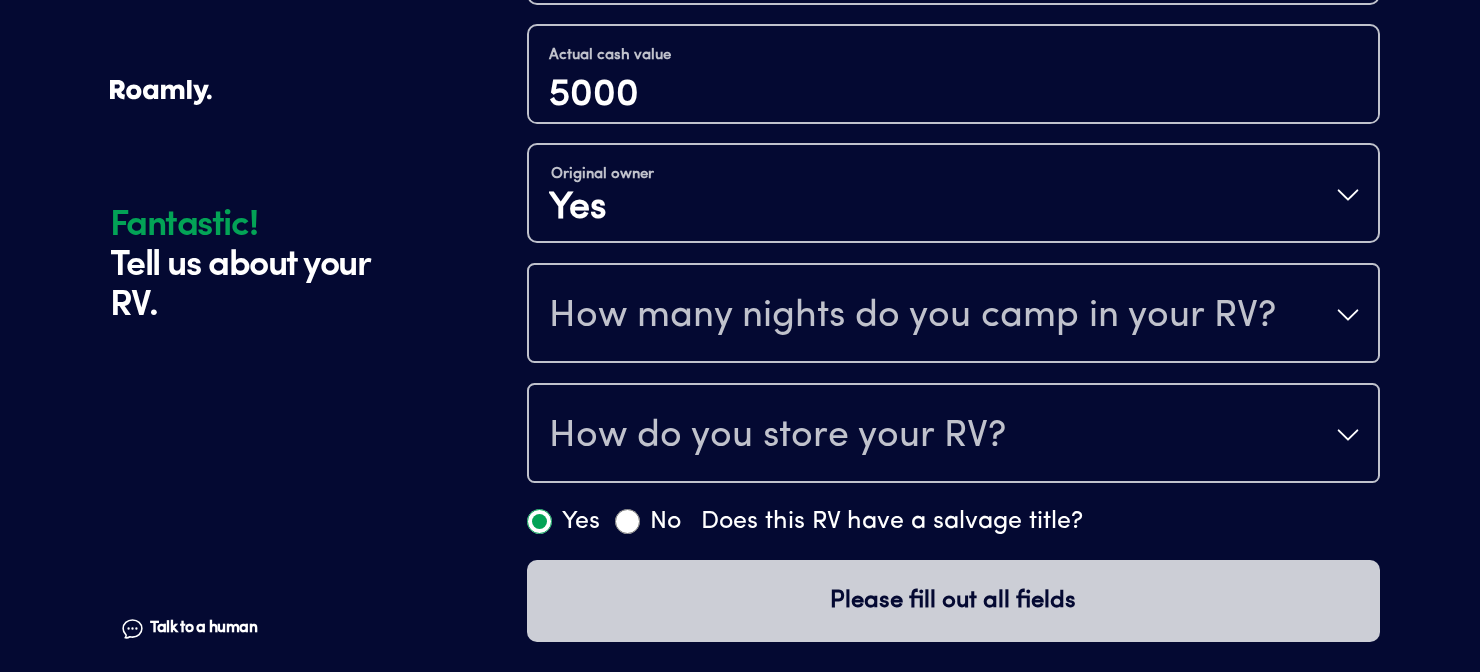 click on "How many nights do you camp in your RV?" at bounding box center (912, 317) 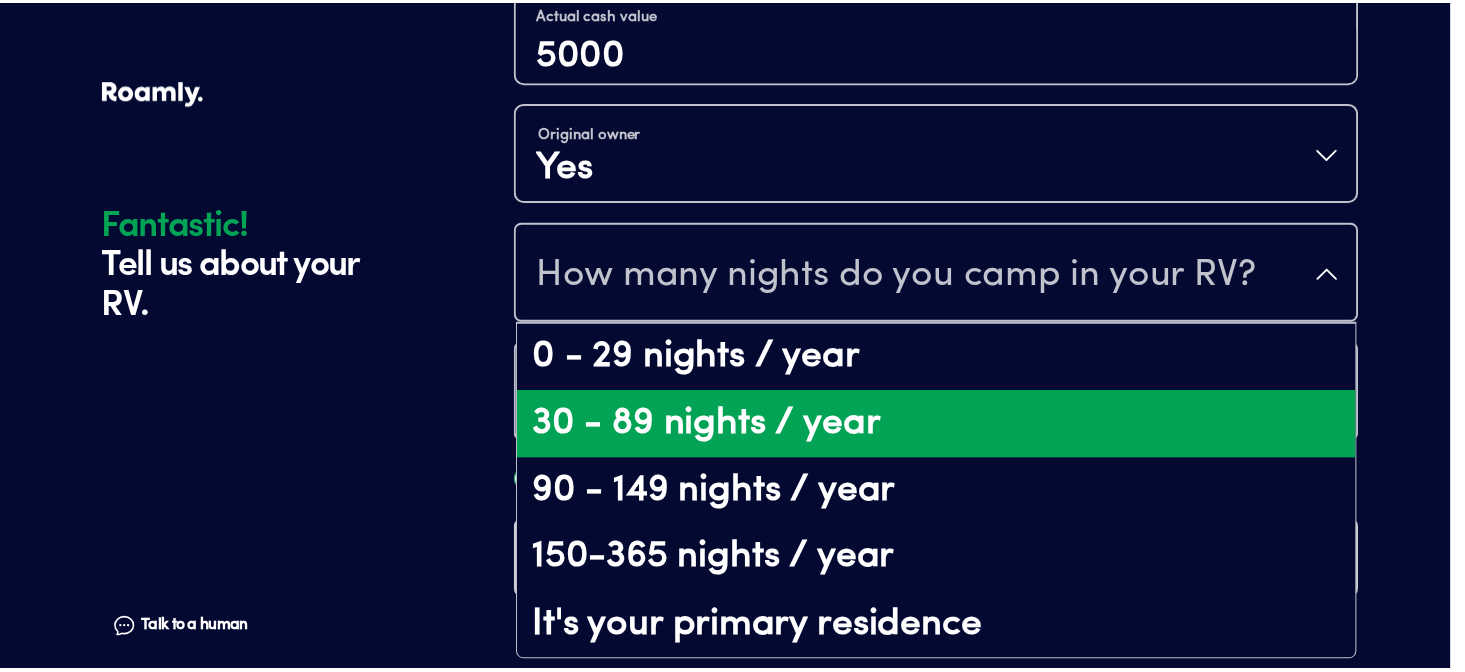 scroll, scrollTop: 0, scrollLeft: 0, axis: both 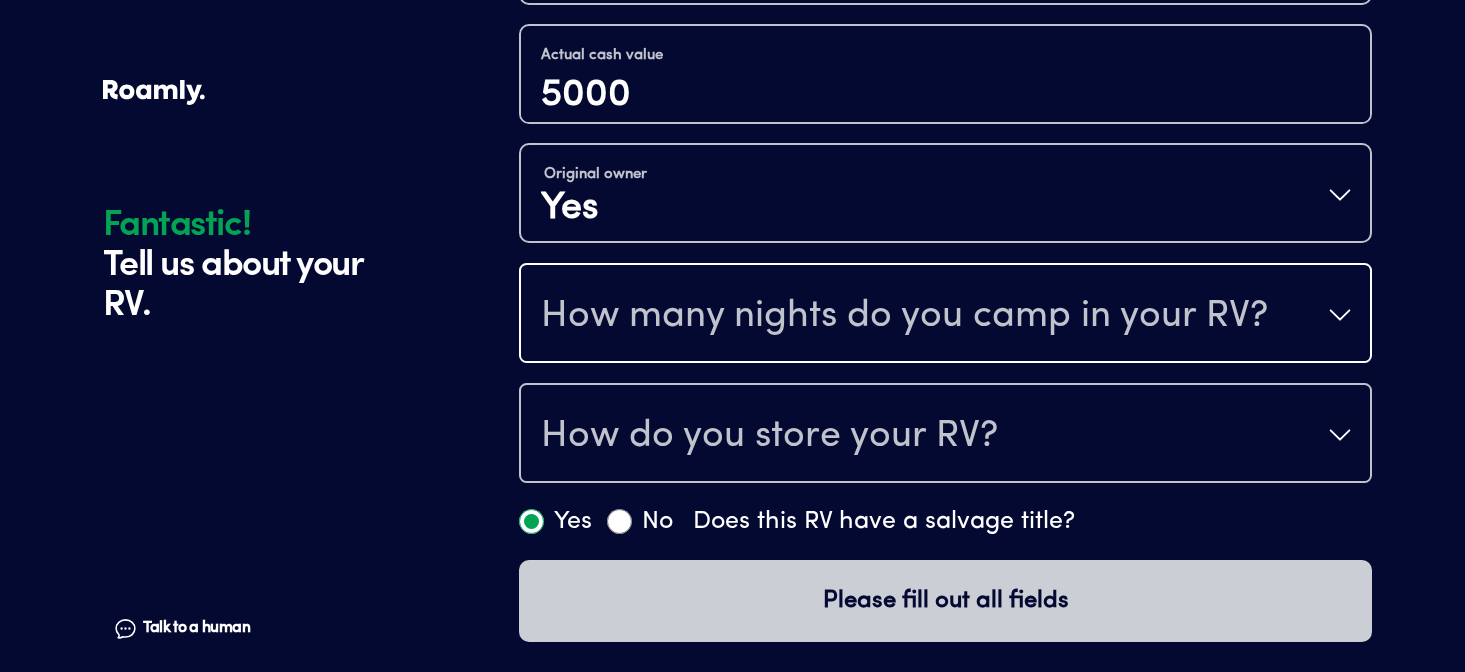 click on "How many nights do you camp in your RV?" at bounding box center (904, 317) 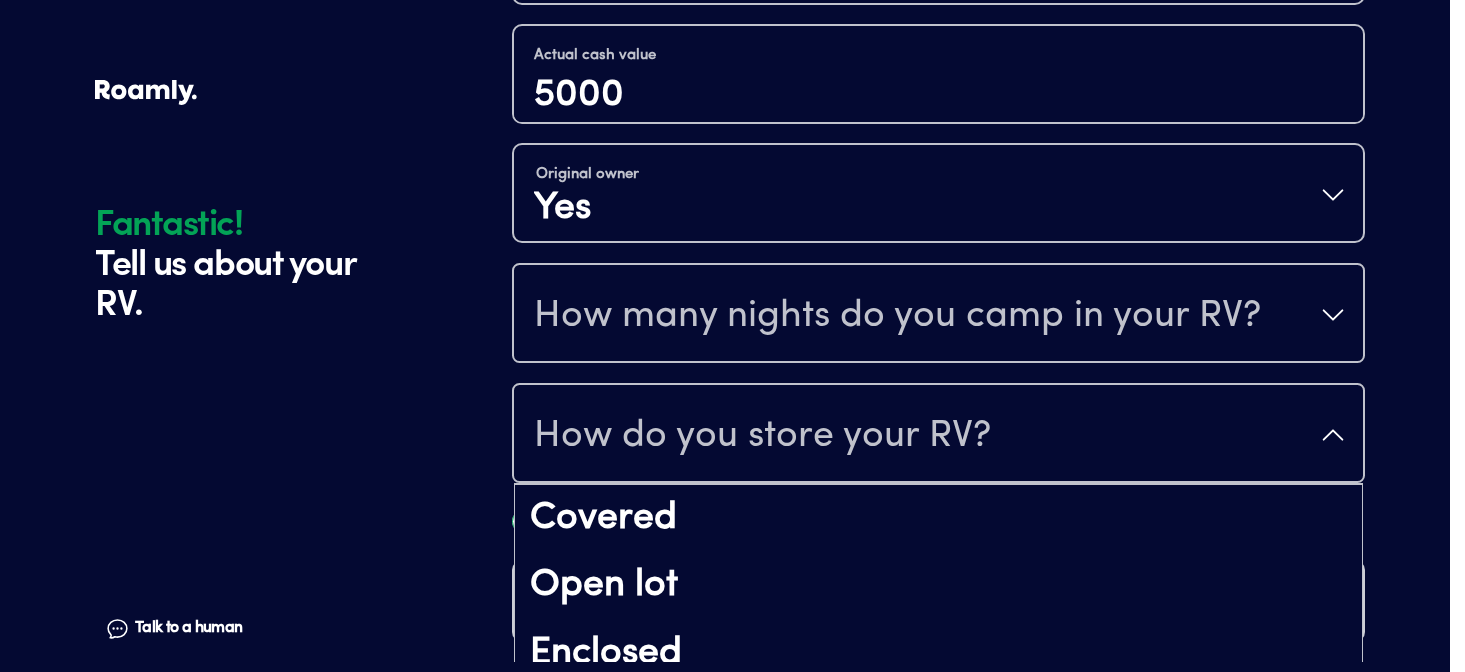 click on "How do you store your RV?" at bounding box center (762, 437) 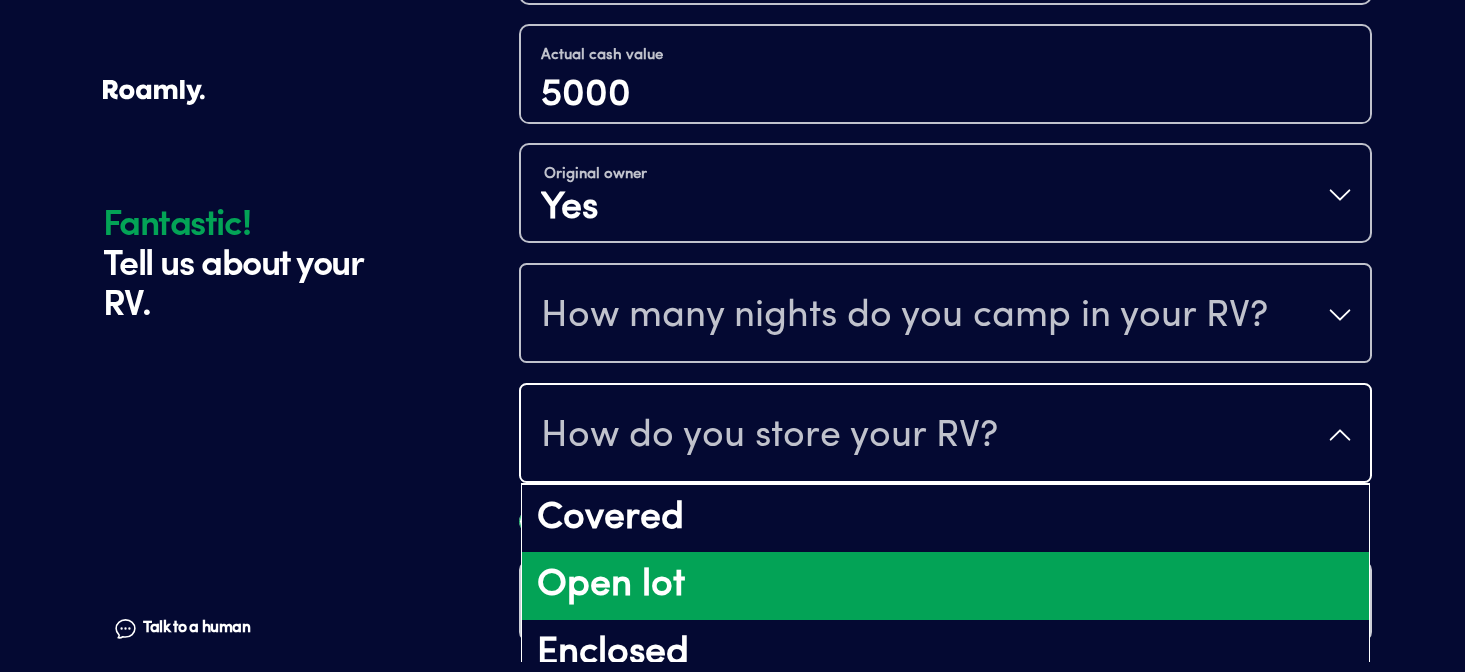 click on "Open lot" at bounding box center [945, 586] 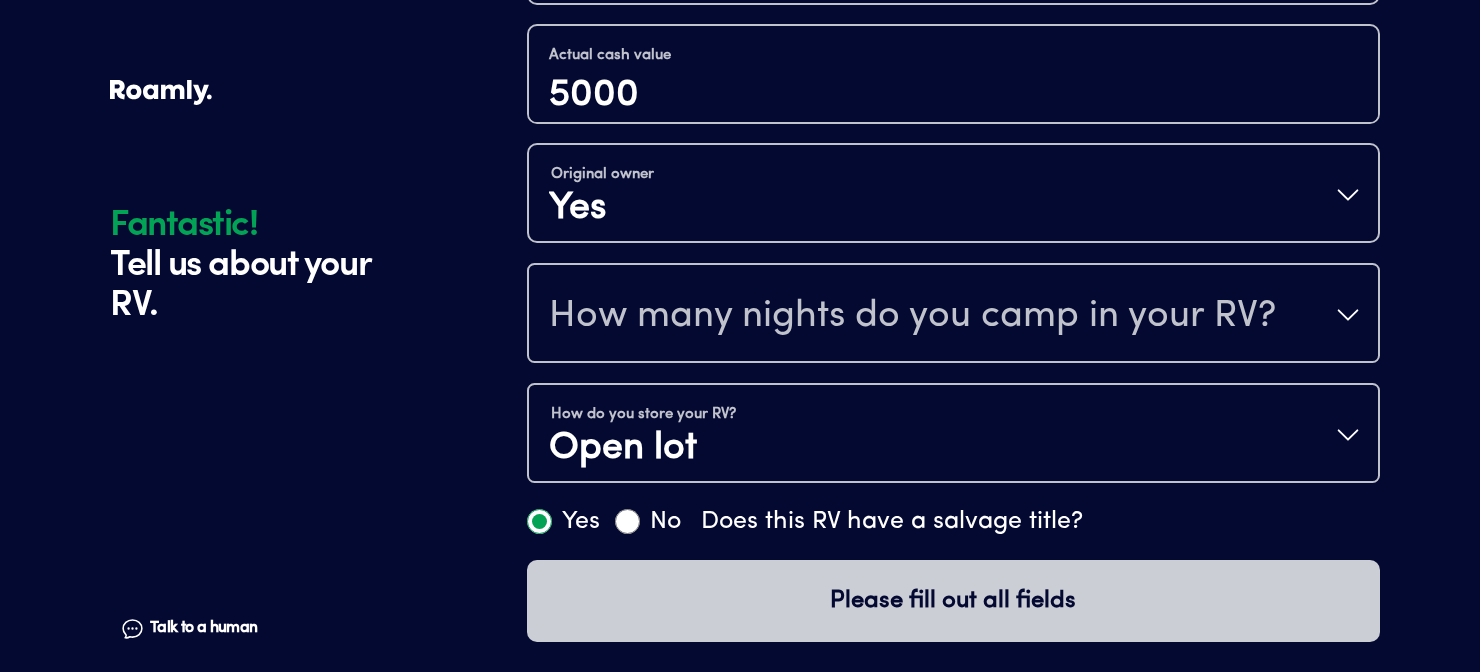 click on "How many nights do you camp in your RV?" at bounding box center [953, 315] 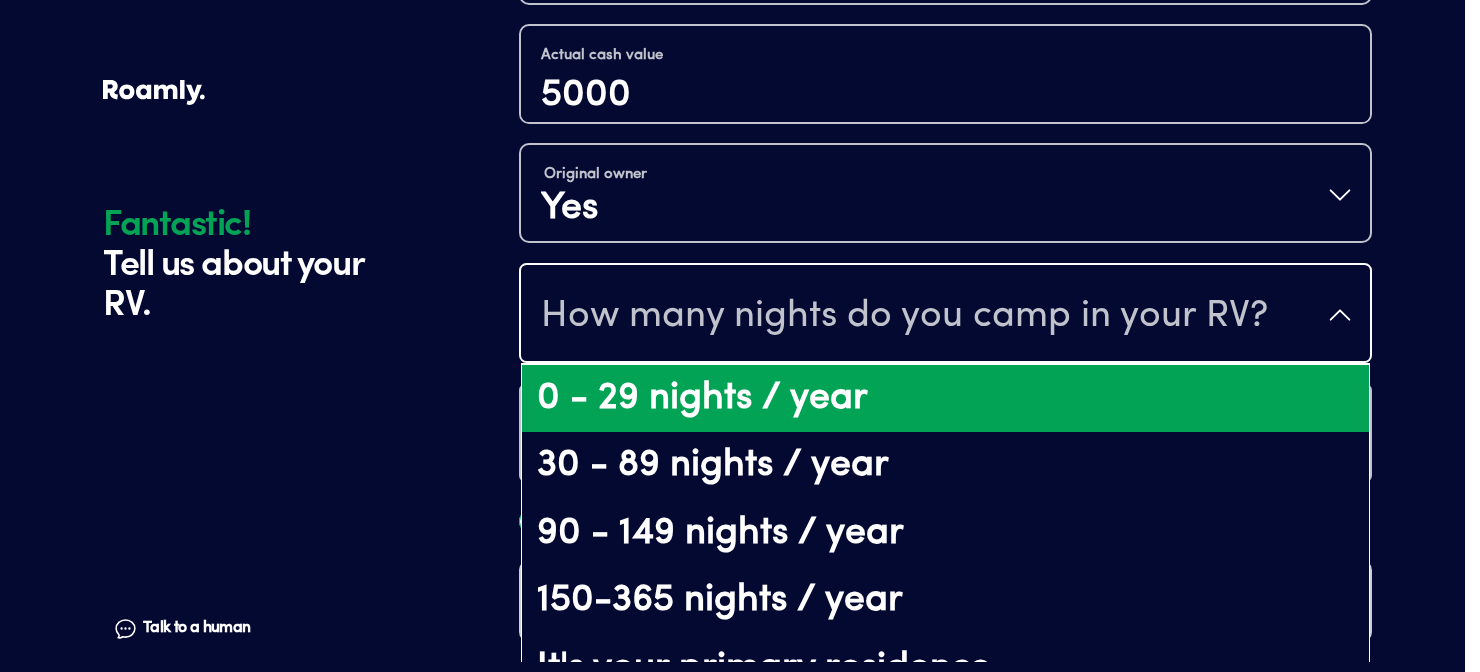 click on "0 - 29 nights / year" at bounding box center (945, 399) 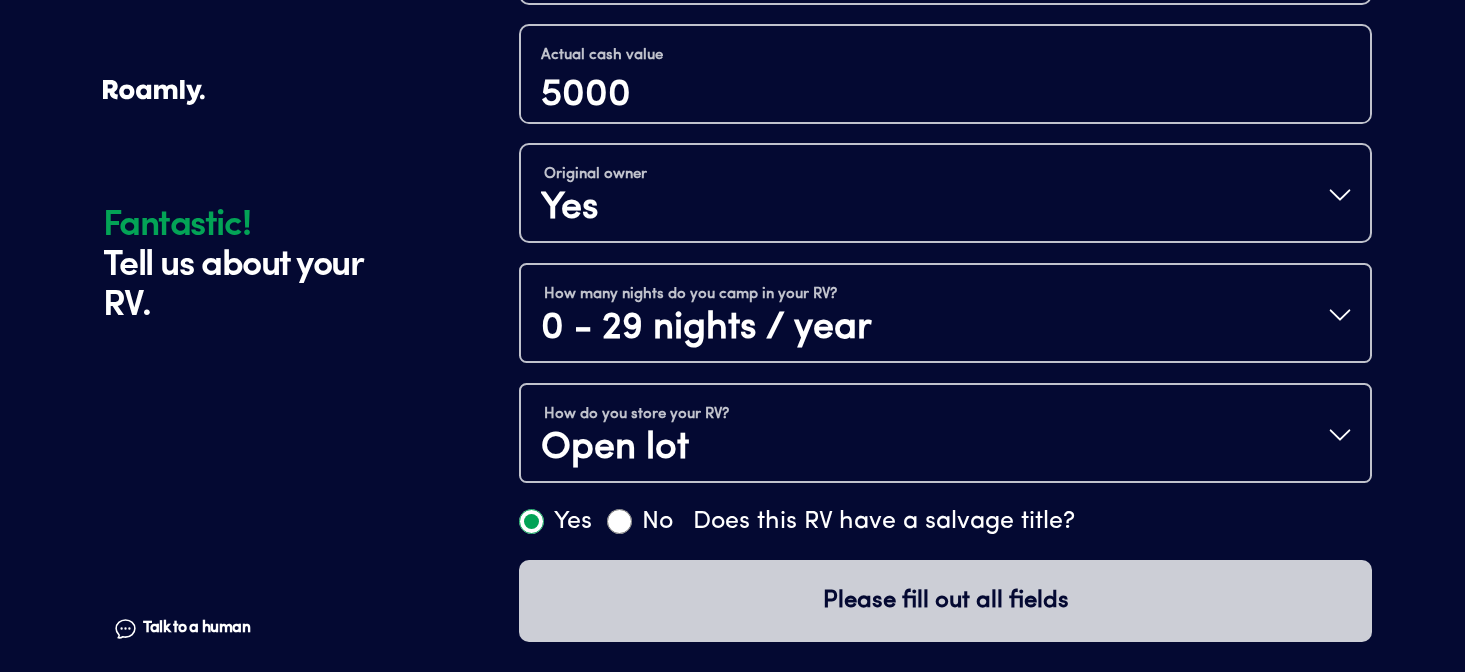 click on "Fantastic! Tell us about your RV. Talk to a human Chat 1 2 3 4+ Edit How many RVs or Trailers do you want to cover? Year [DATE] Make Coachmen Model Leprechaun Length 30FT Vehicle type Class C Actual cash value 100000 Original owner Yes How many nights do you camp in your RV? 150-365 nights / year How do you store your RV? Open lot Yes No Does this RV have a salvage title? Edit Tell us about your RV. Fantastic! Tell us about your RV. Talk to a human Chat Year [DATE] Make Interstate Length 18FT Vehicle type Utility Trailer Actual cash value 5000 Original owner Yes How many nights do you camp in your RV? 0 - 29 nights / year How do you store your RV? Open lot Yes No Does this RV have a salvage title? Please fill out all fields" at bounding box center [732, -582] 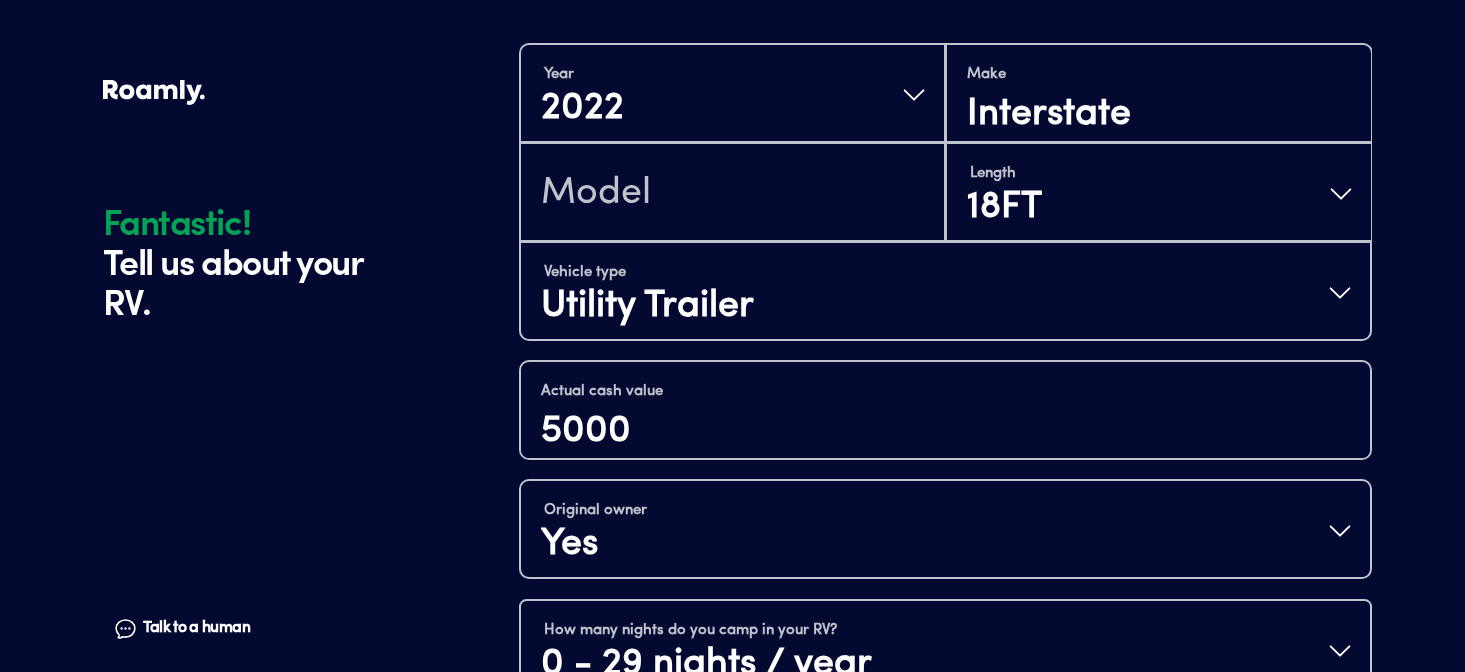 scroll, scrollTop: 1382, scrollLeft: 0, axis: vertical 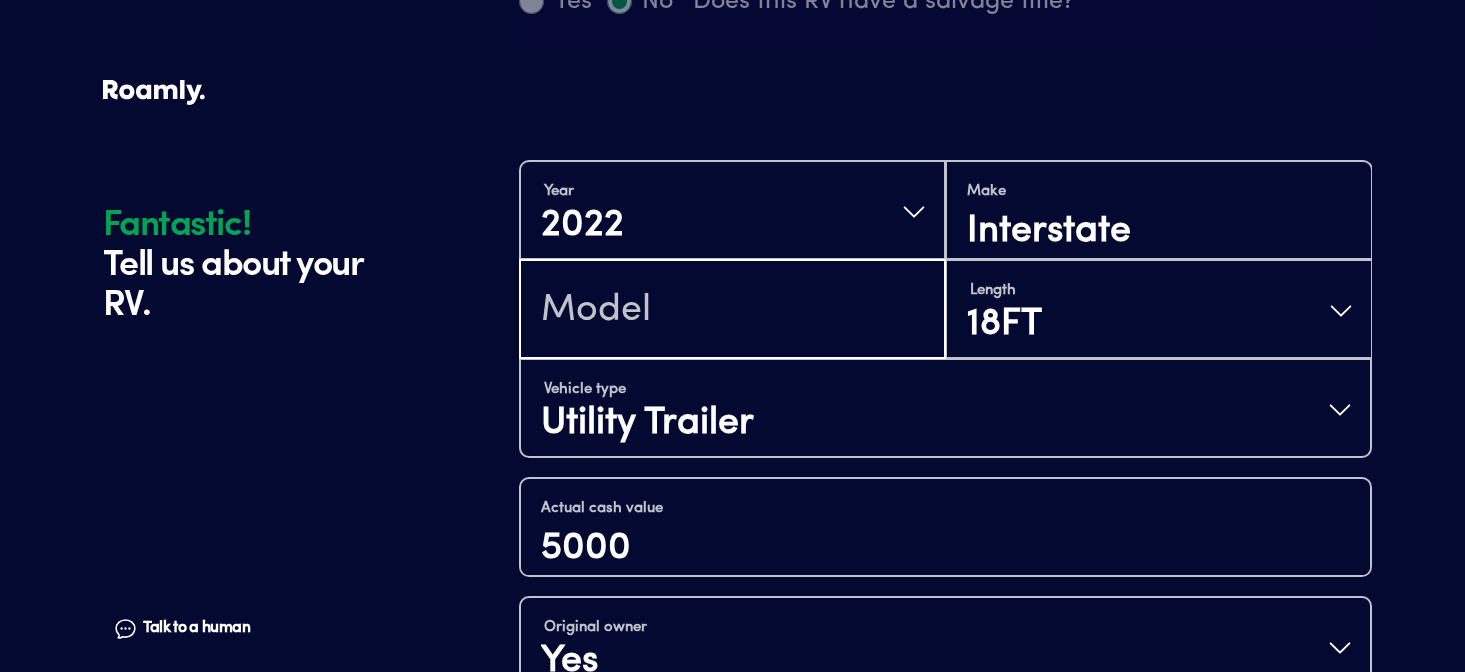 click at bounding box center [732, 311] 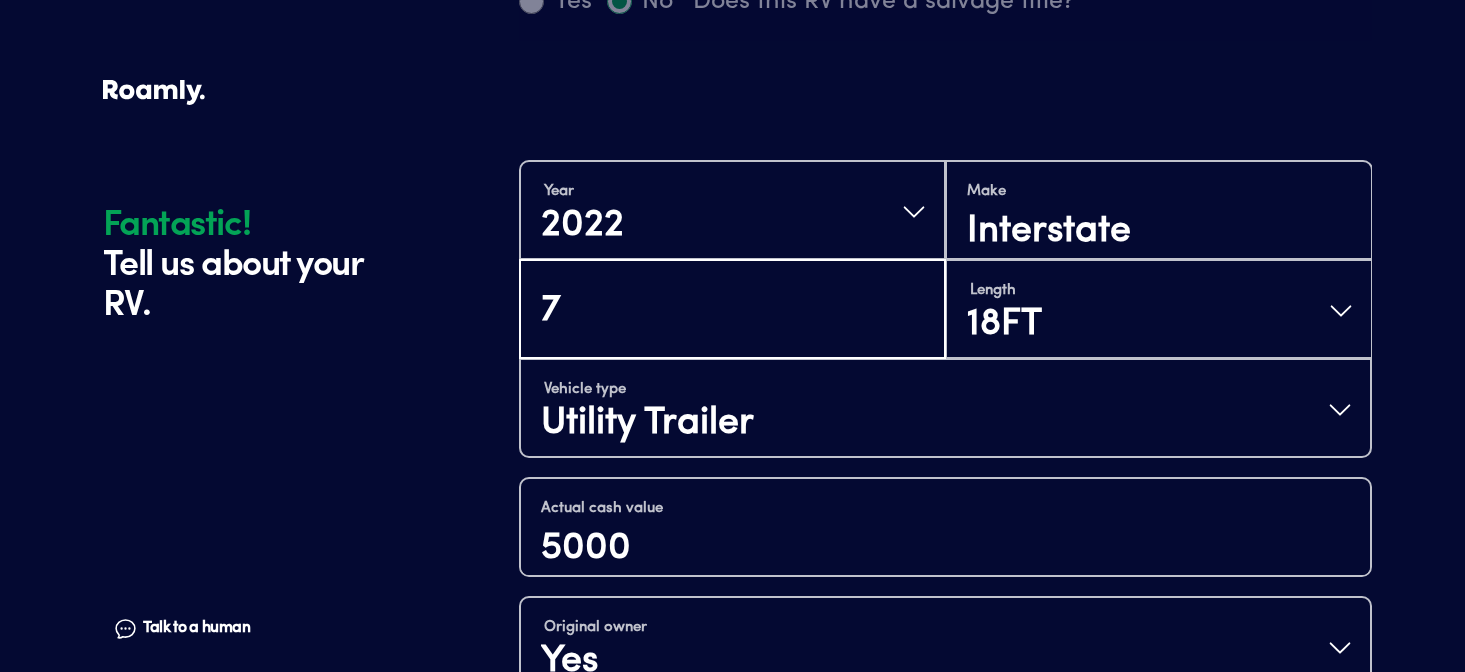 scroll, scrollTop: 0, scrollLeft: 0, axis: both 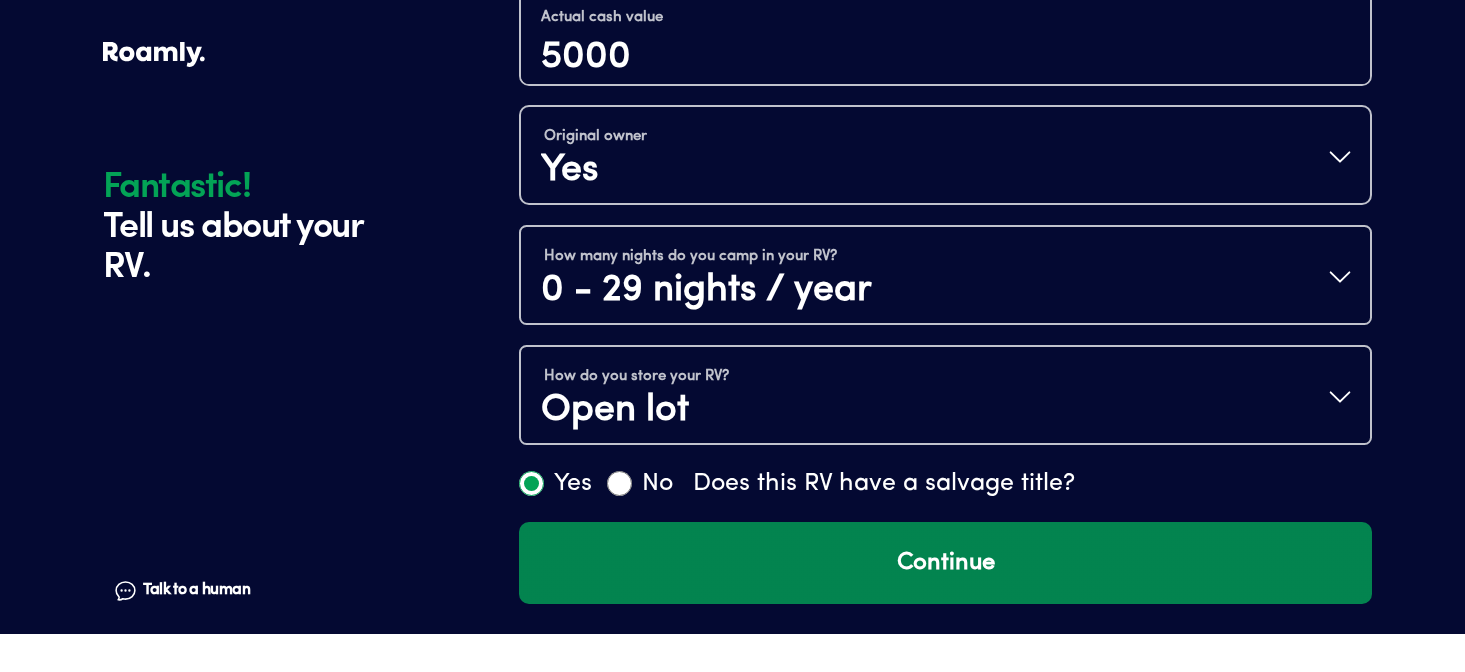 type on "7x14" 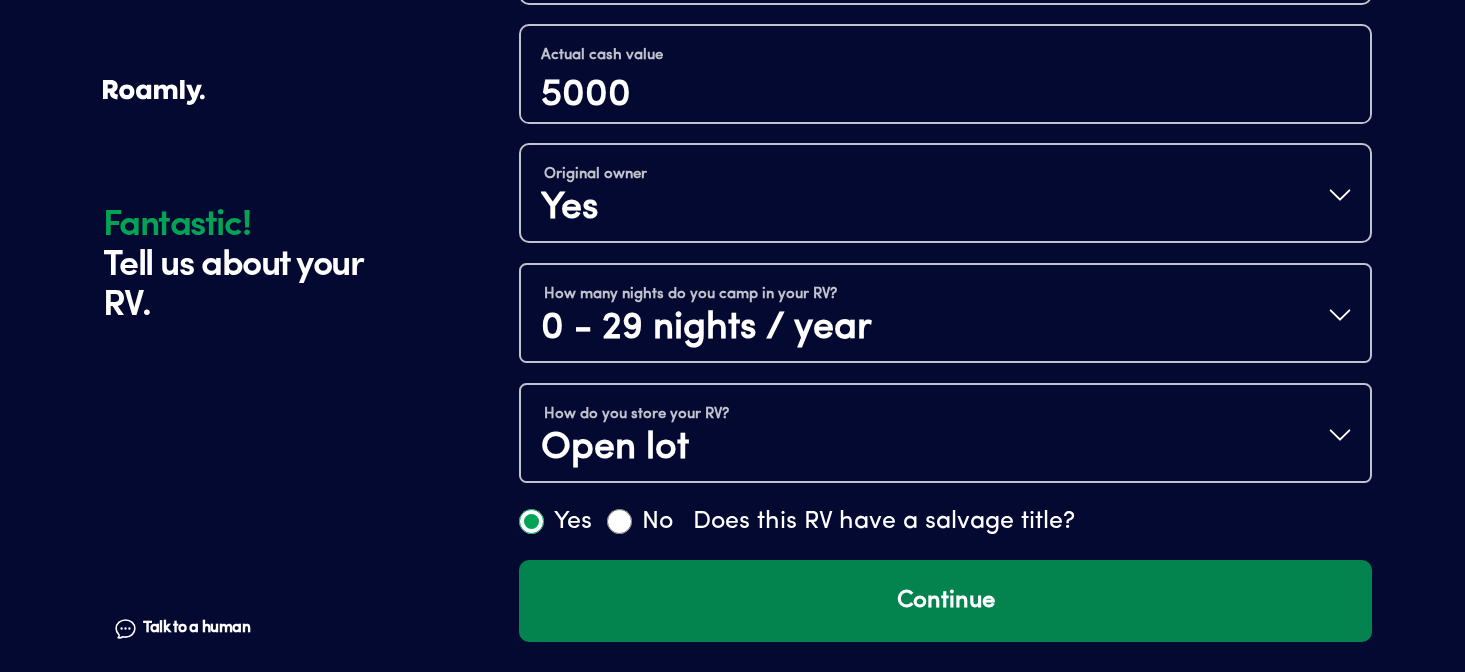click on "Continue" at bounding box center (945, 601) 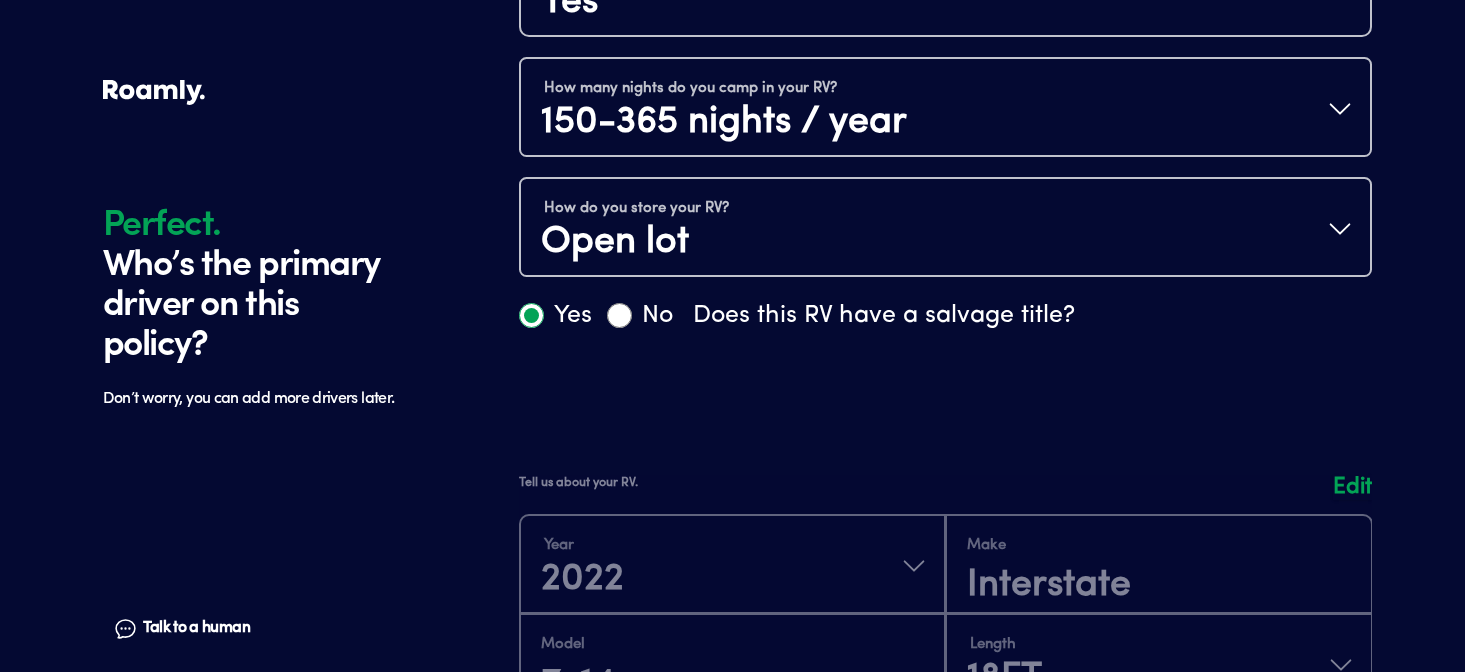scroll, scrollTop: 1185, scrollLeft: 0, axis: vertical 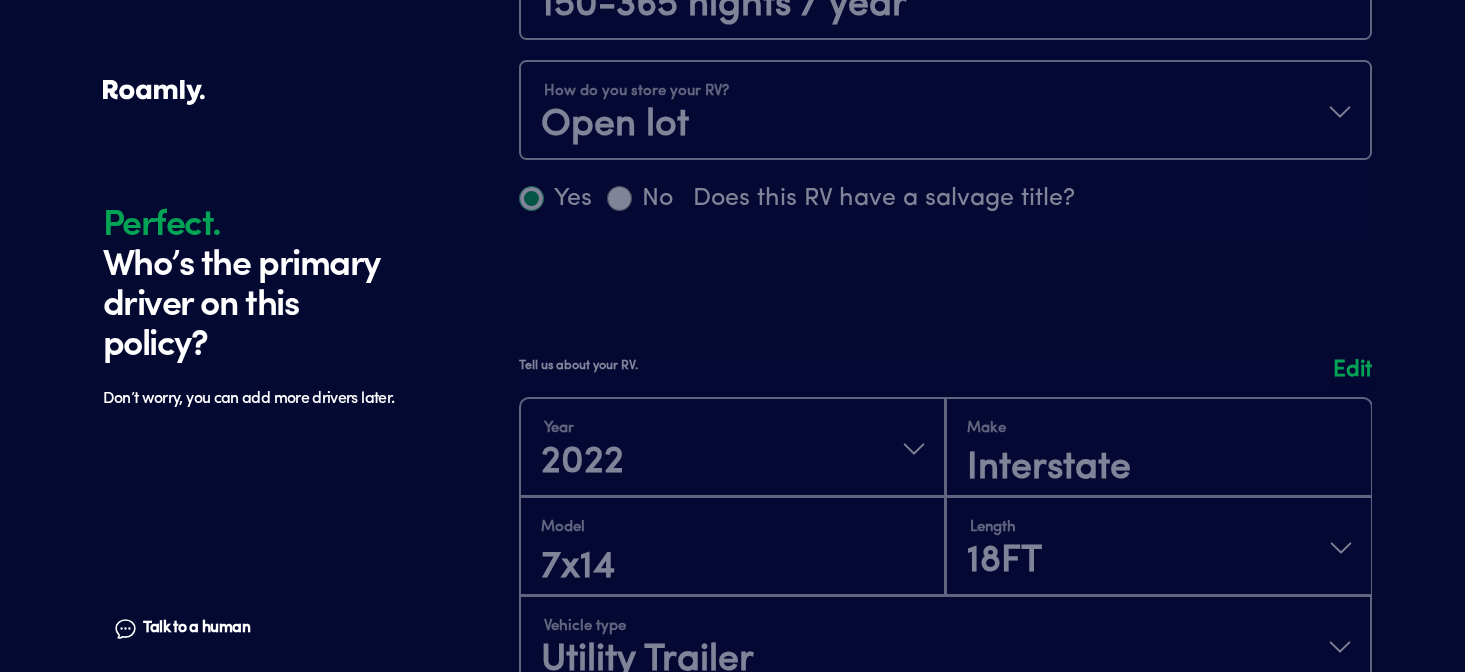 click on "Edit" at bounding box center (1352, 370) 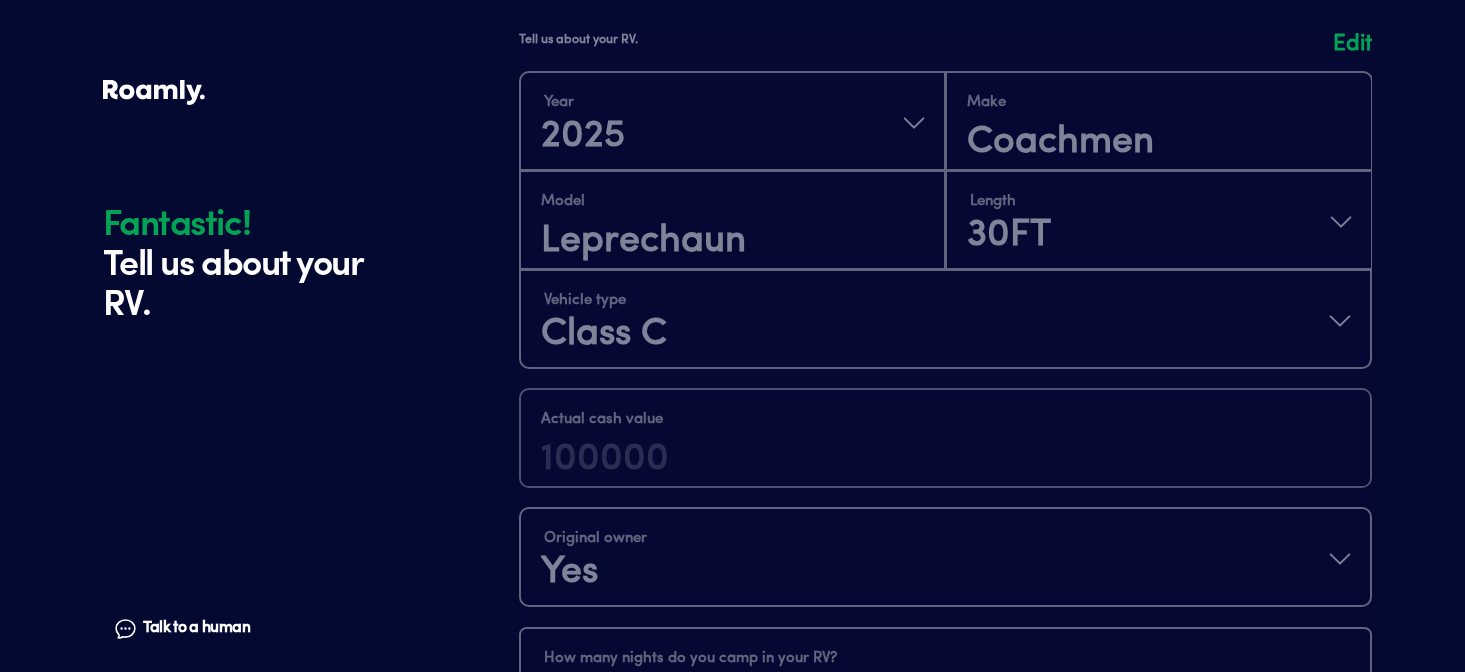 scroll, scrollTop: 0, scrollLeft: 0, axis: both 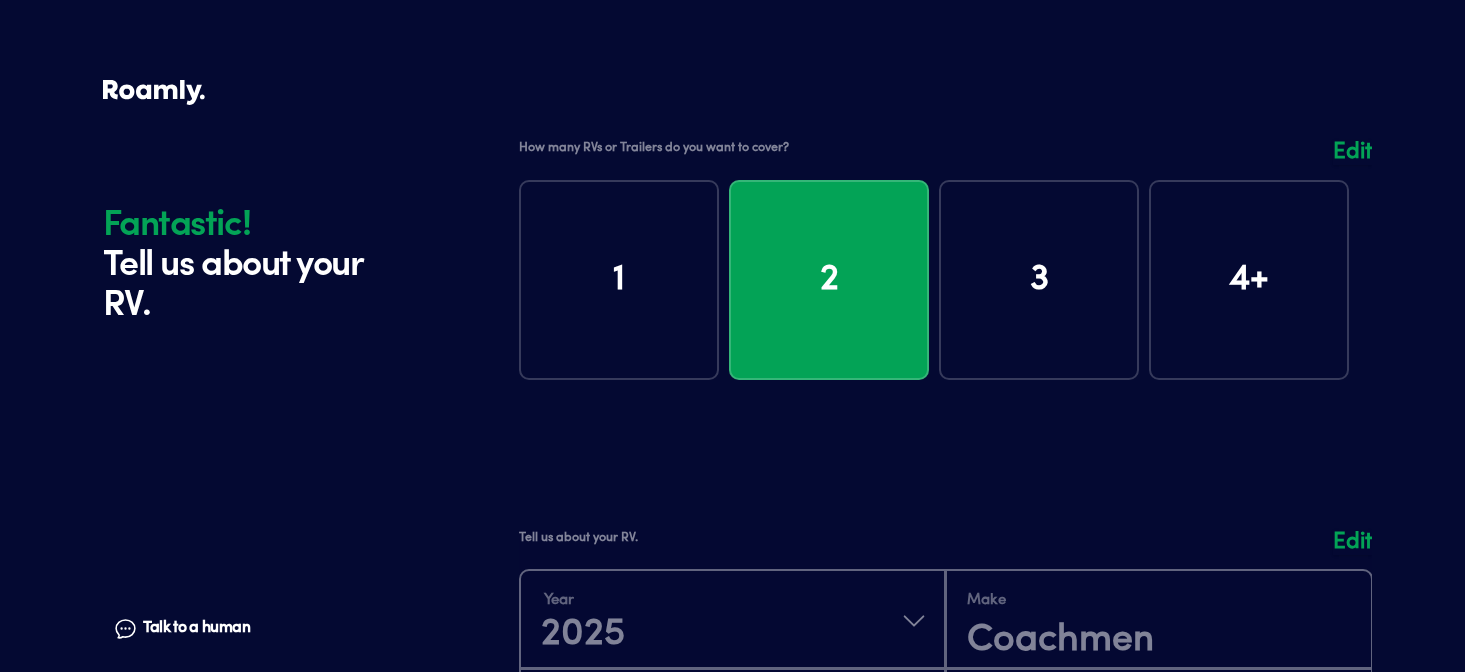click at bounding box center [945, 275] 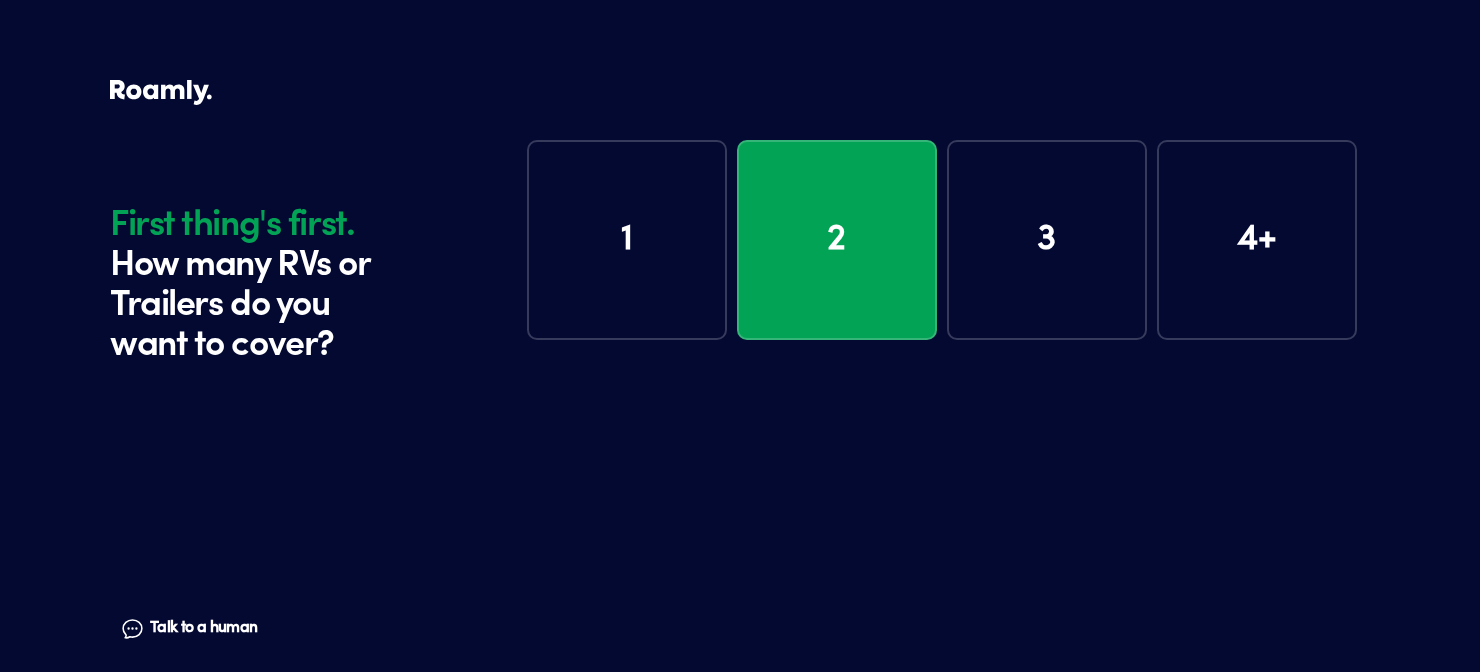 click on "1" at bounding box center (627, 240) 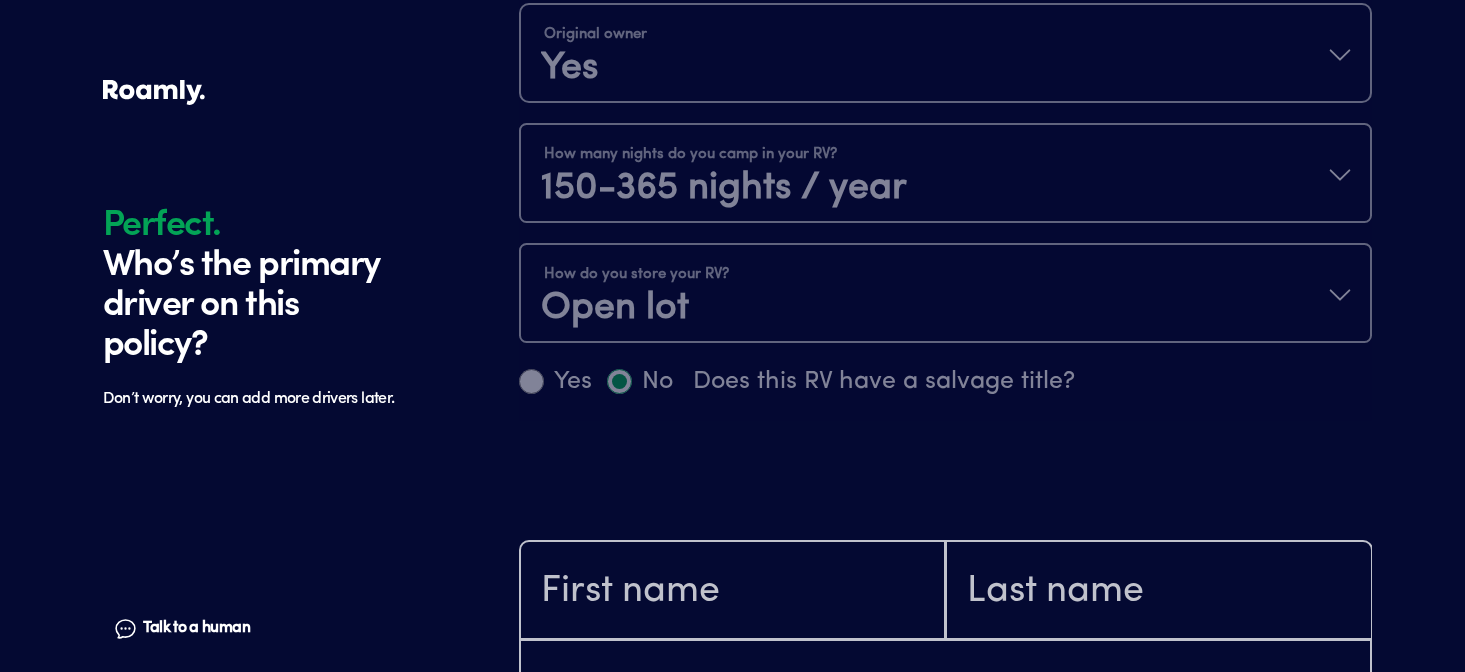 scroll, scrollTop: 1252, scrollLeft: 0, axis: vertical 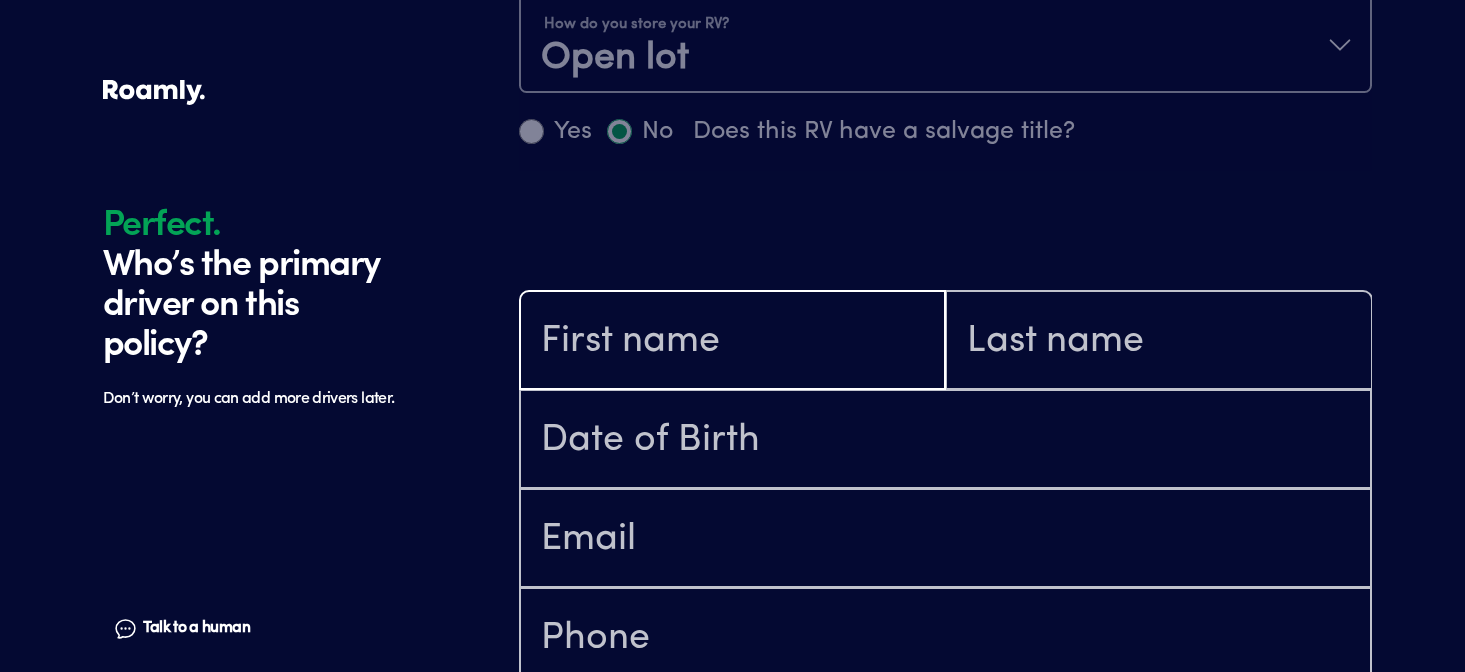 click at bounding box center (732, 342) 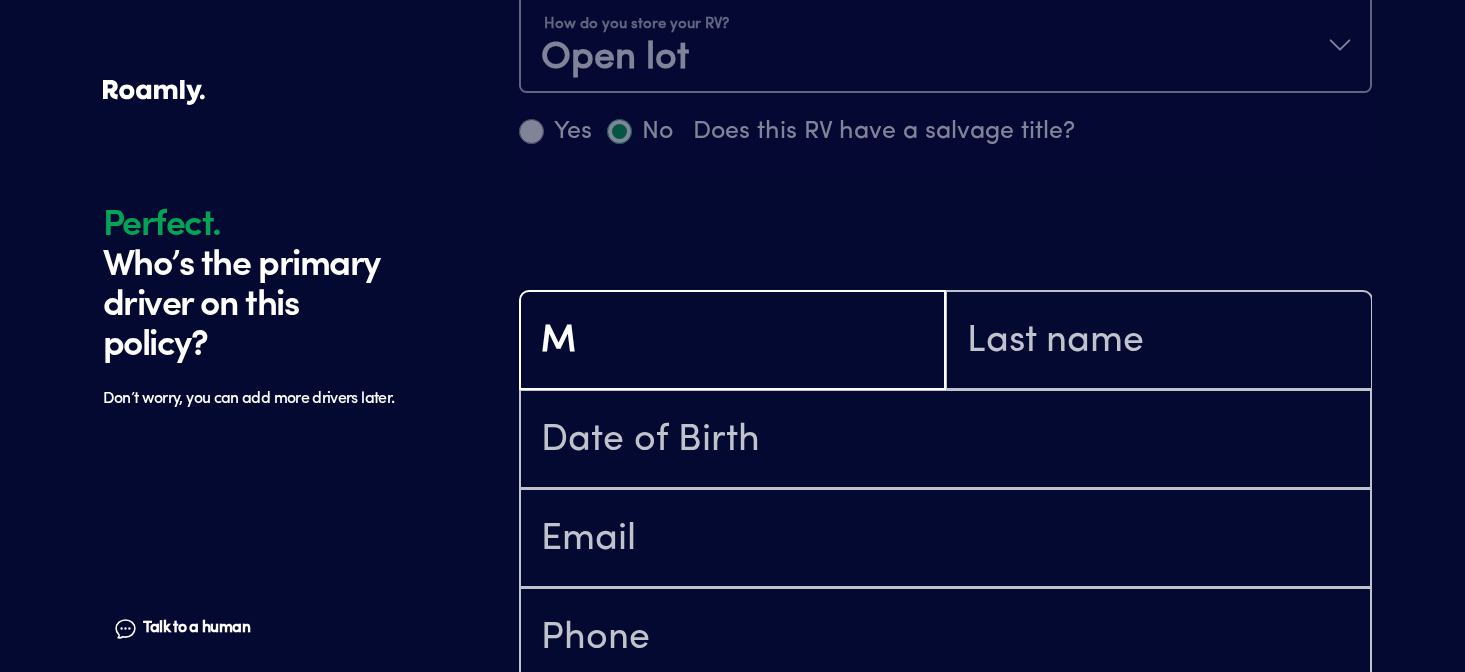 scroll, scrollTop: 0, scrollLeft: 0, axis: both 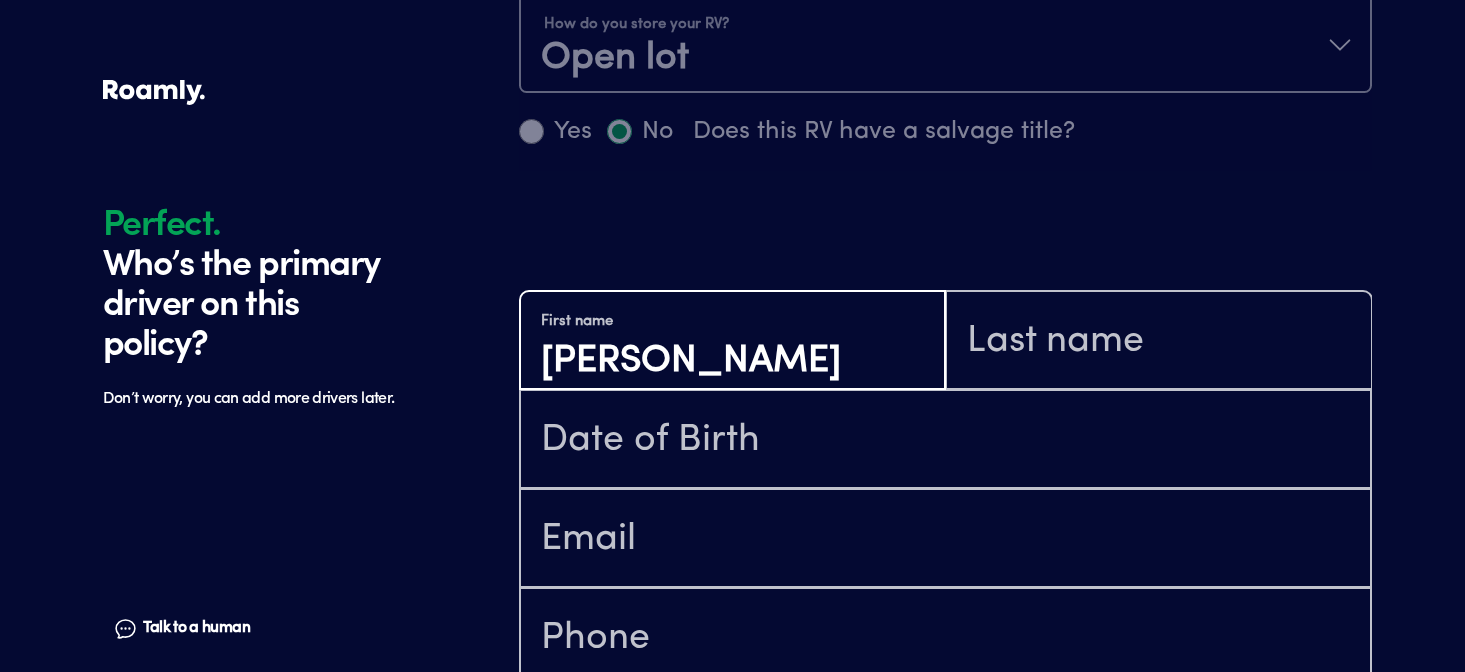 type on "[PERSON_NAME]" 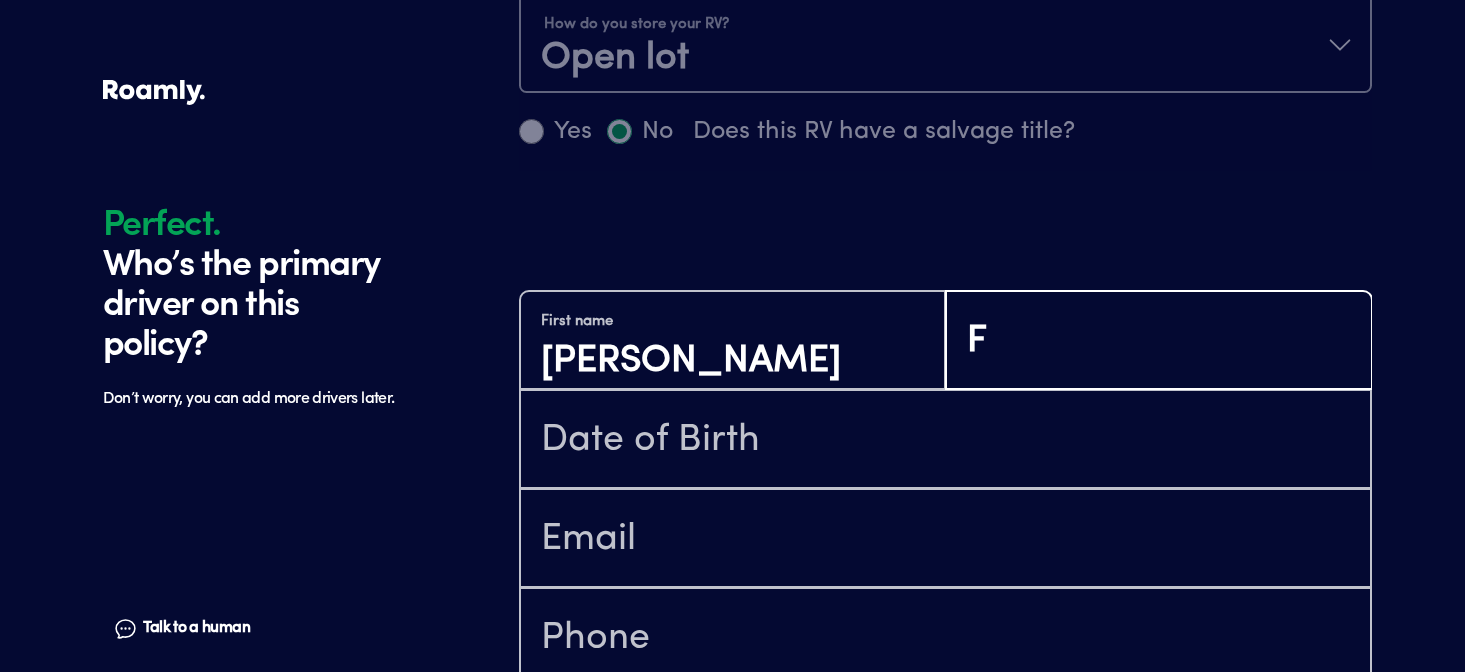 scroll, scrollTop: 0, scrollLeft: 0, axis: both 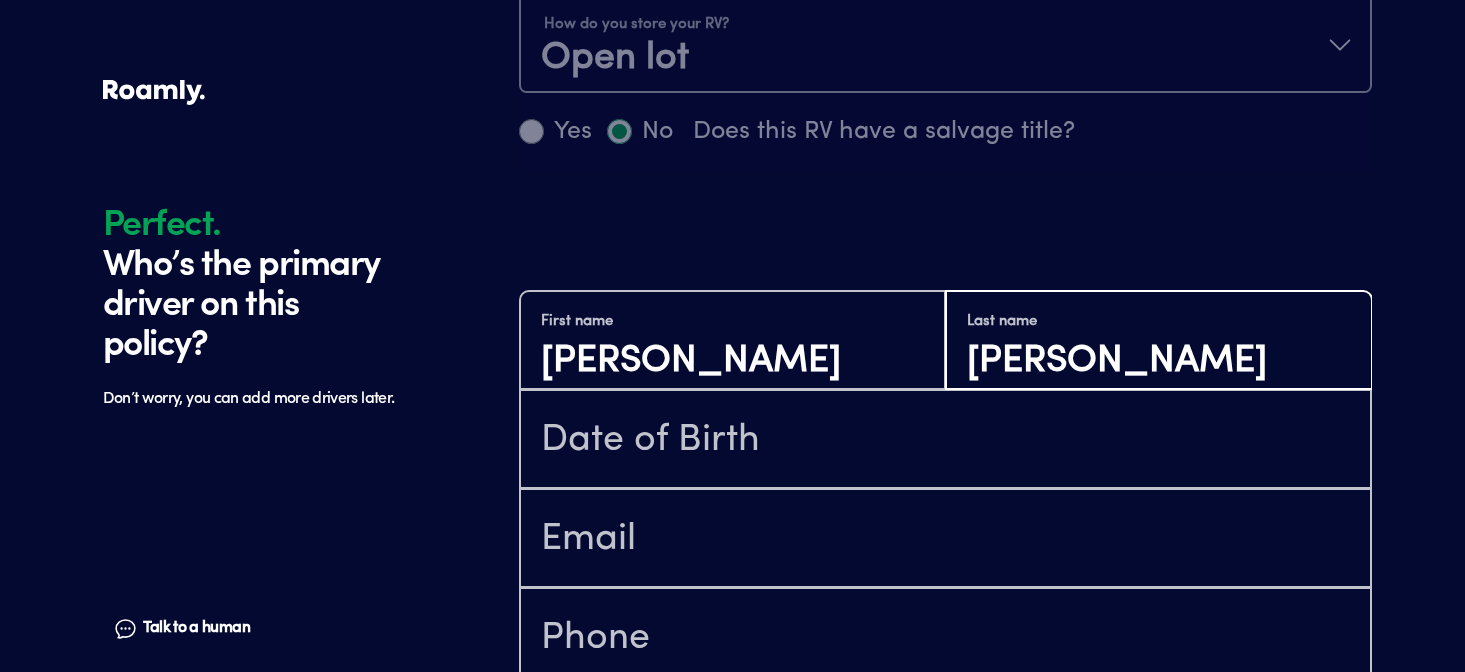 type on "[PERSON_NAME]" 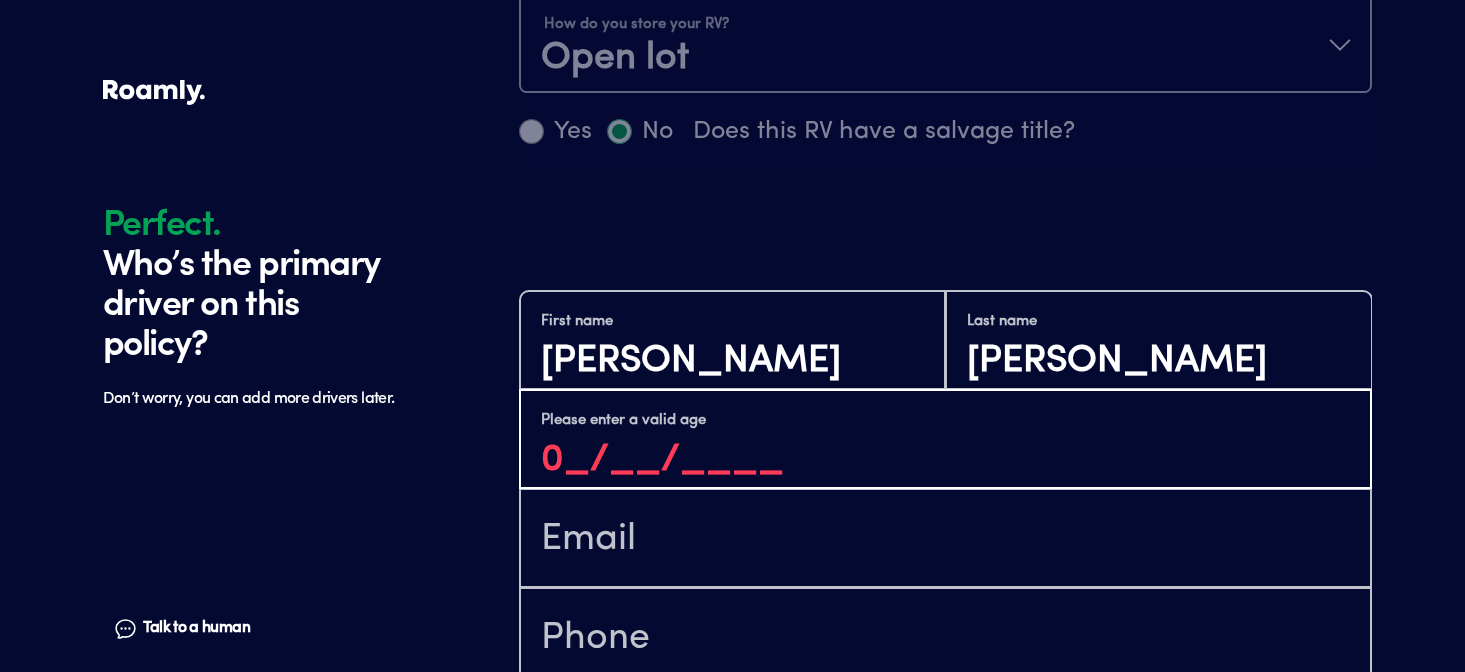 scroll, scrollTop: 0, scrollLeft: 0, axis: both 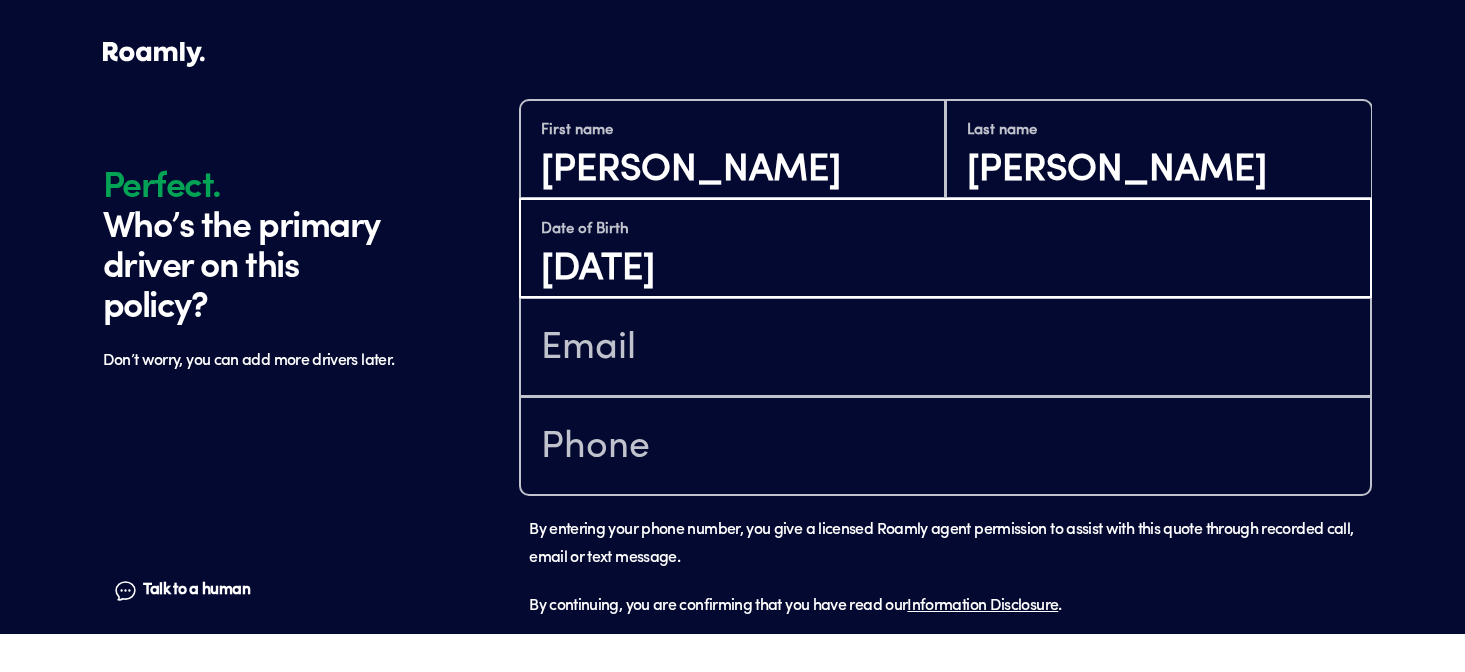 type on "[DATE]" 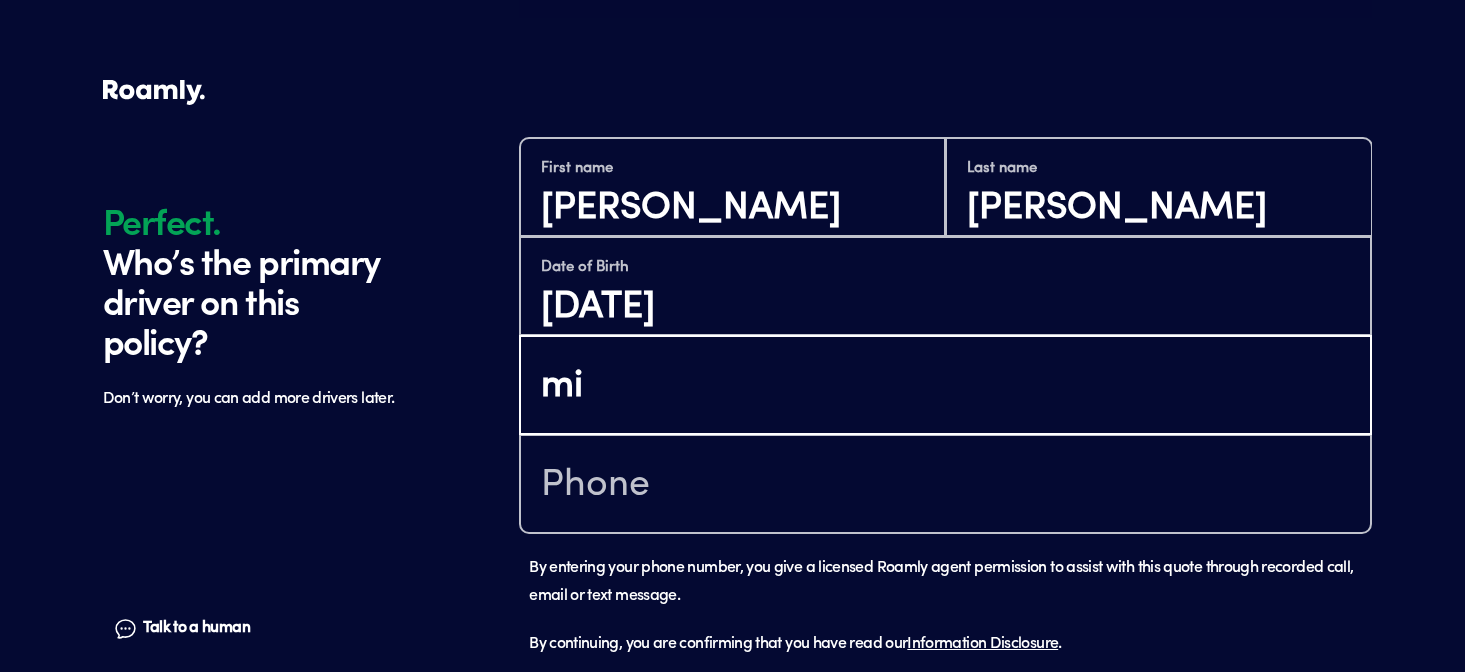 scroll, scrollTop: 0, scrollLeft: 0, axis: both 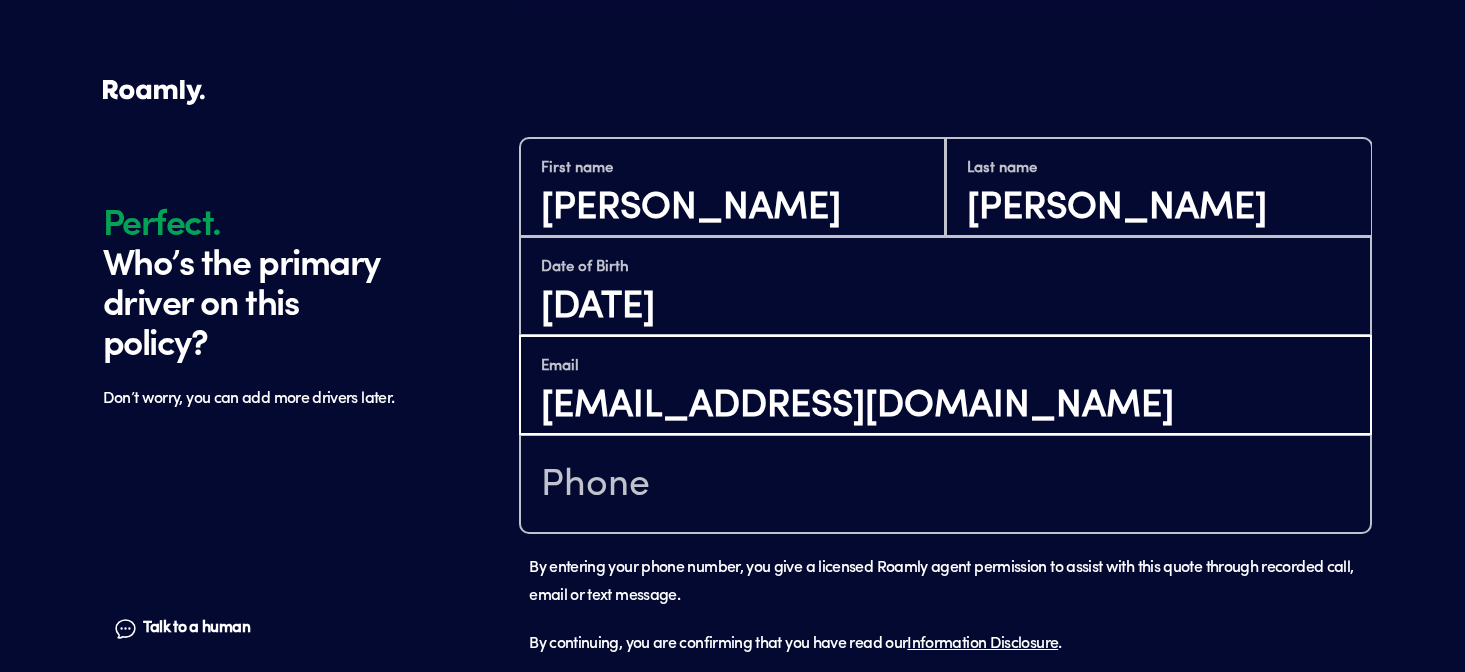 type on "[EMAIL_ADDRESS][DOMAIN_NAME]" 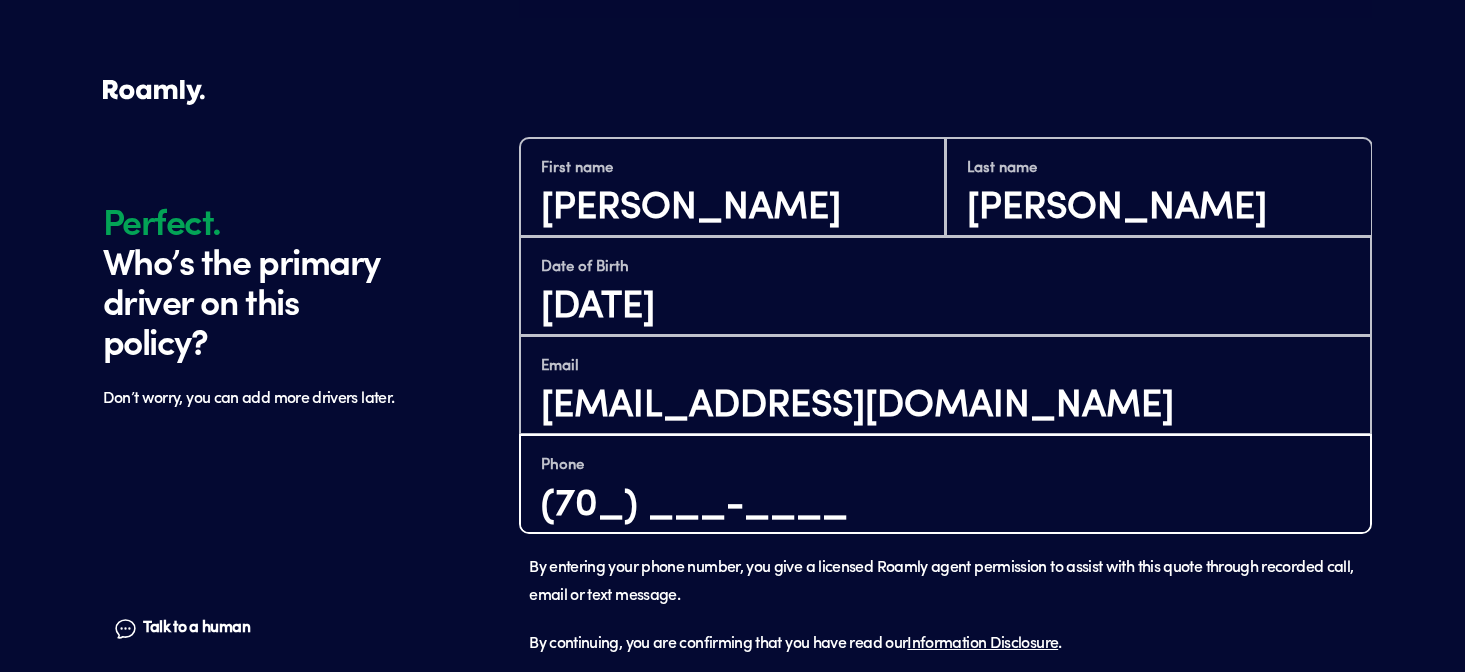 scroll, scrollTop: 0, scrollLeft: 0, axis: both 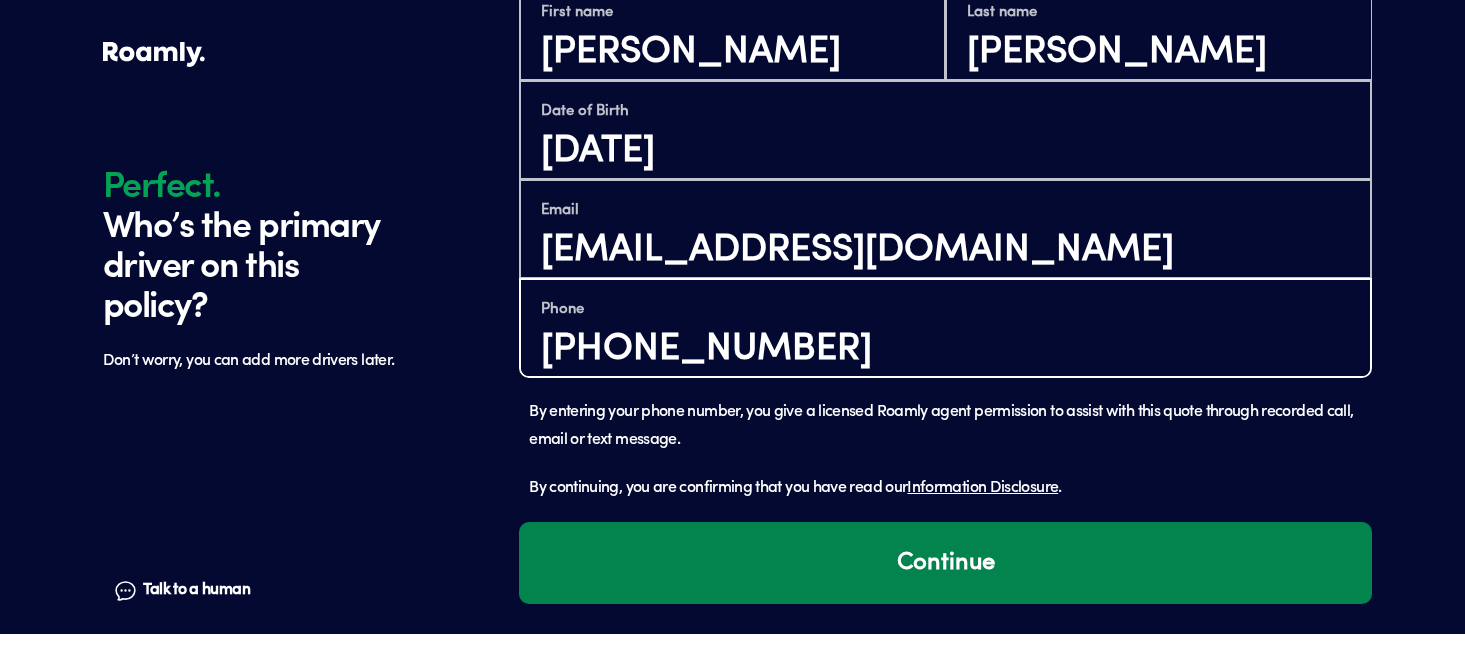 type on "[PHONE_NUMBER]" 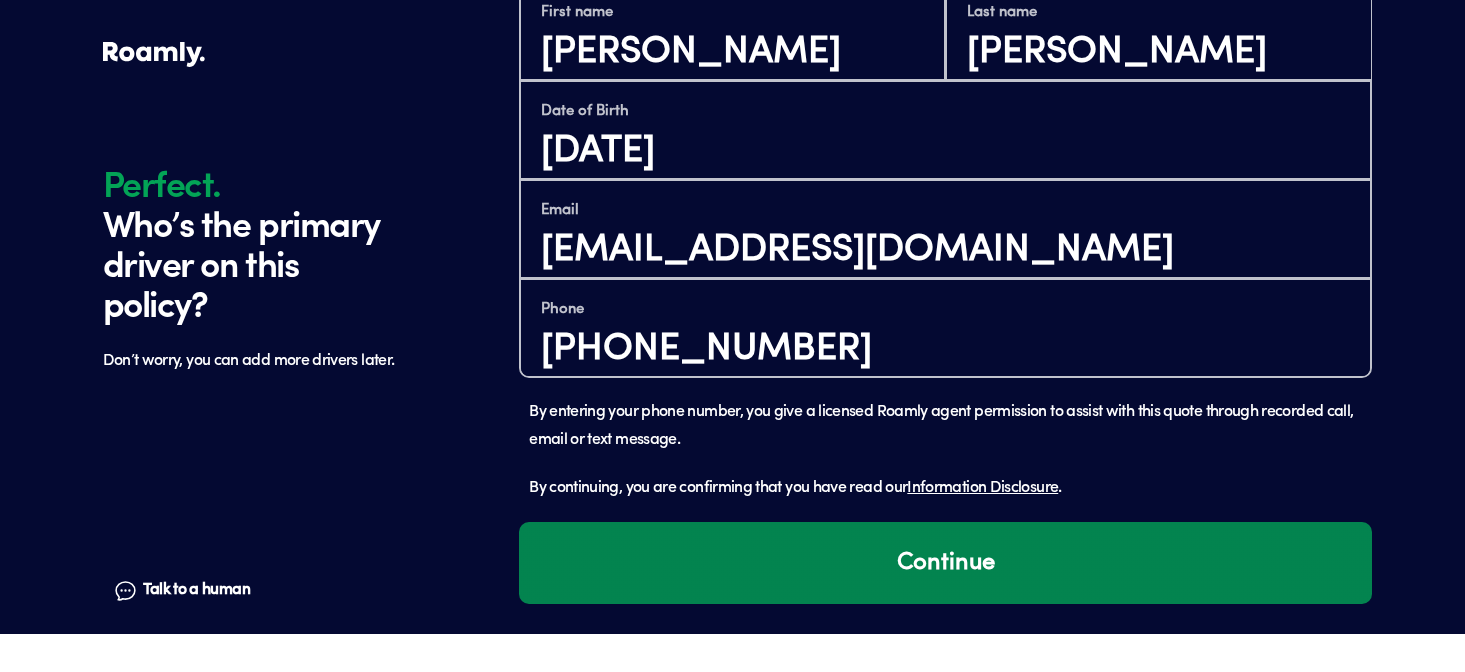 click on "Continue" at bounding box center [945, 601] 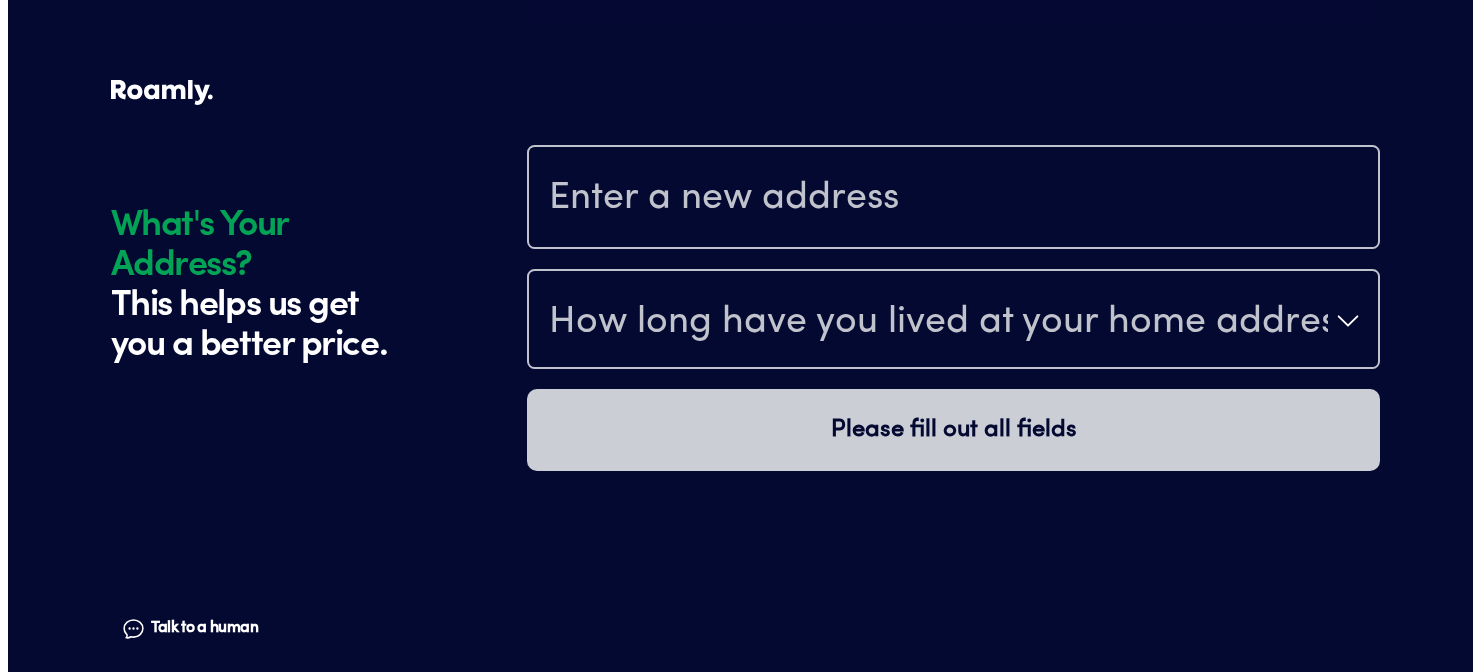scroll, scrollTop: 2047, scrollLeft: 0, axis: vertical 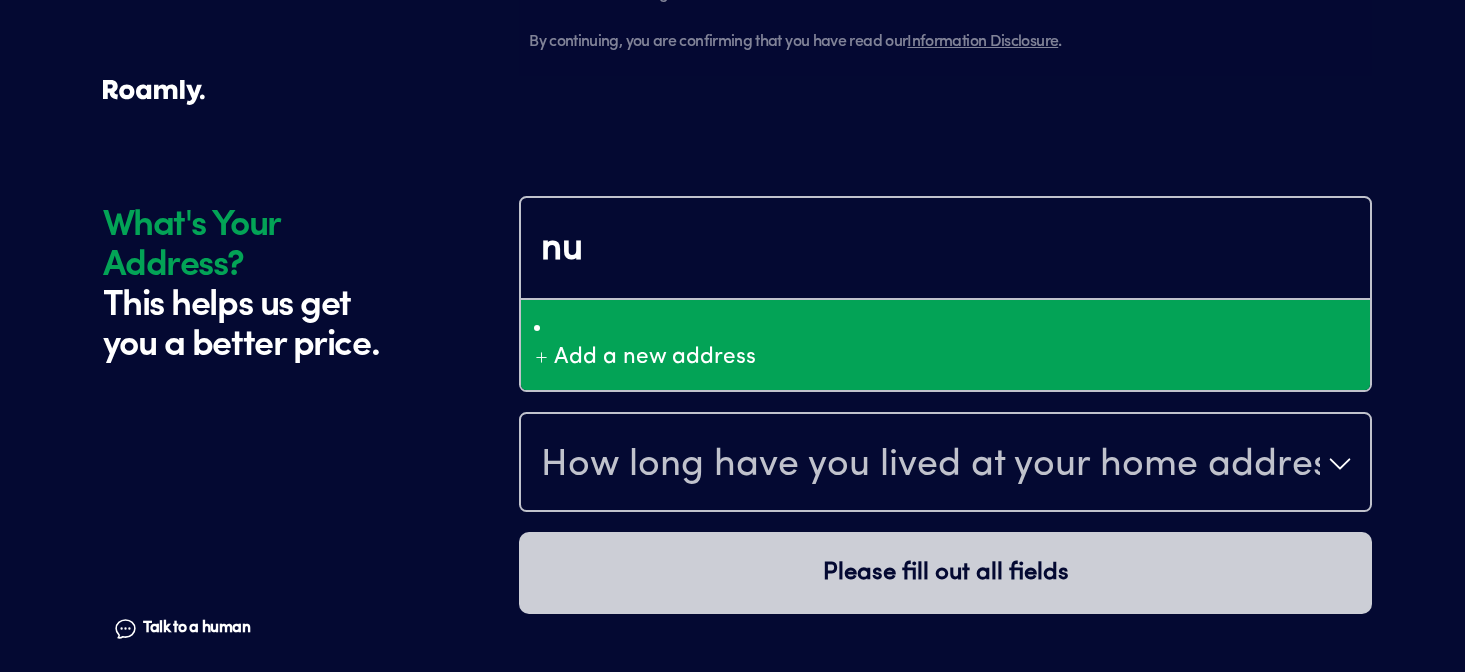 type on "n" 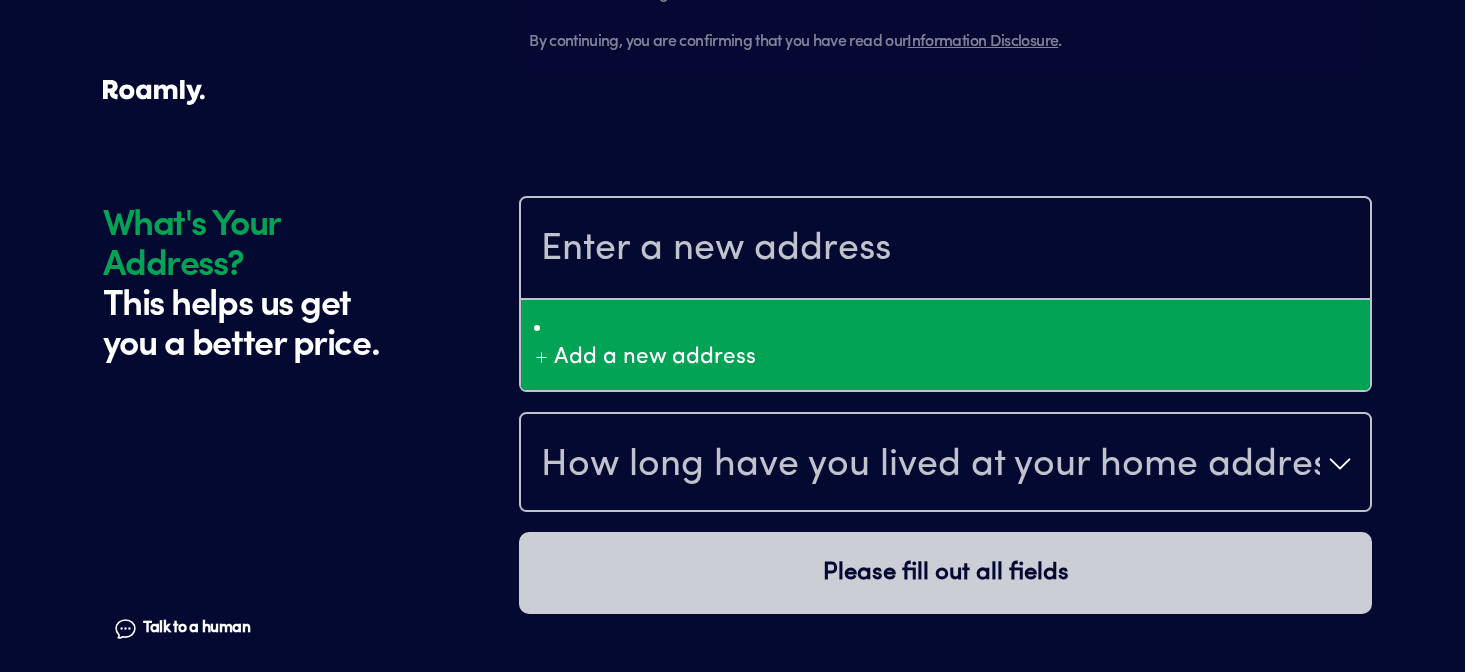 type on "`" 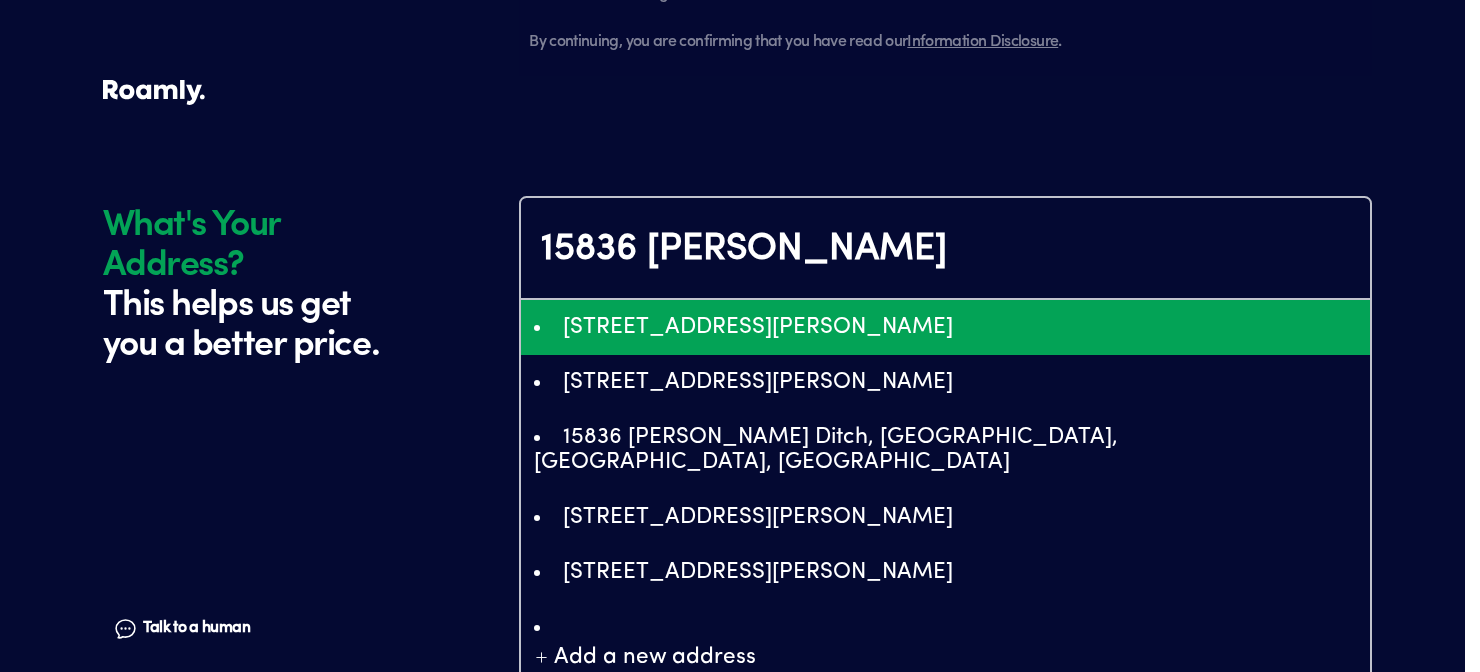 type on "ChIJLSkNoUghTIYRJPLWs0v3kXo" 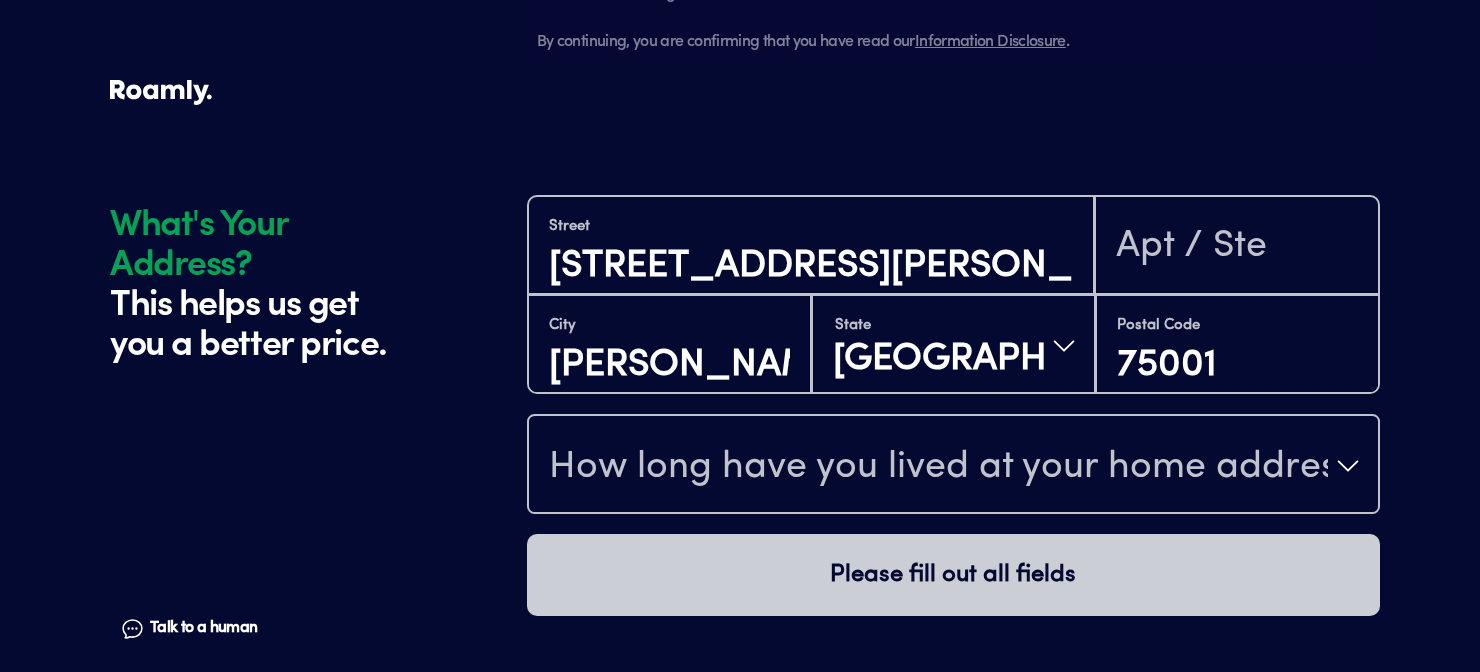 click on "How long have you lived at your home address?" at bounding box center (938, 468) 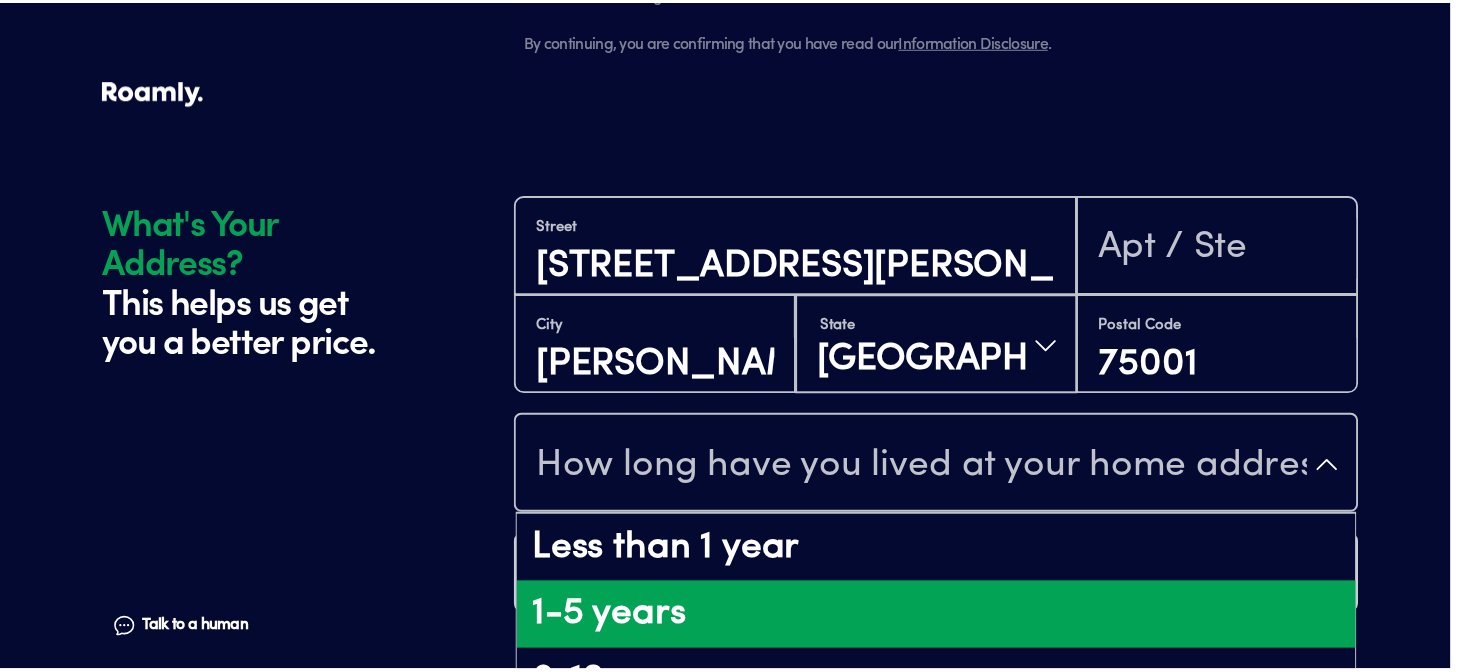 scroll, scrollTop: 253, scrollLeft: 0, axis: vertical 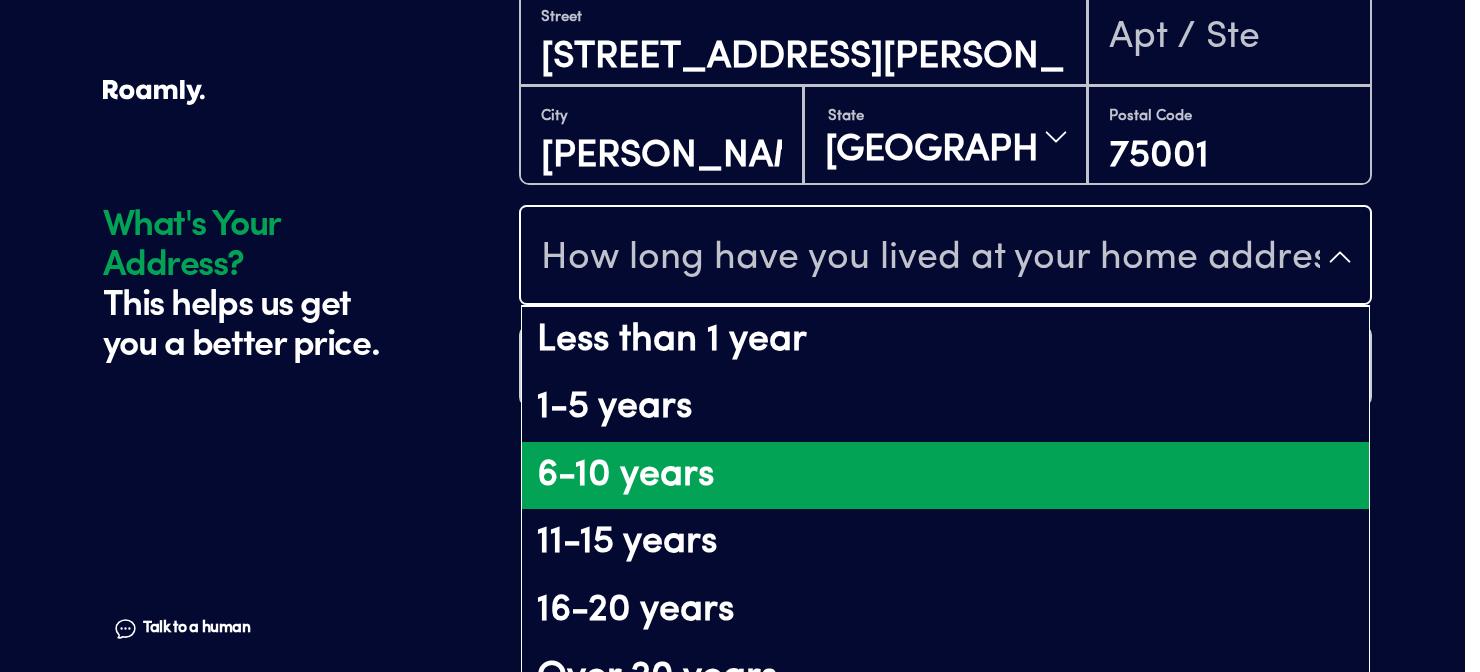 click on "6-10 years" at bounding box center (945, 476) 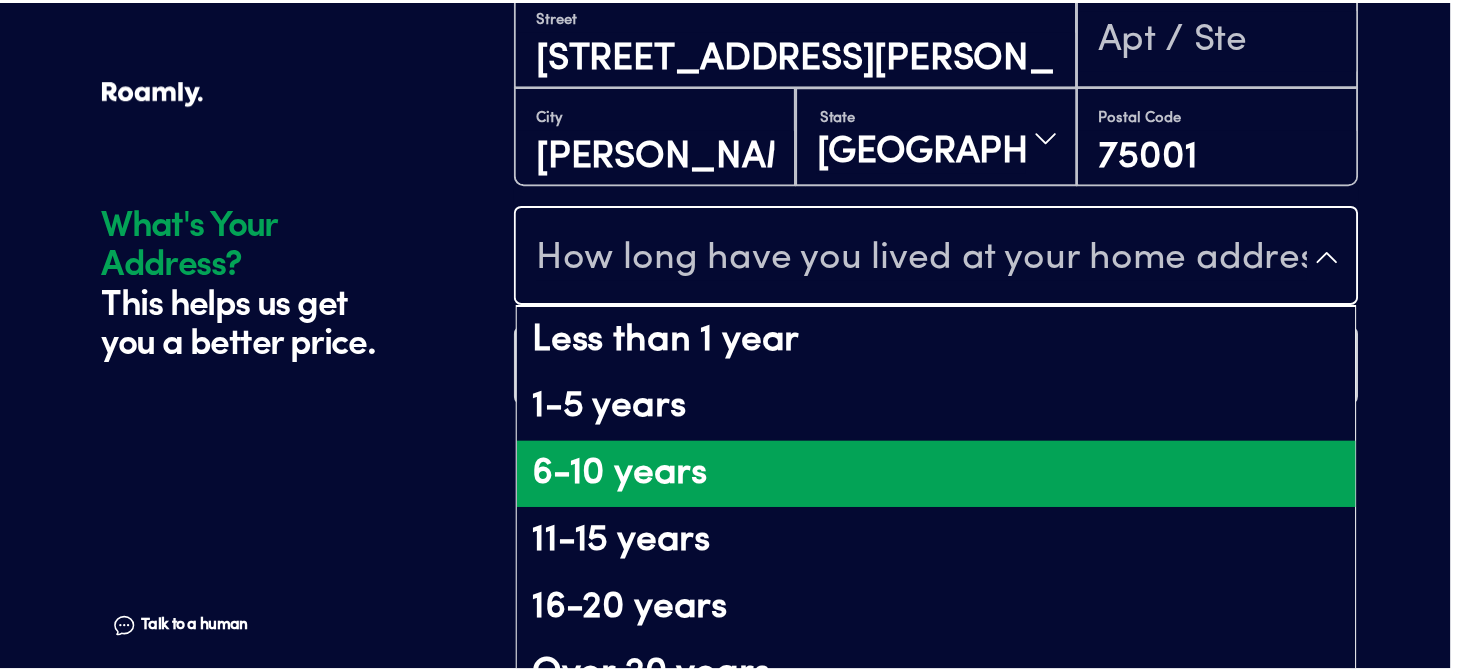 scroll, scrollTop: 0, scrollLeft: 0, axis: both 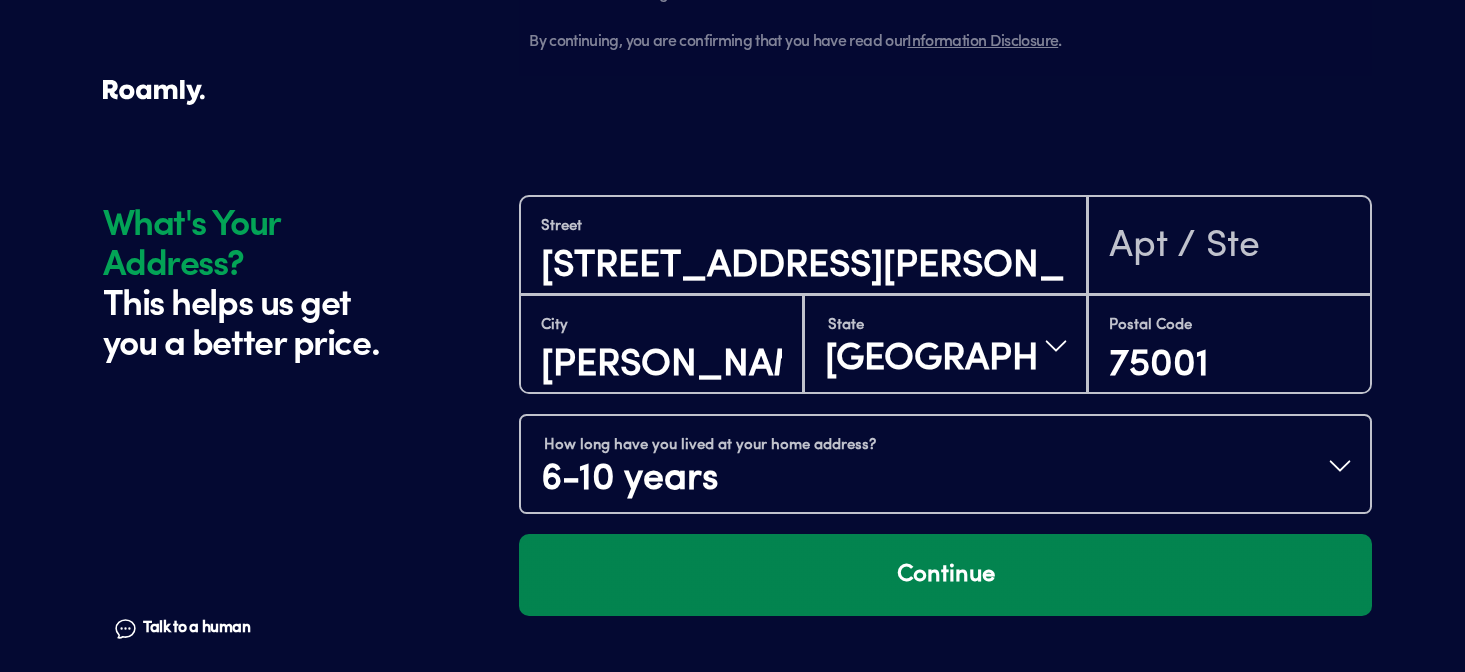 click on "Continue" at bounding box center (945, 575) 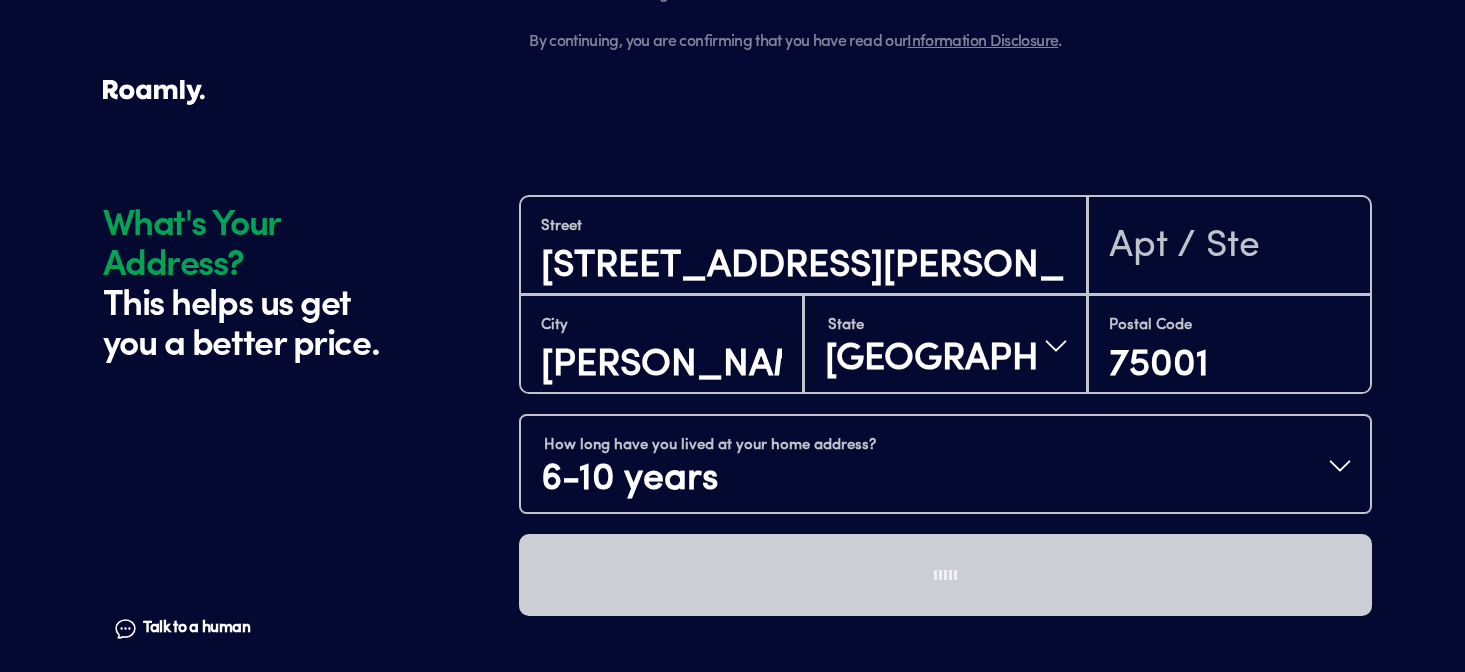 scroll, scrollTop: 2105, scrollLeft: 0, axis: vertical 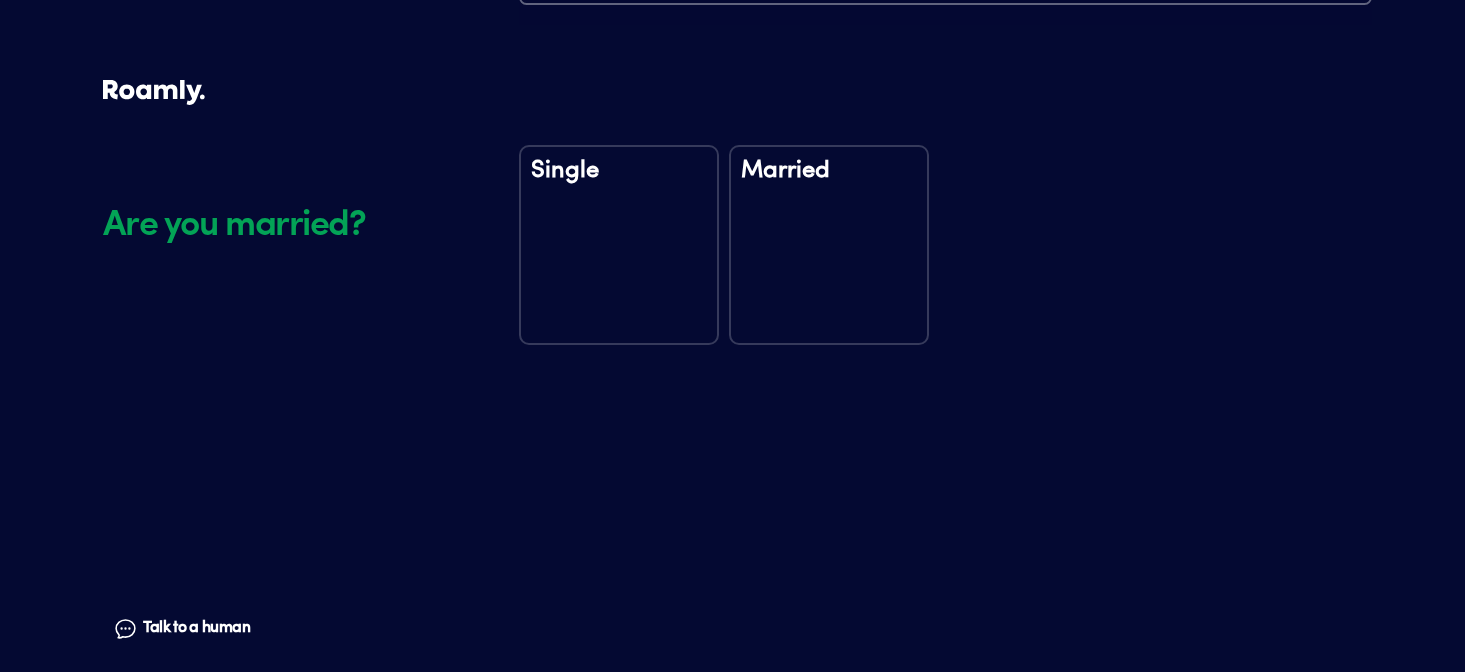 click on "Single" at bounding box center (619, 245) 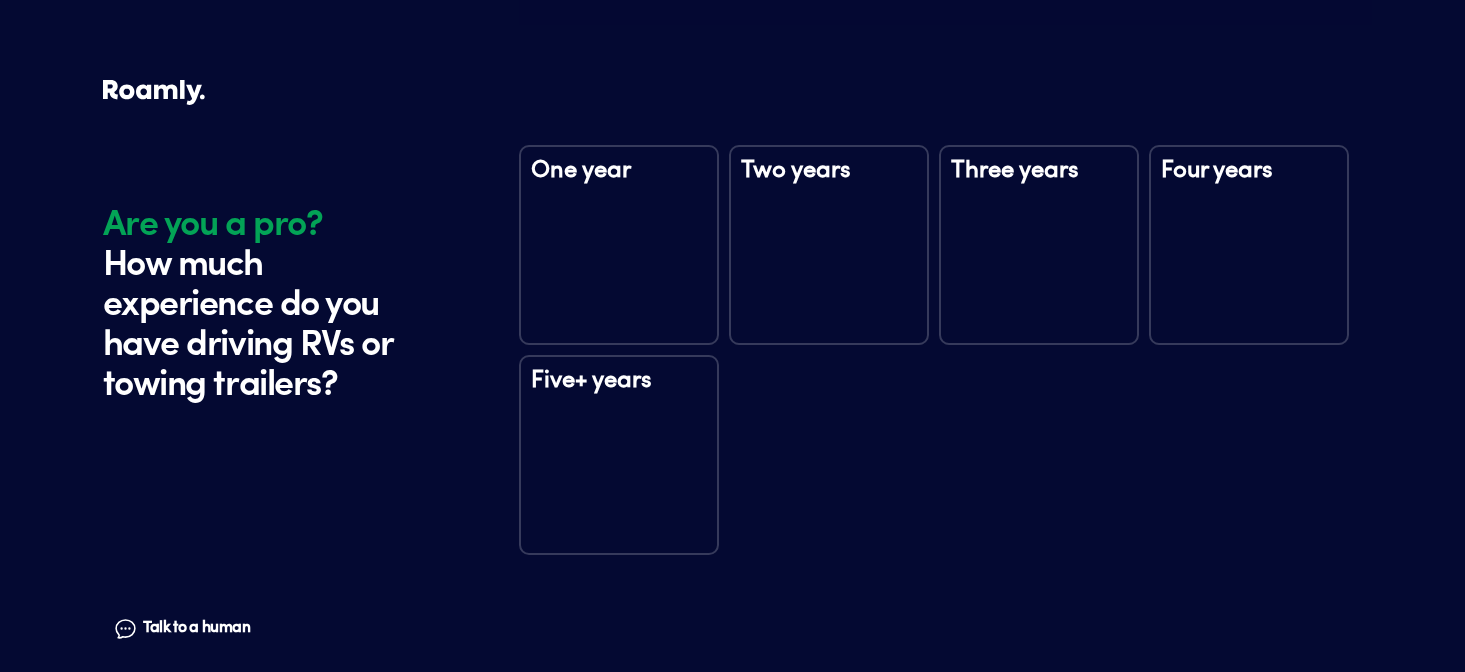 scroll, scrollTop: 2966, scrollLeft: 0, axis: vertical 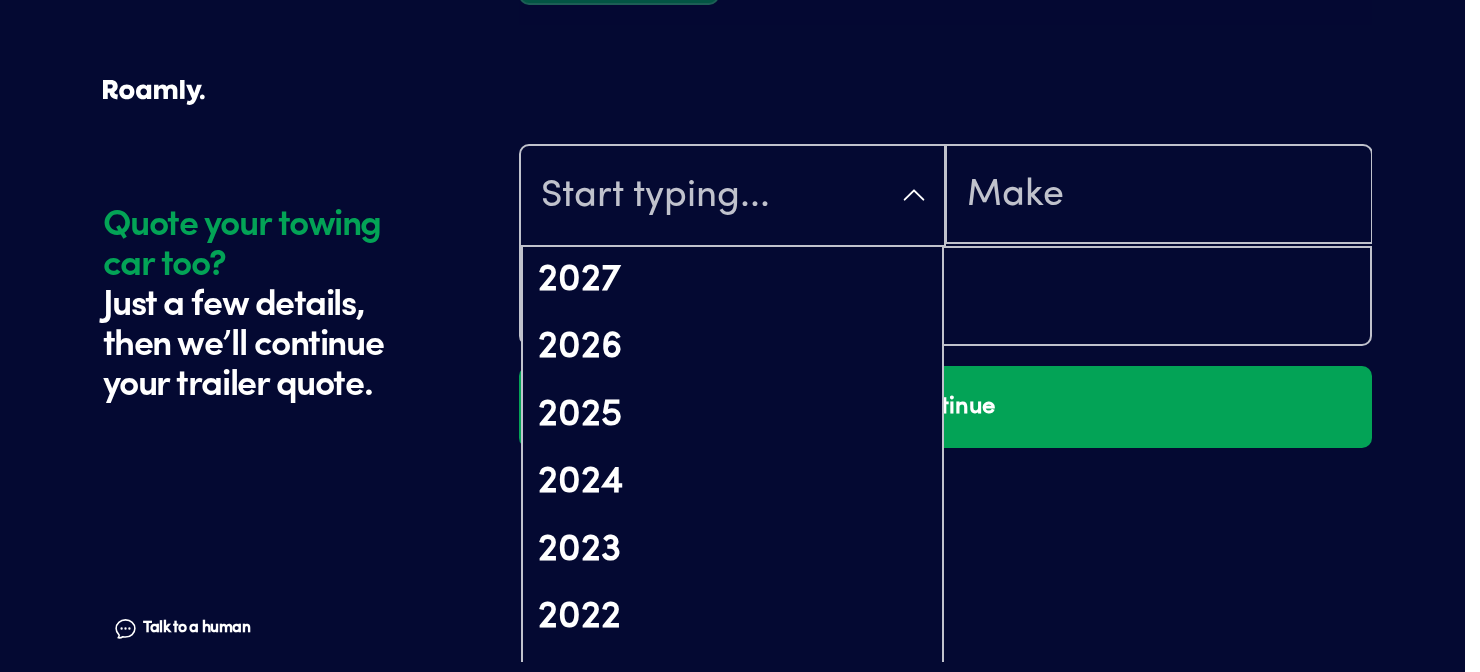 click at bounding box center (732, 197) 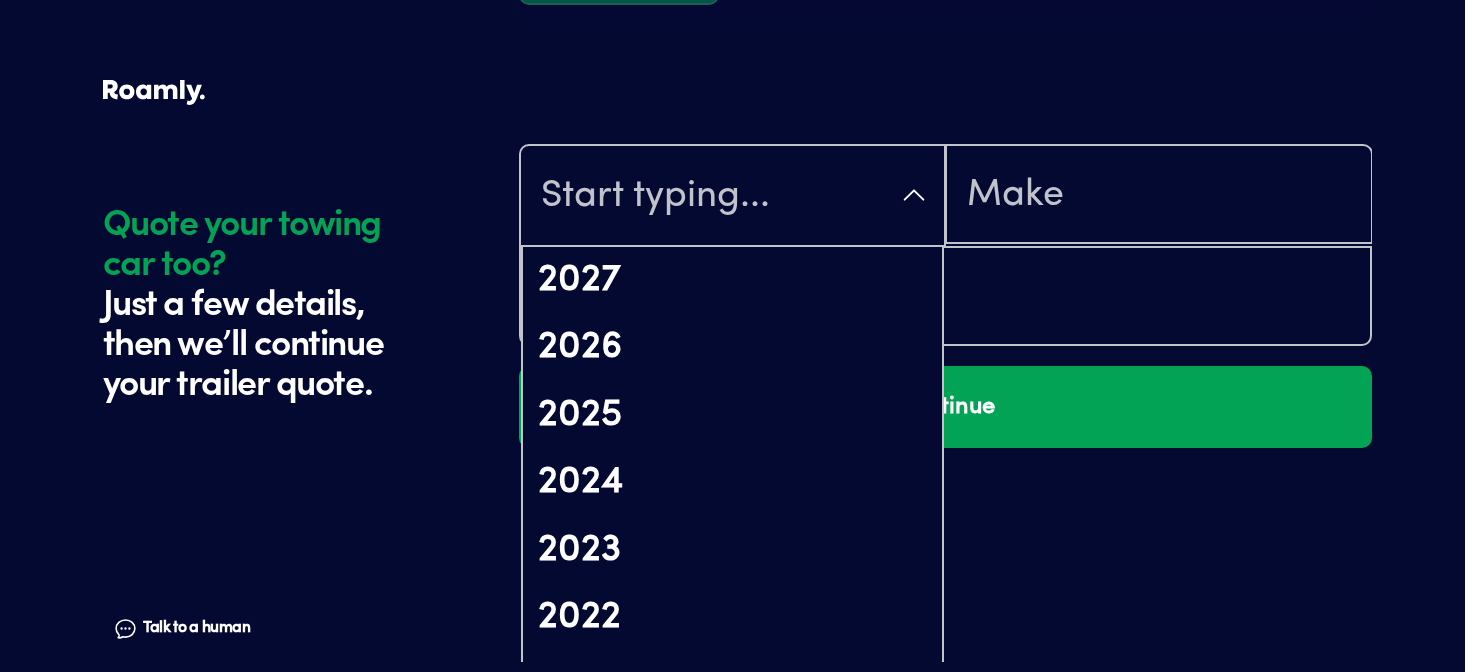 click on "2027 2026 2025 2024 2023 2022 2021 2020 2019 2018 2017 2016 2015 2014 2013 2012 2011 2010 2009 2008 2007 2006 2005 2004 2003 2002 2001 2000 1999 1998 1997 1996 1995 1994 1993 1992 1991 1990 1989 1988 1987 1986 1985 1984 1983 1982 1981 1980 1979 1978 1977 1976 1975 1974 1973 1972 1971 1970 1969 1968 1967 1966 1965 1964 1963 1962 1961 1960 1959 1958 1957 1956 1955 1954 1953 1952 1951 1950 1949 1948 1947 1946 1945 1944 1943 1942 1941 1940 Continue" at bounding box center [945, 334] 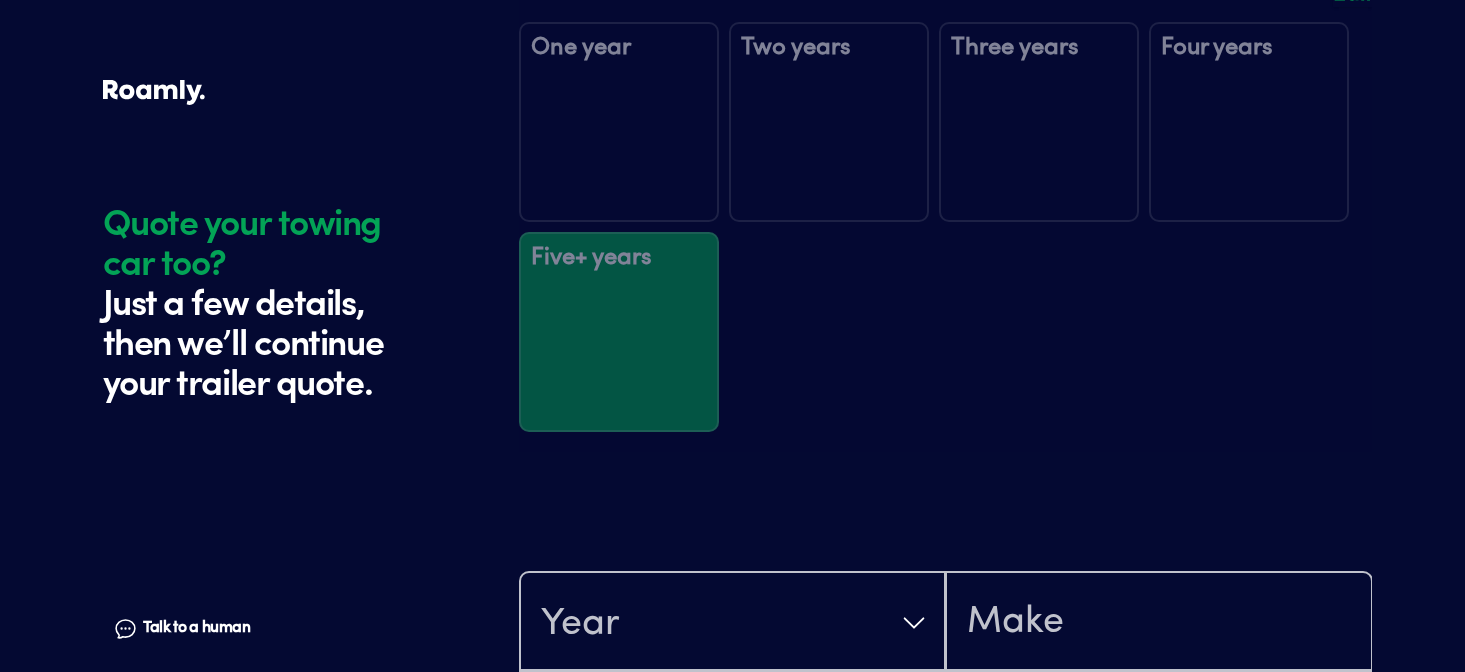 scroll, scrollTop: 3473, scrollLeft: 0, axis: vertical 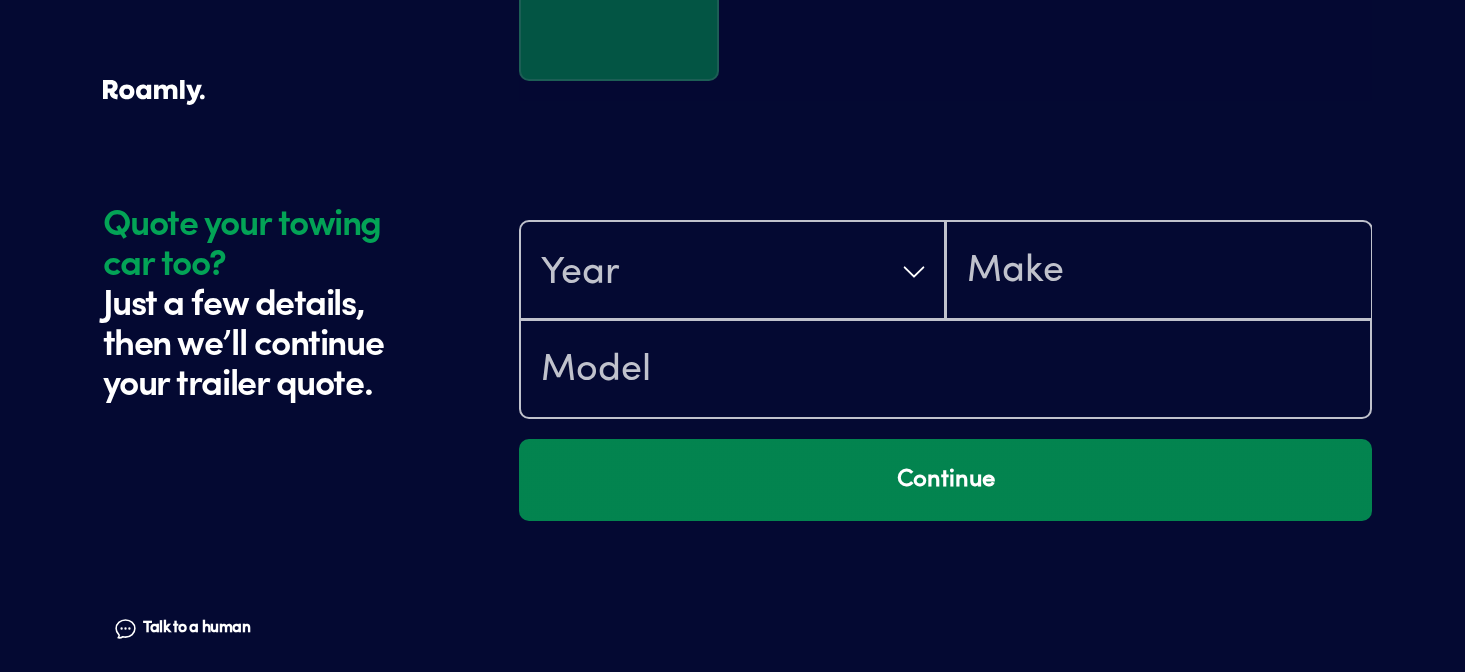 click on "Continue" at bounding box center (945, 480) 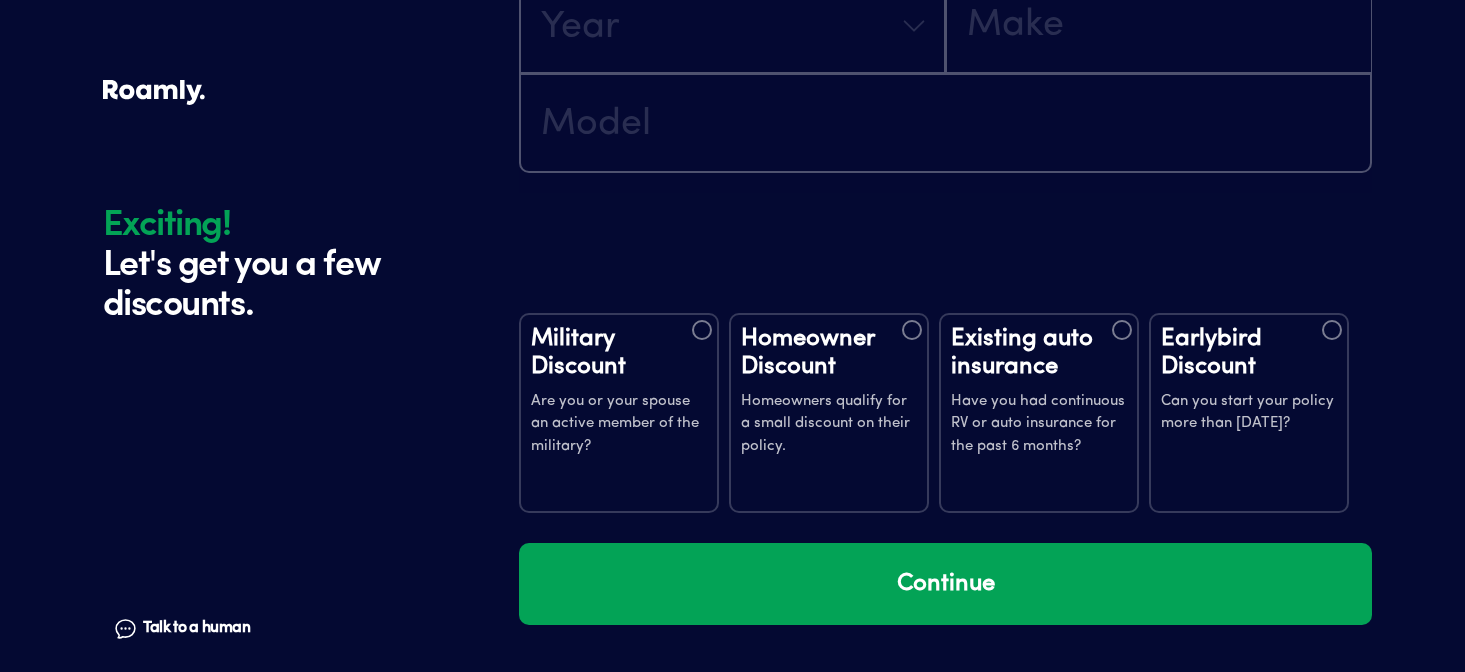 scroll, scrollTop: 3700, scrollLeft: 0, axis: vertical 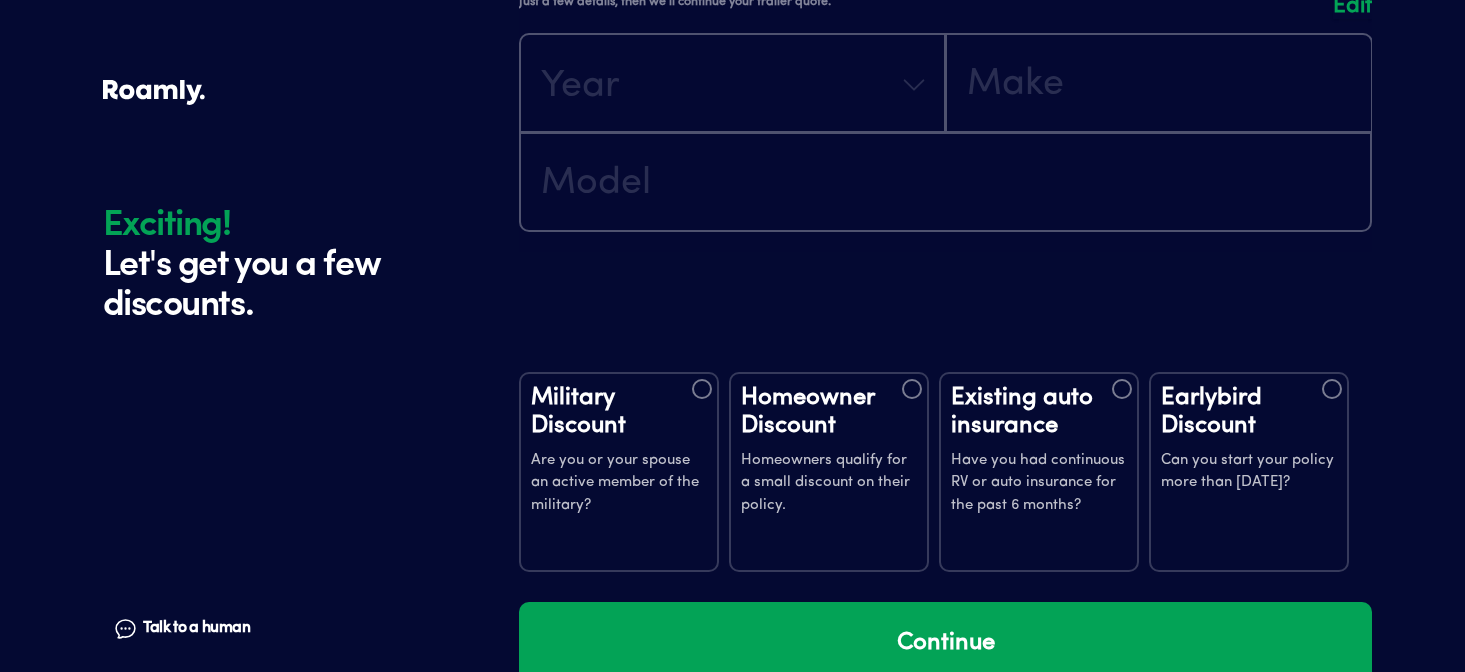 click on "Existing auto insurance" at bounding box center [1039, 412] 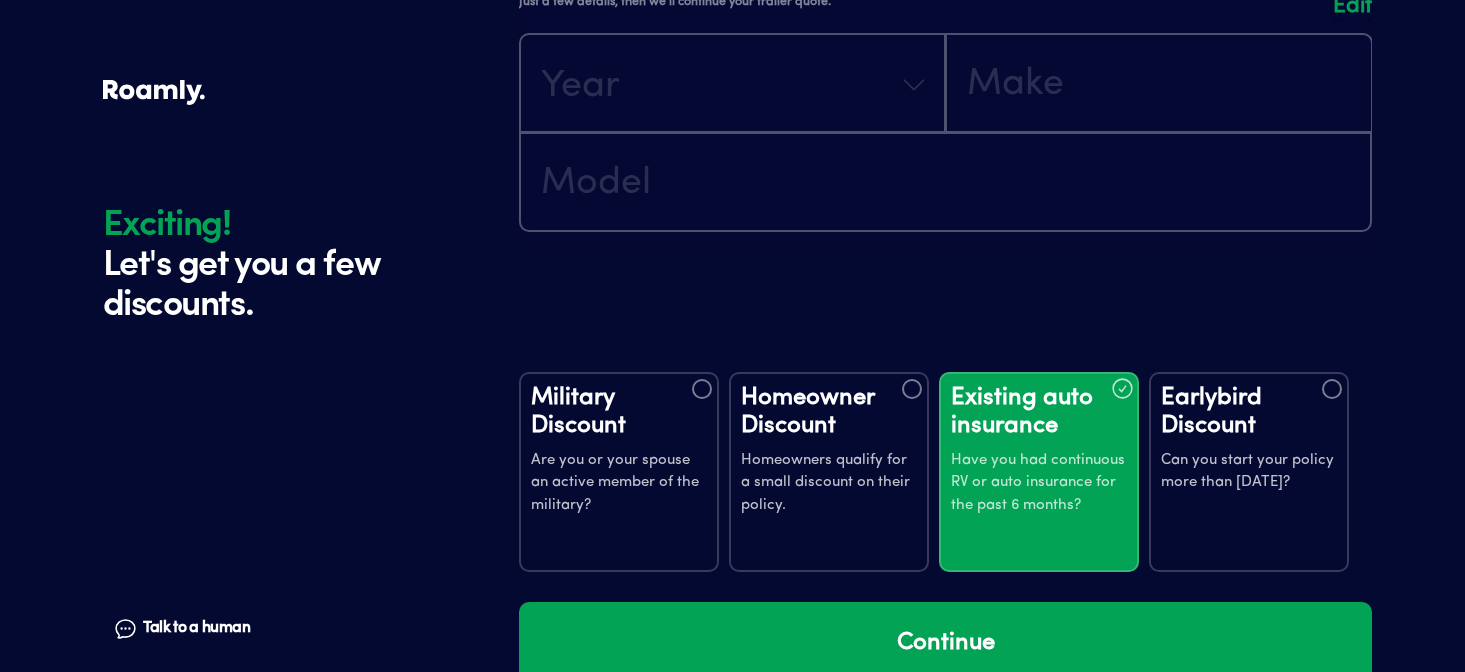 scroll, scrollTop: 3934, scrollLeft: 0, axis: vertical 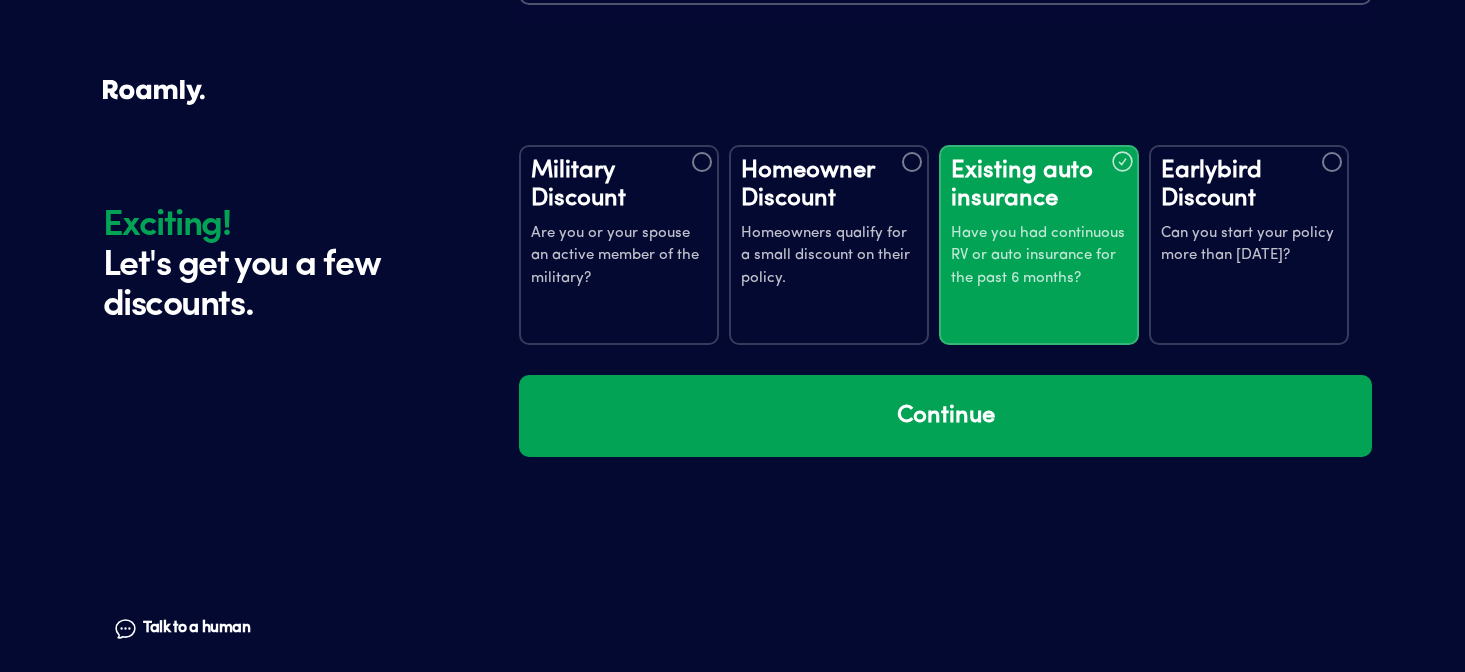 click on "Earlybird Discount" at bounding box center [1249, 185] 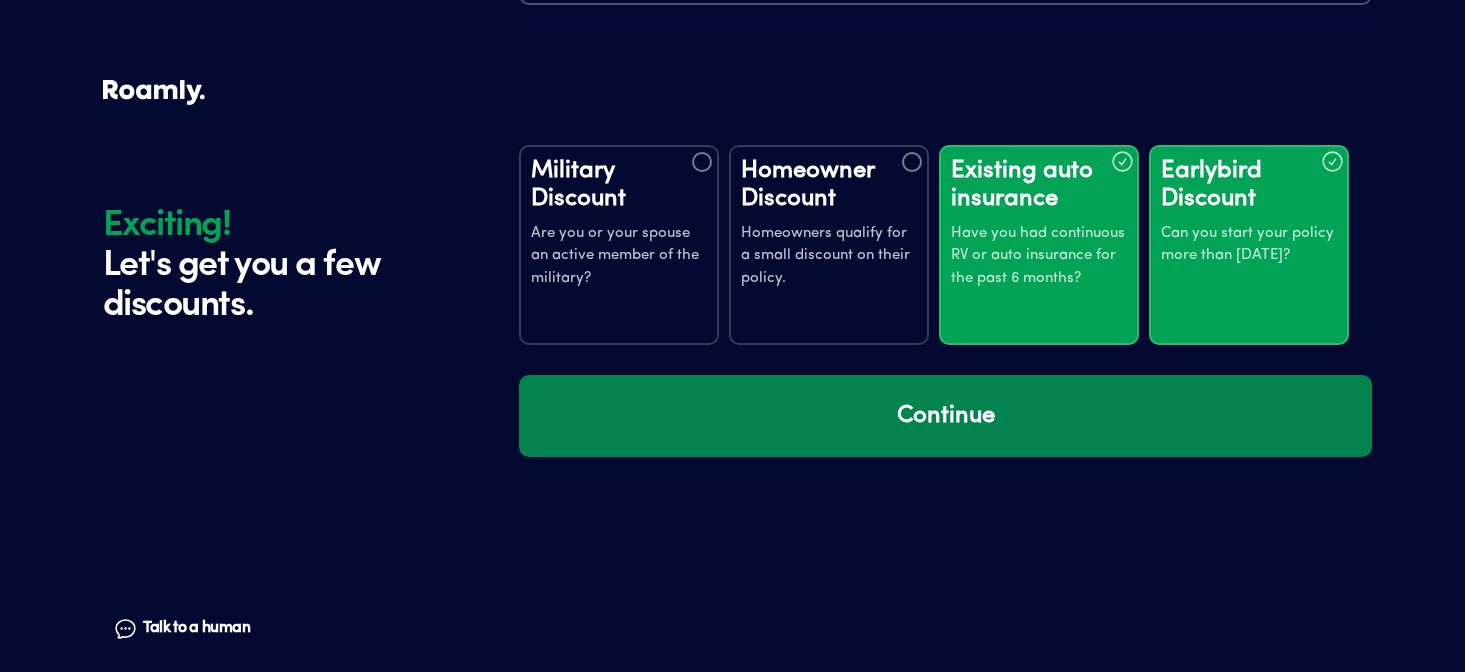 click on "Continue" at bounding box center (945, 416) 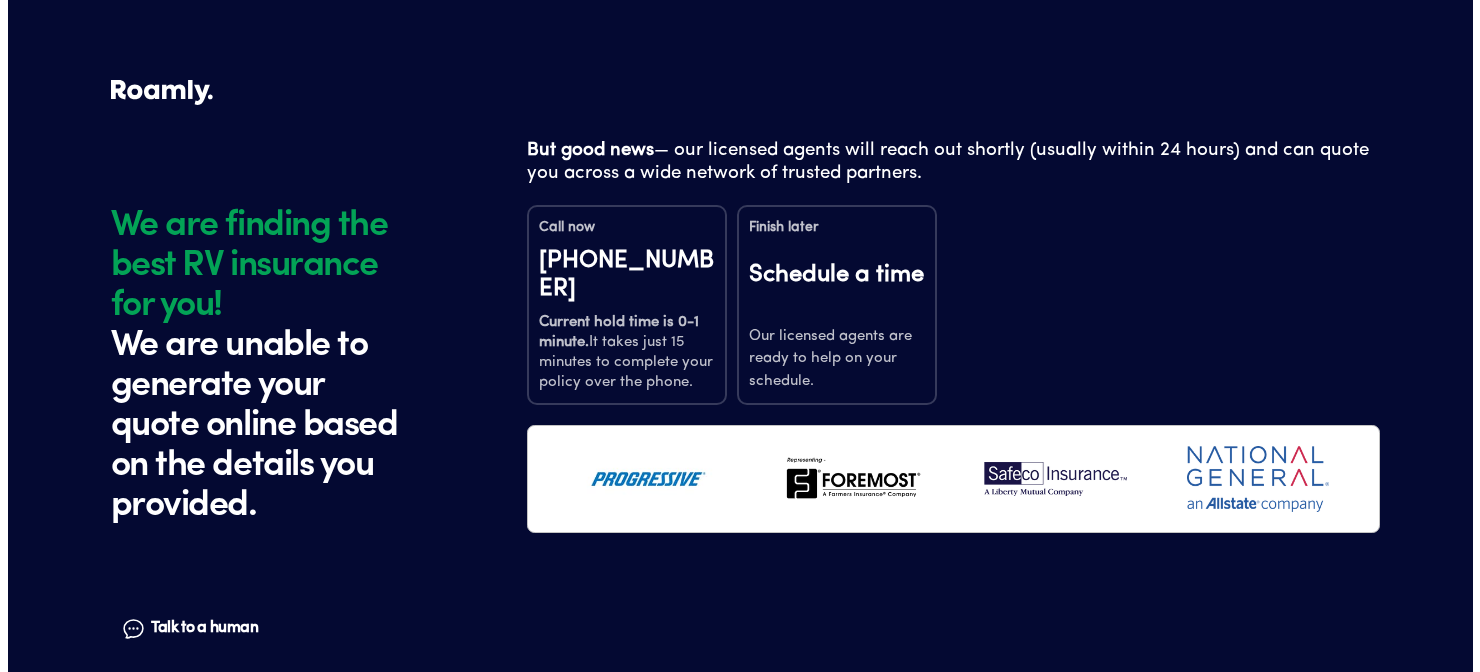 scroll, scrollTop: 0, scrollLeft: 0, axis: both 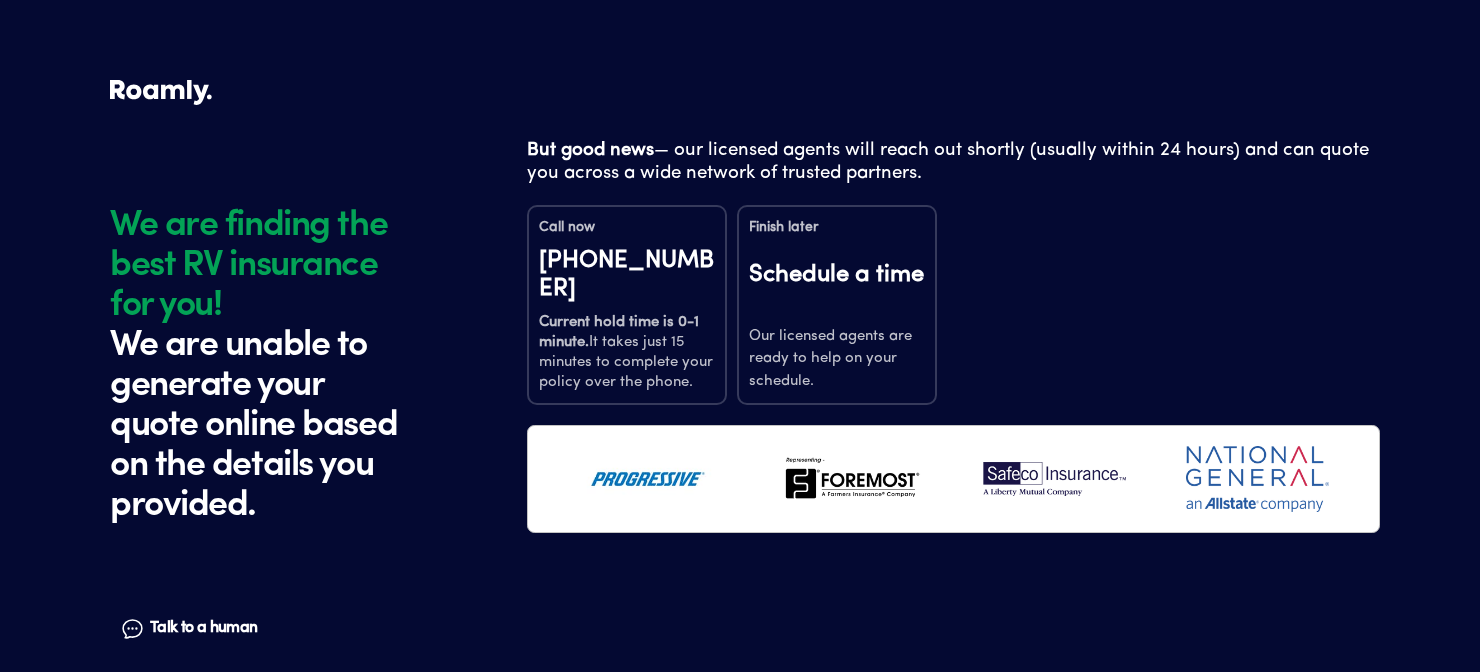 click on "[PHONE_NUMBER]" at bounding box center (627, 275) 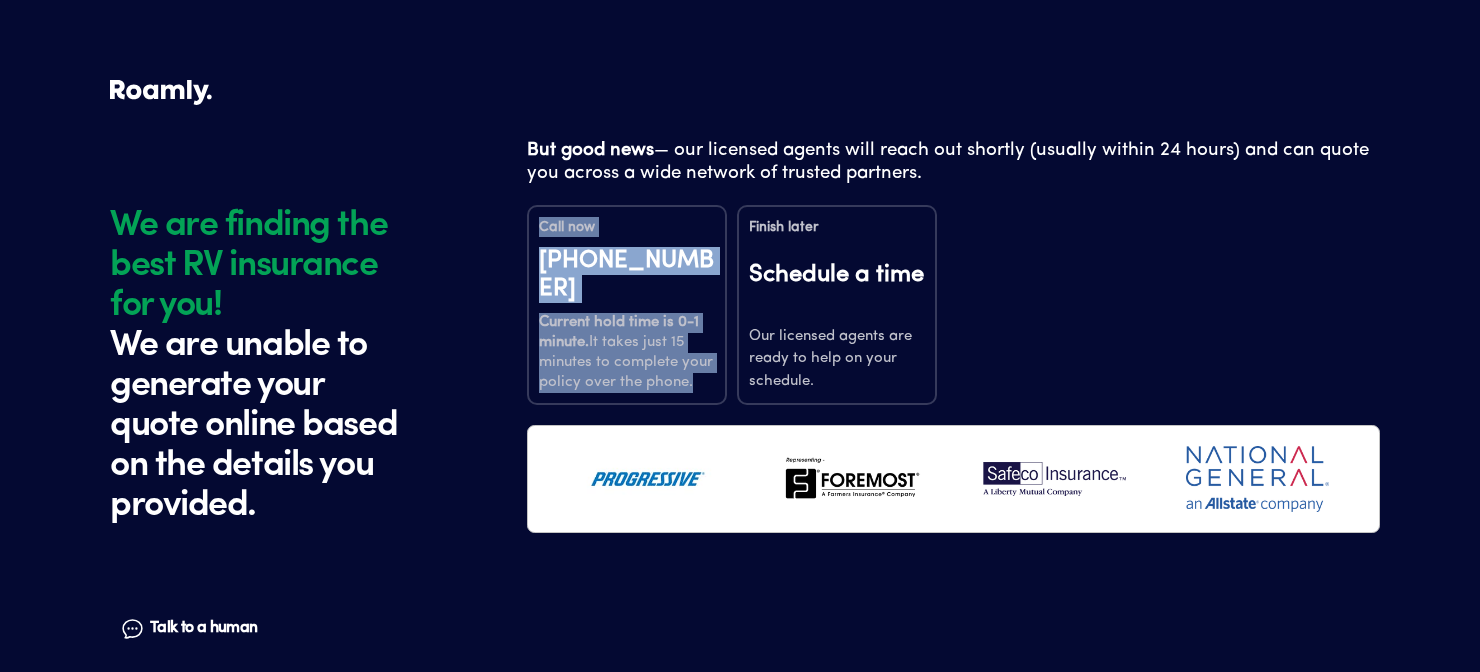 click on "[PHONE_NUMBER]" at bounding box center [627, 275] 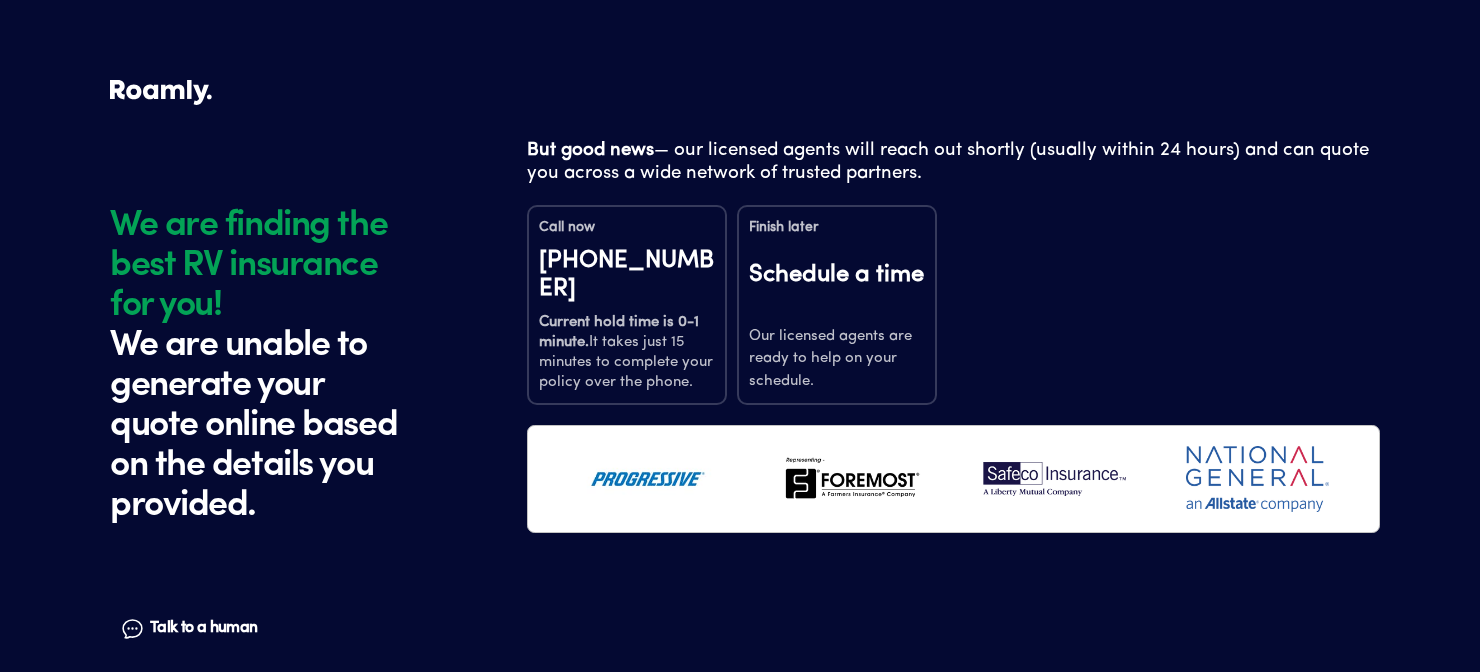 click on "But good news  — our licensed agents will reach out shortly (usually within 24 hours) and can quote you across a wide network of trusted partners. Call now [PHONE_NUMBER] Current hold time is 0-1 minute. It takes just 15 minutes to complete your policy over the phone. Finish later Schedule a time Our licensed agents are ready to help on your schedule." at bounding box center (953, 389) 